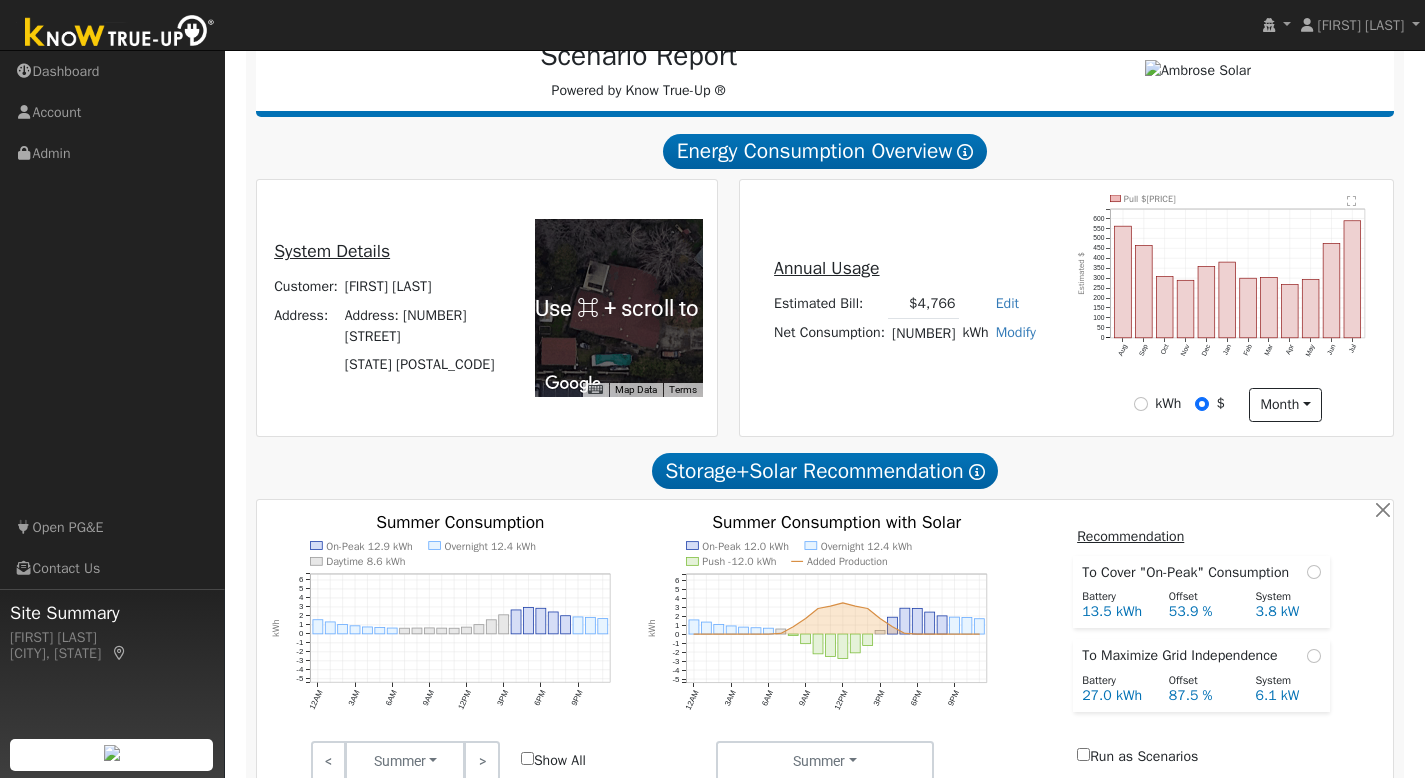 scroll, scrollTop: 0, scrollLeft: 0, axis: both 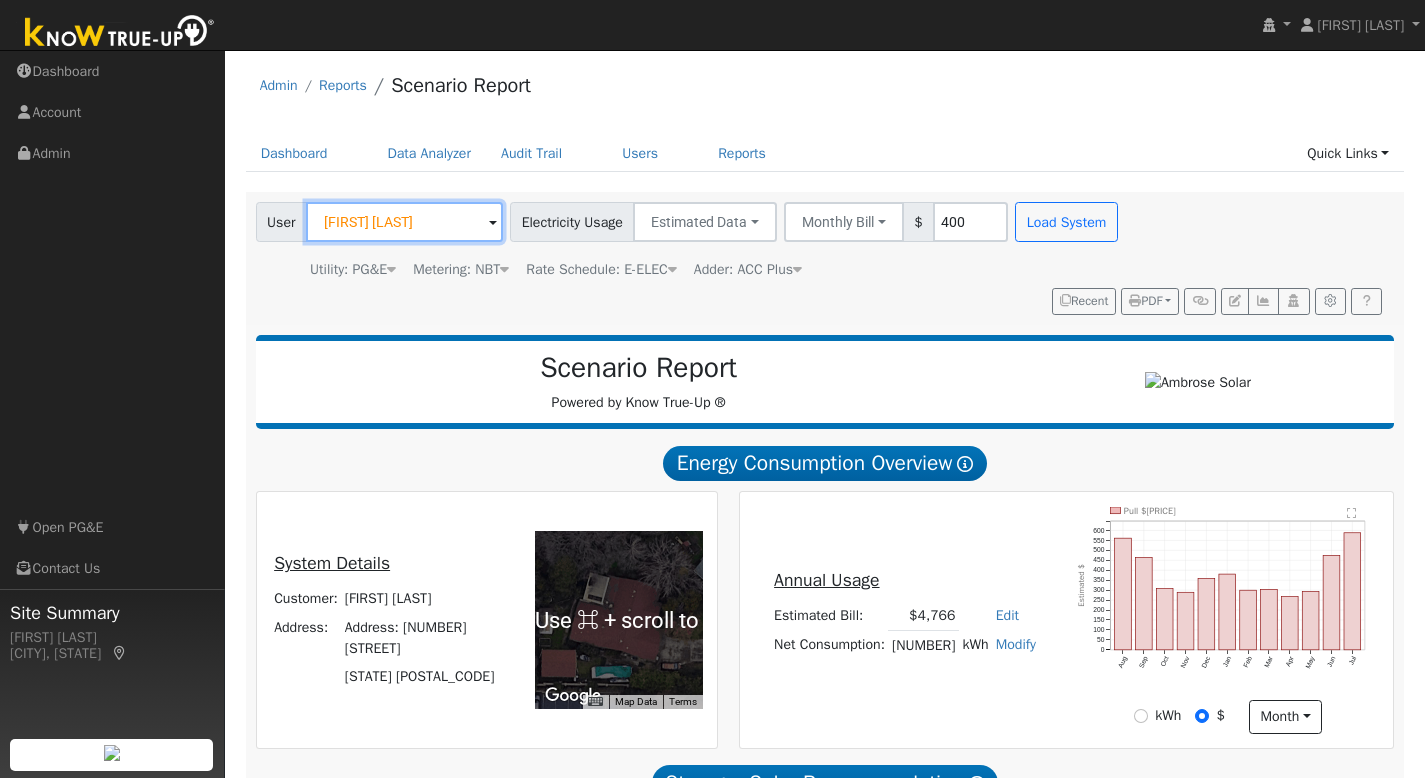click on "[FIRST] [LAST]" at bounding box center (404, 222) 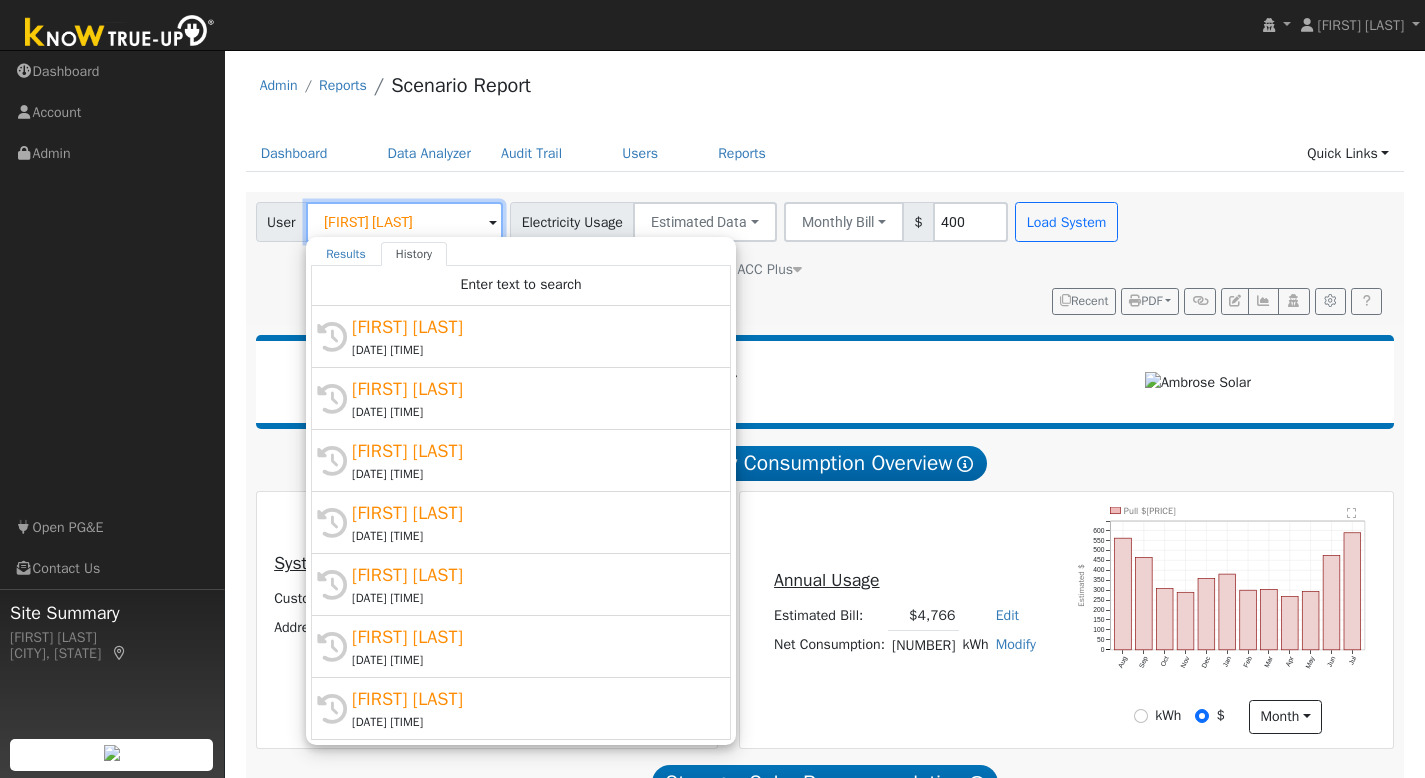 click on "[FIRST] [LAST]" at bounding box center [404, 222] 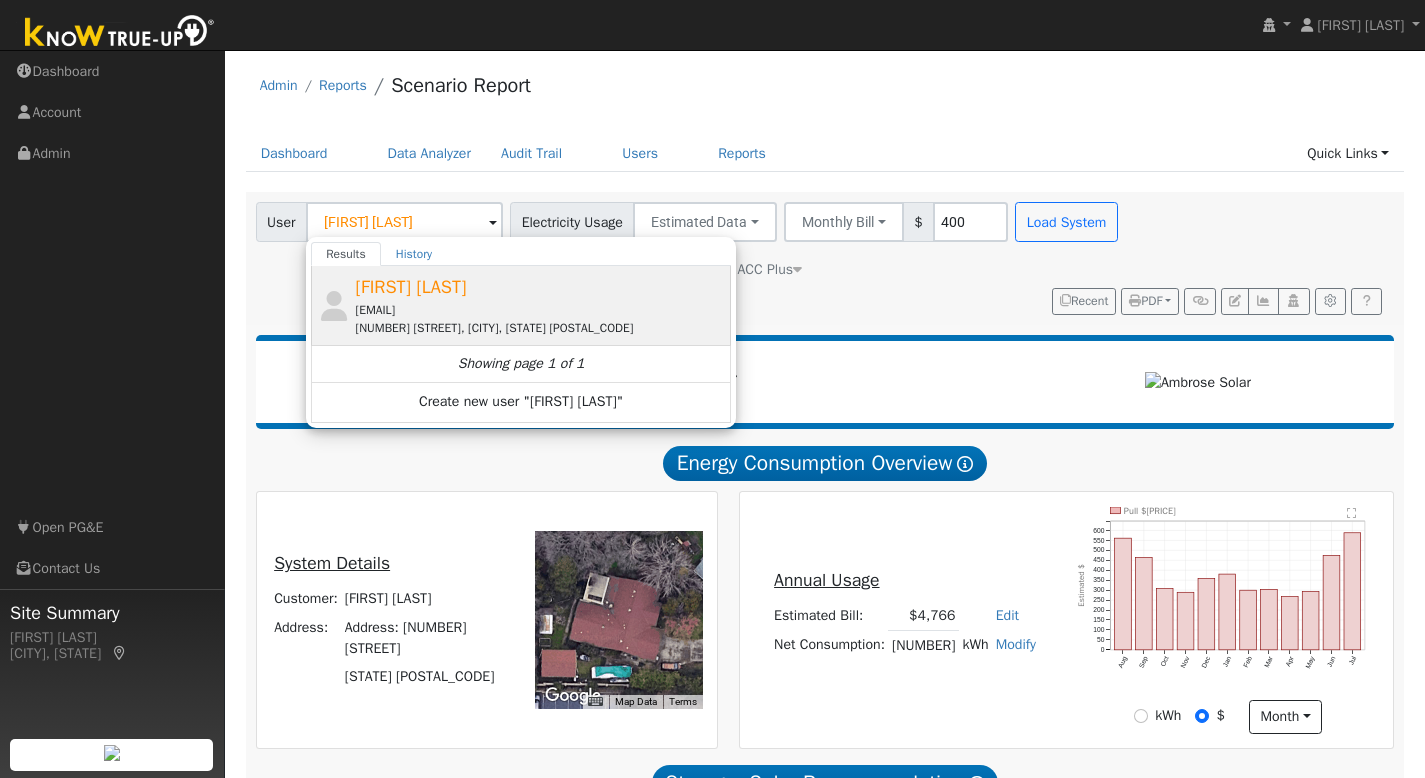 click on "[EMAIL]" at bounding box center [541, 310] 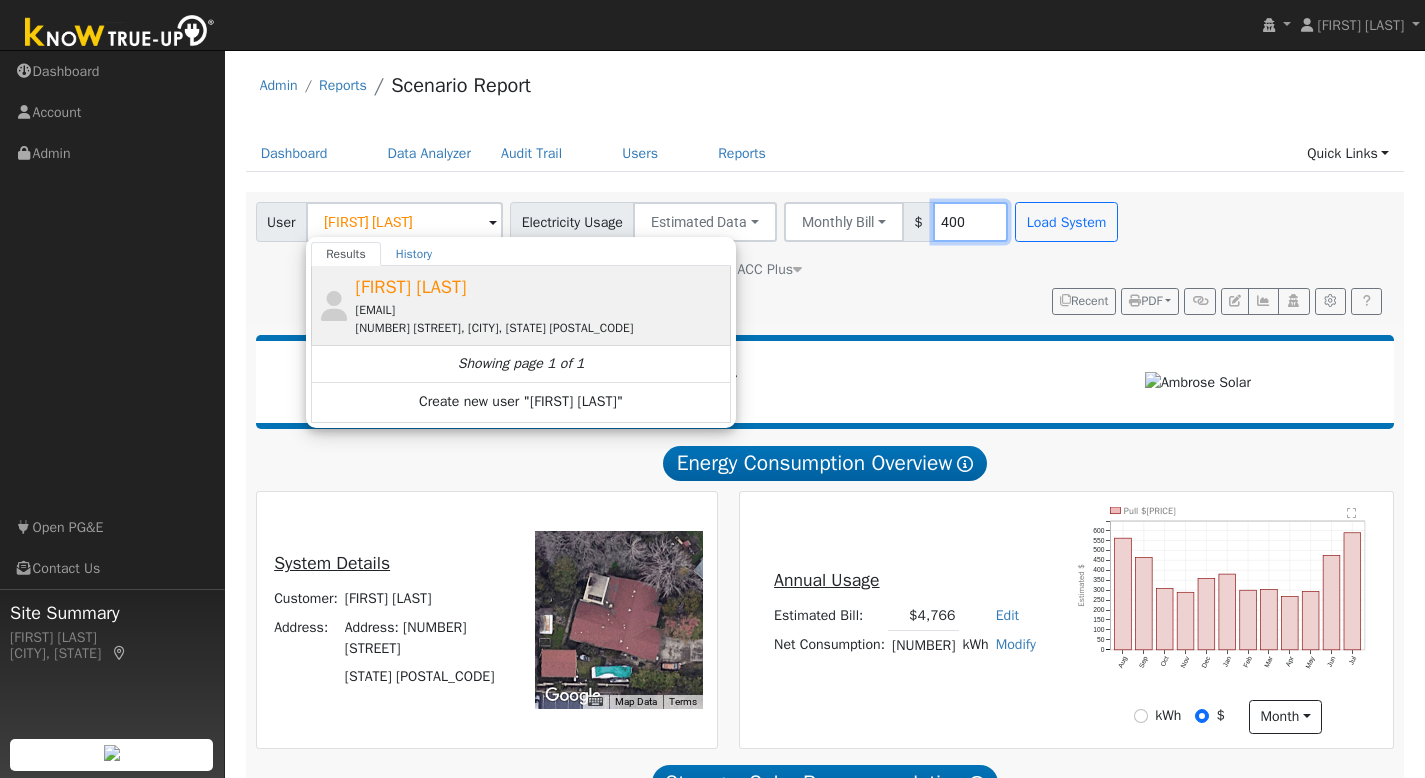 type on "[FIRST] [LAST]" 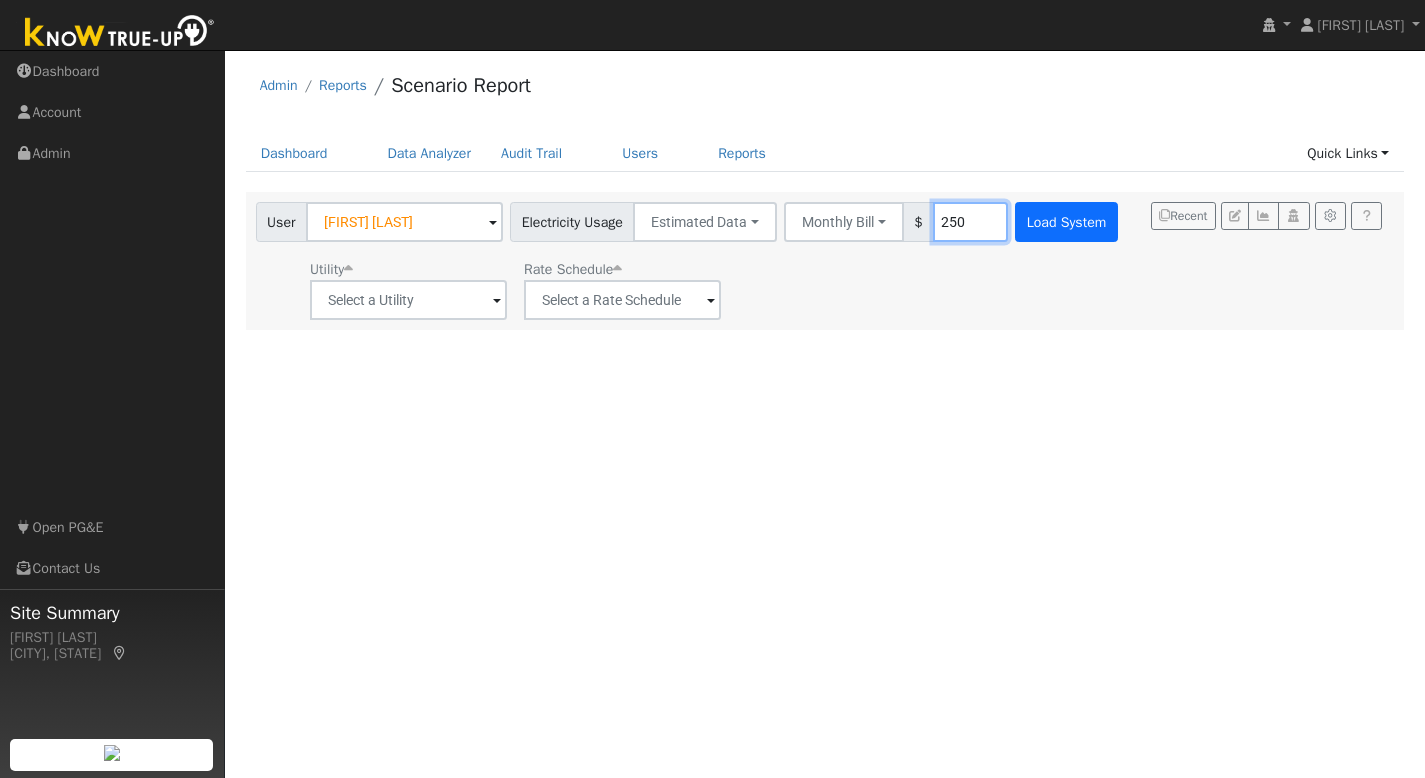 type on "250" 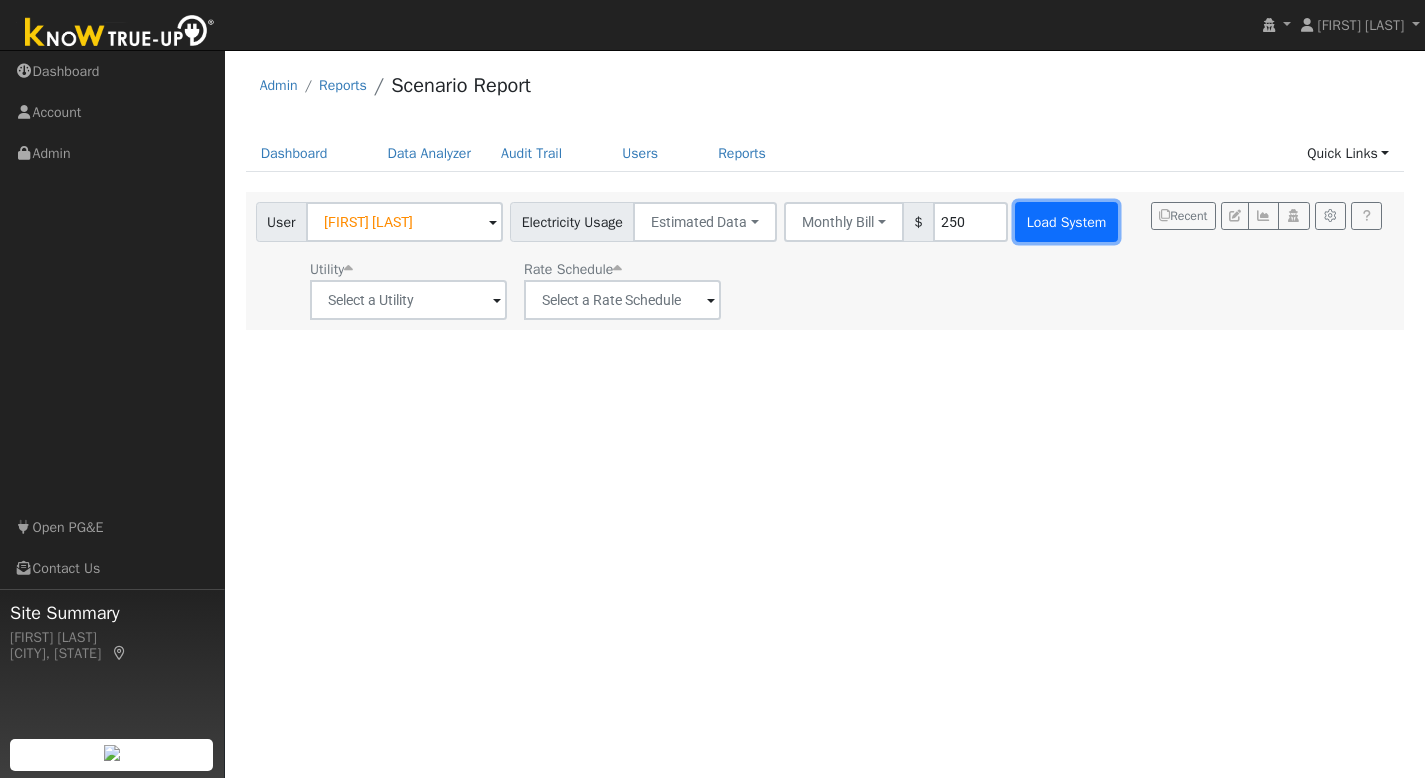 click on "Load System" at bounding box center [1066, 222] 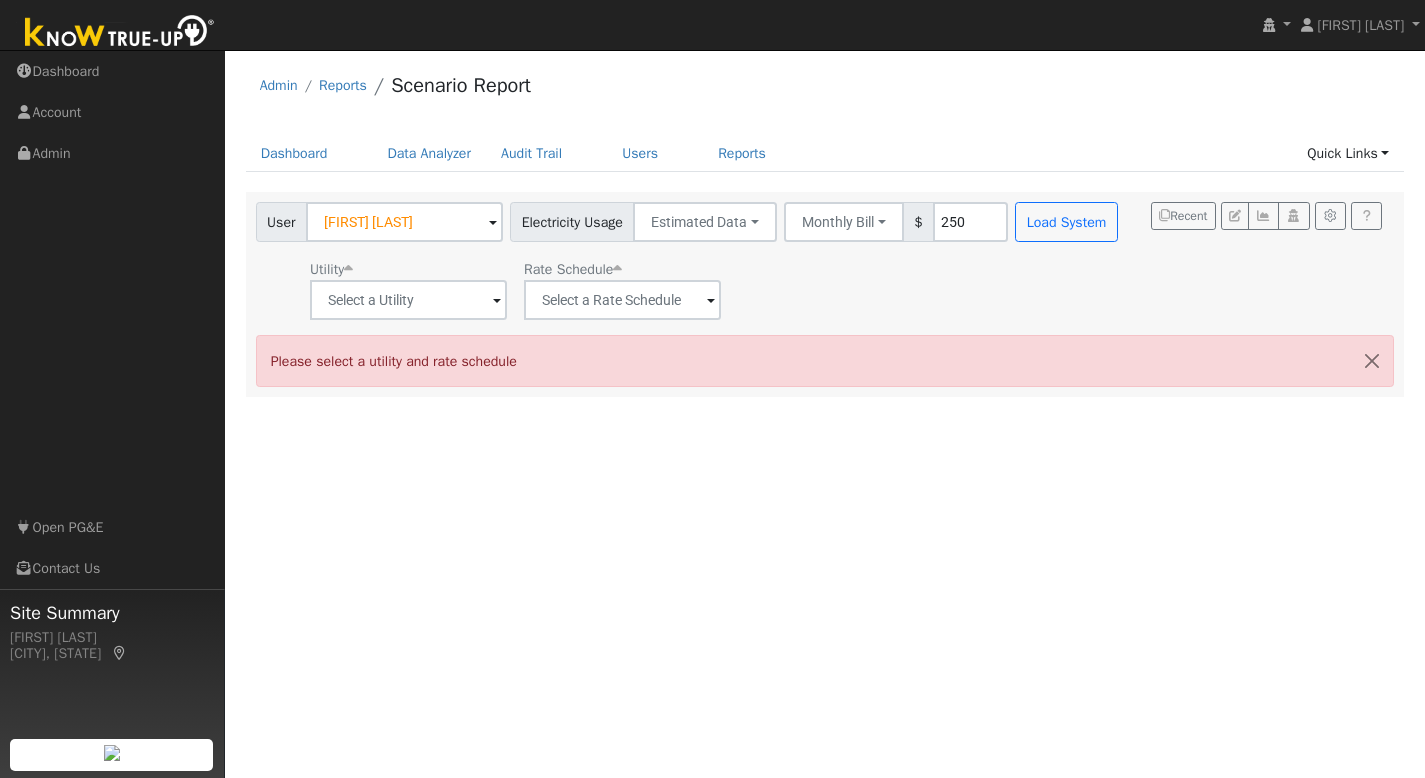 click on "Utility   Rate Schedule" at bounding box center [689, 286] 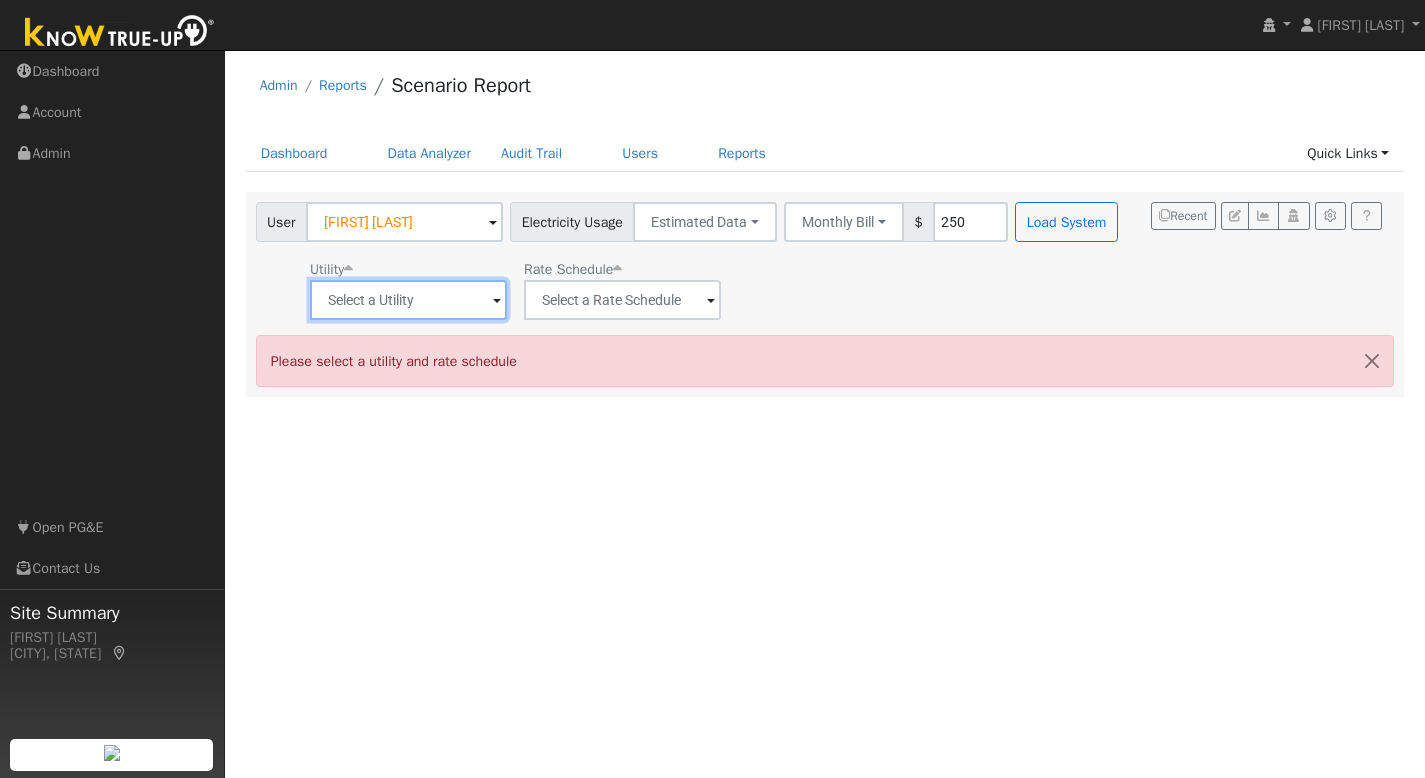 click at bounding box center [408, 300] 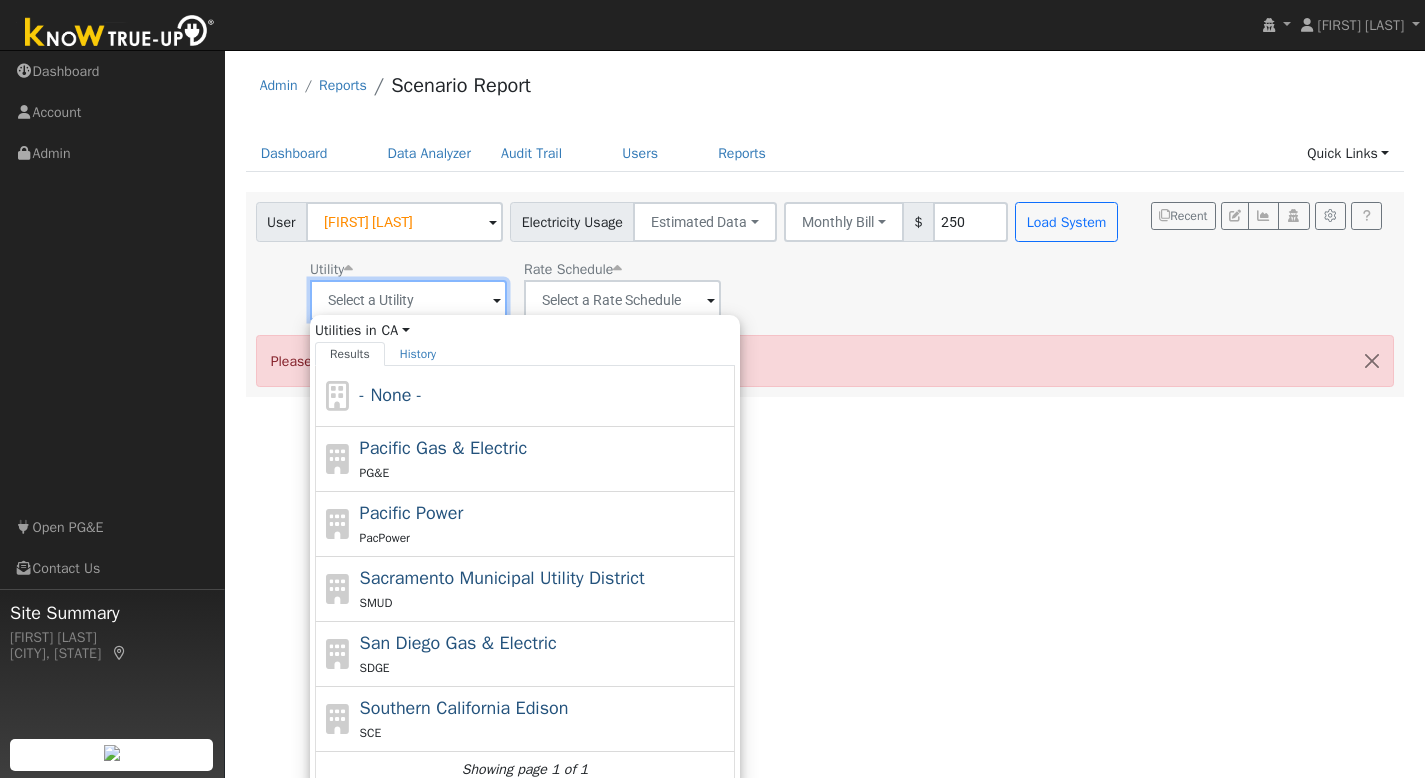 click at bounding box center (408, 300) 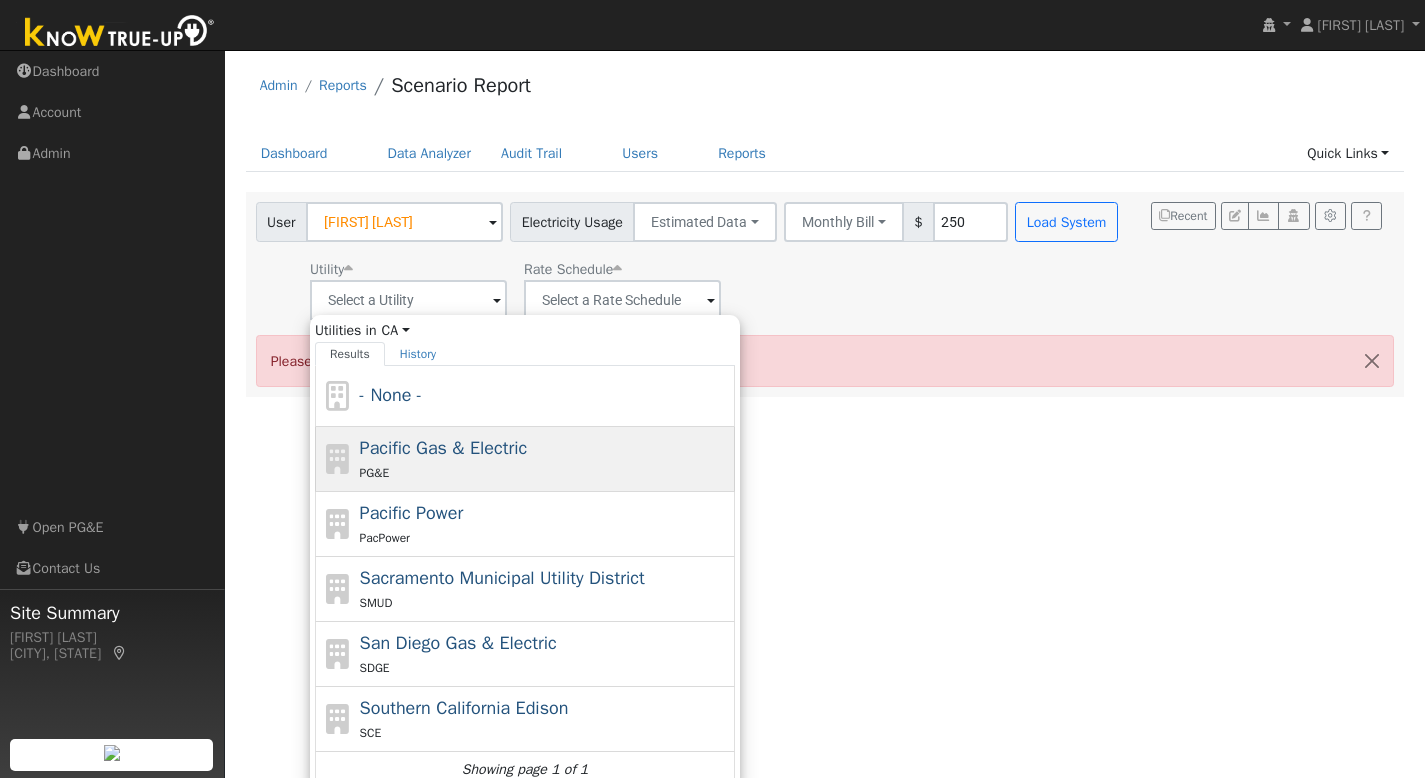 click on "Pacific Gas & Electric" at bounding box center [444, 448] 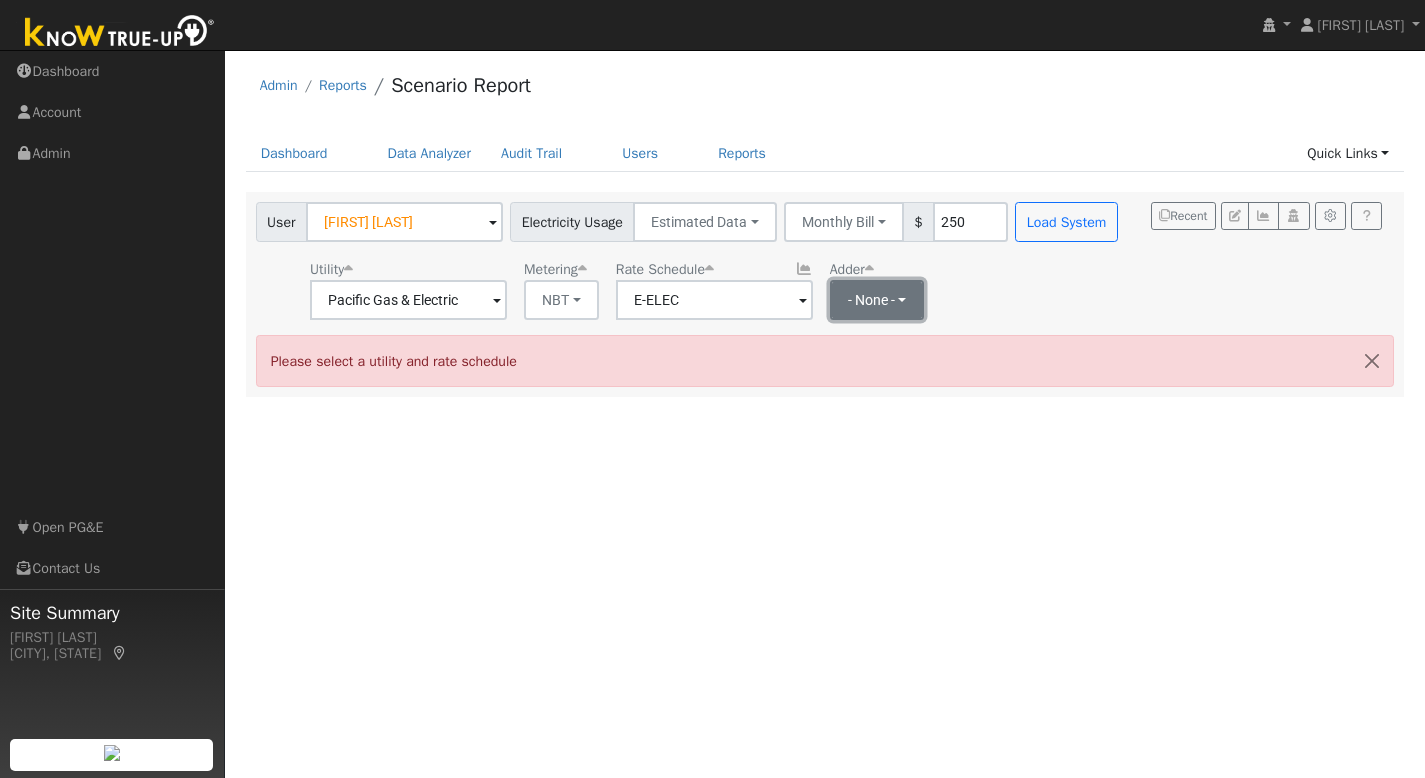 click on "- None -" at bounding box center (877, 300) 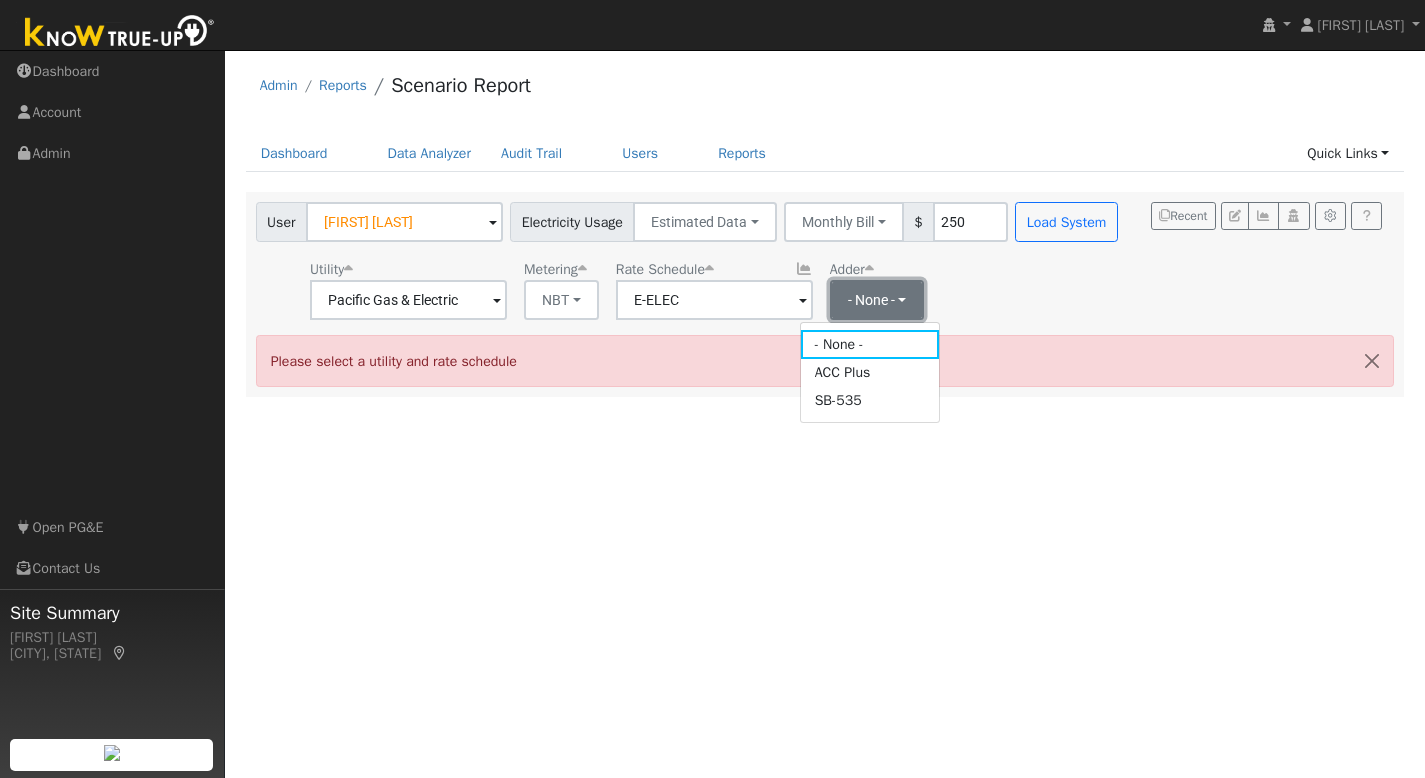 click on "- None -" at bounding box center [877, 300] 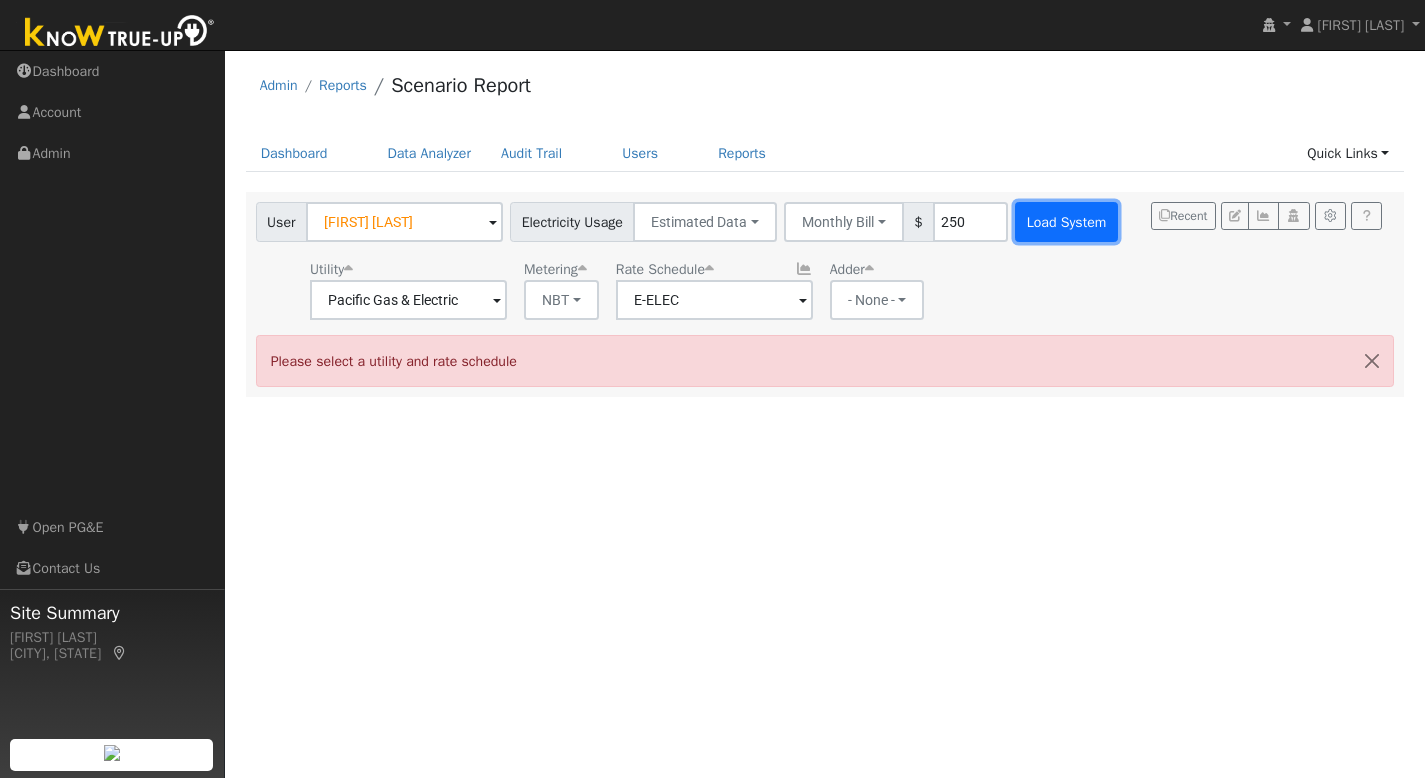 click on "Load System" at bounding box center (1066, 222) 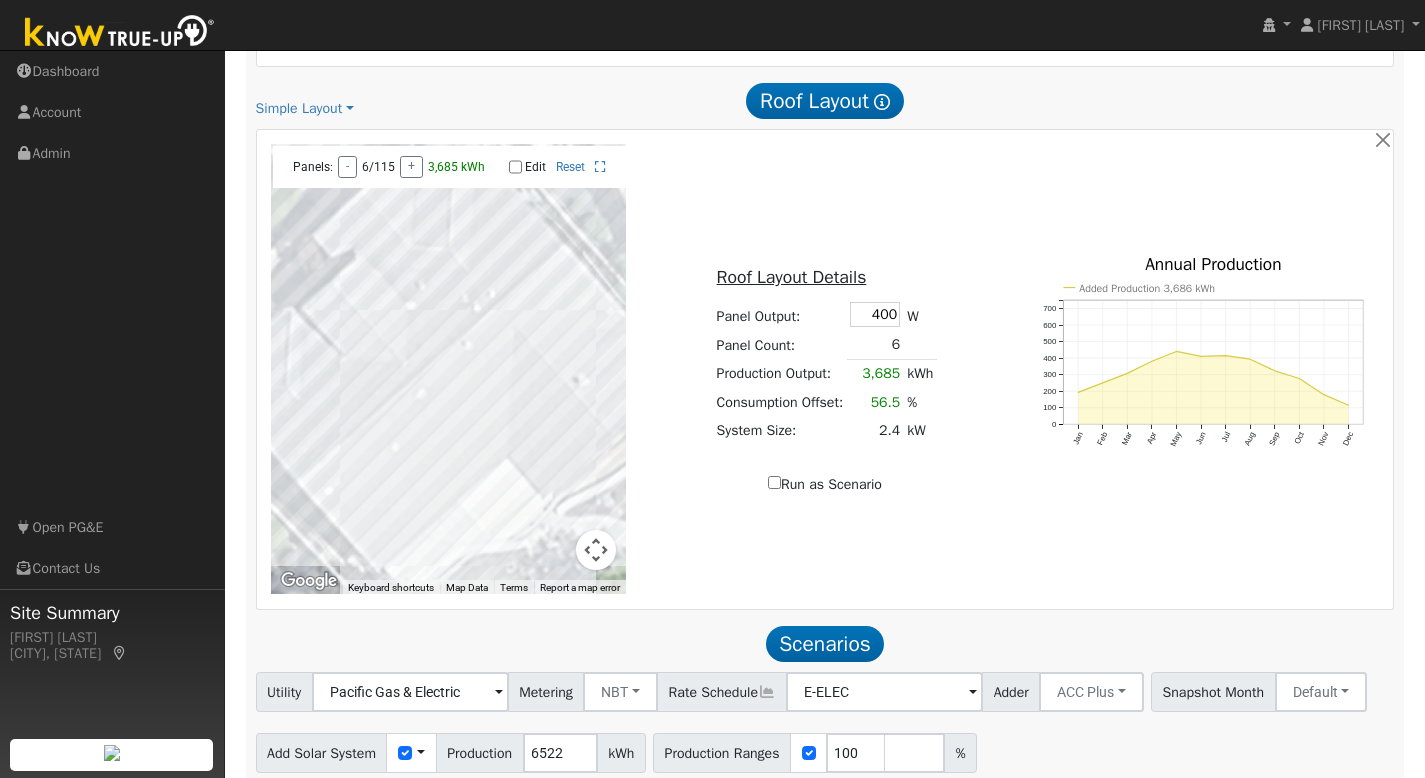 scroll, scrollTop: 1124, scrollLeft: 0, axis: vertical 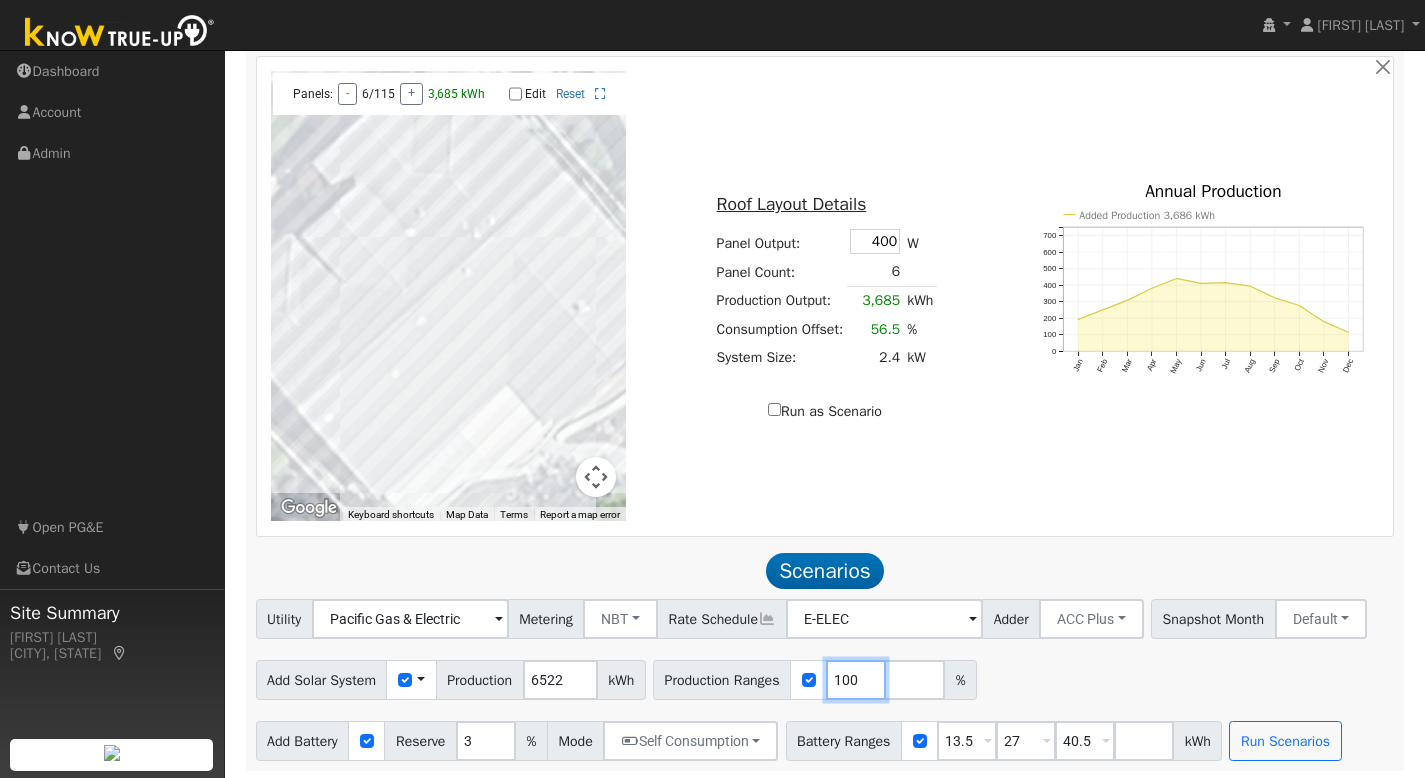 drag, startPoint x: 883, startPoint y: 675, endPoint x: 825, endPoint y: 671, distance: 58.137768 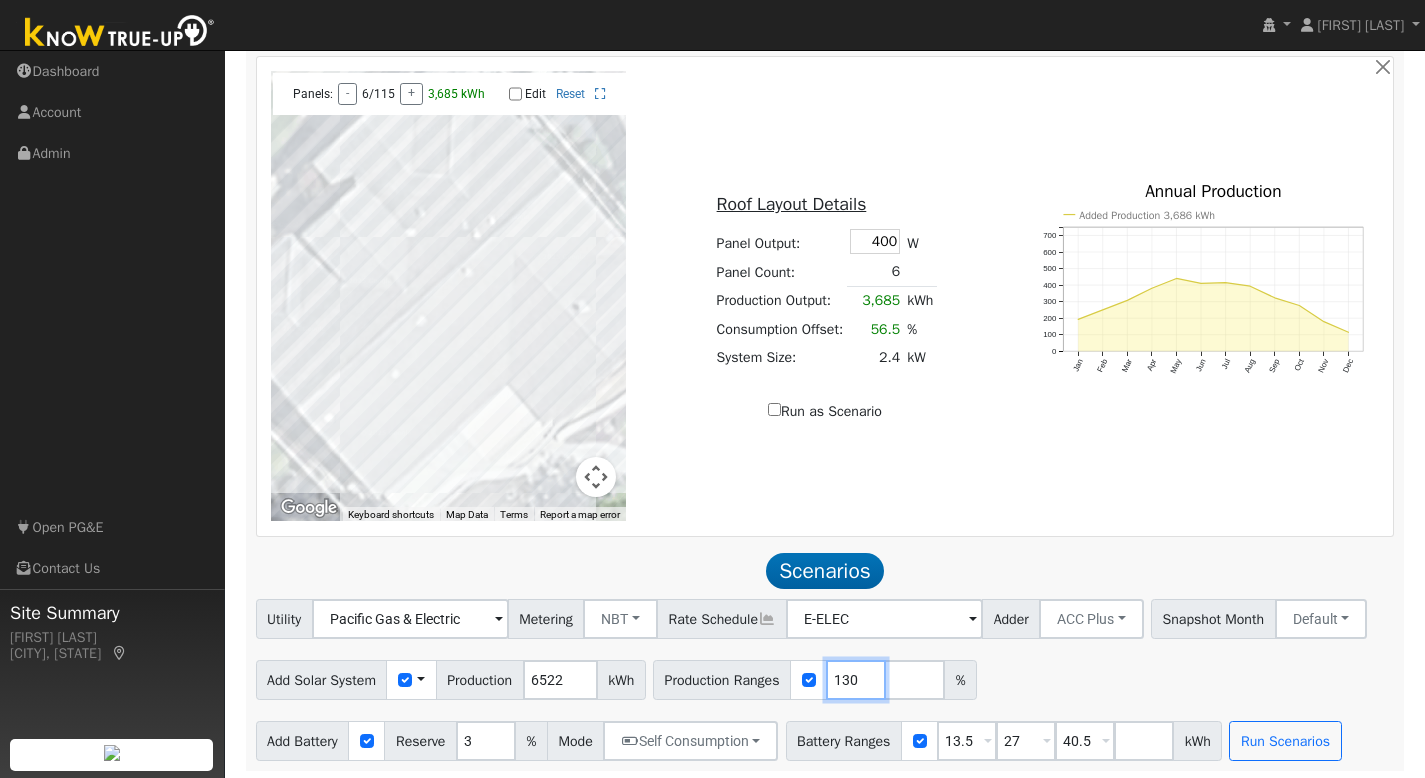 type on "130" 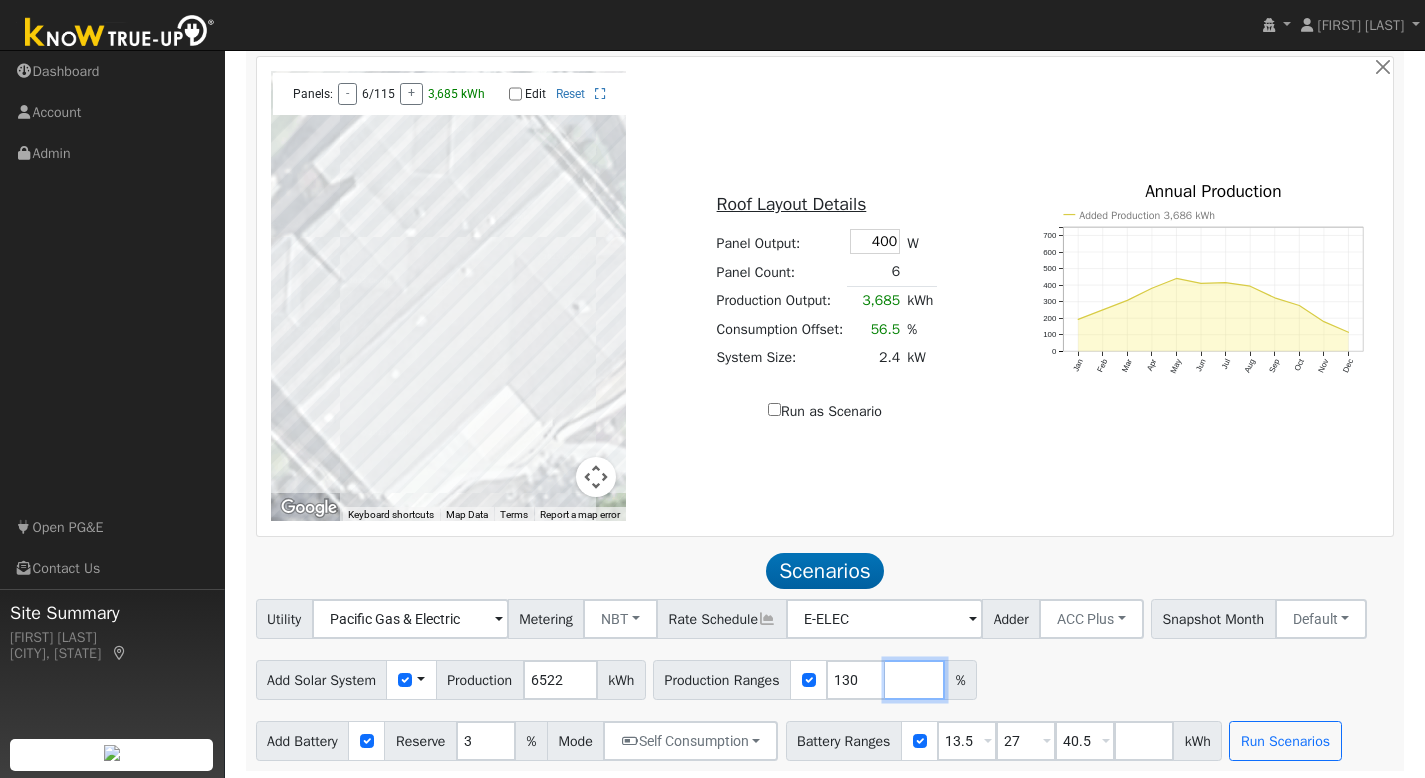 click at bounding box center [915, 680] 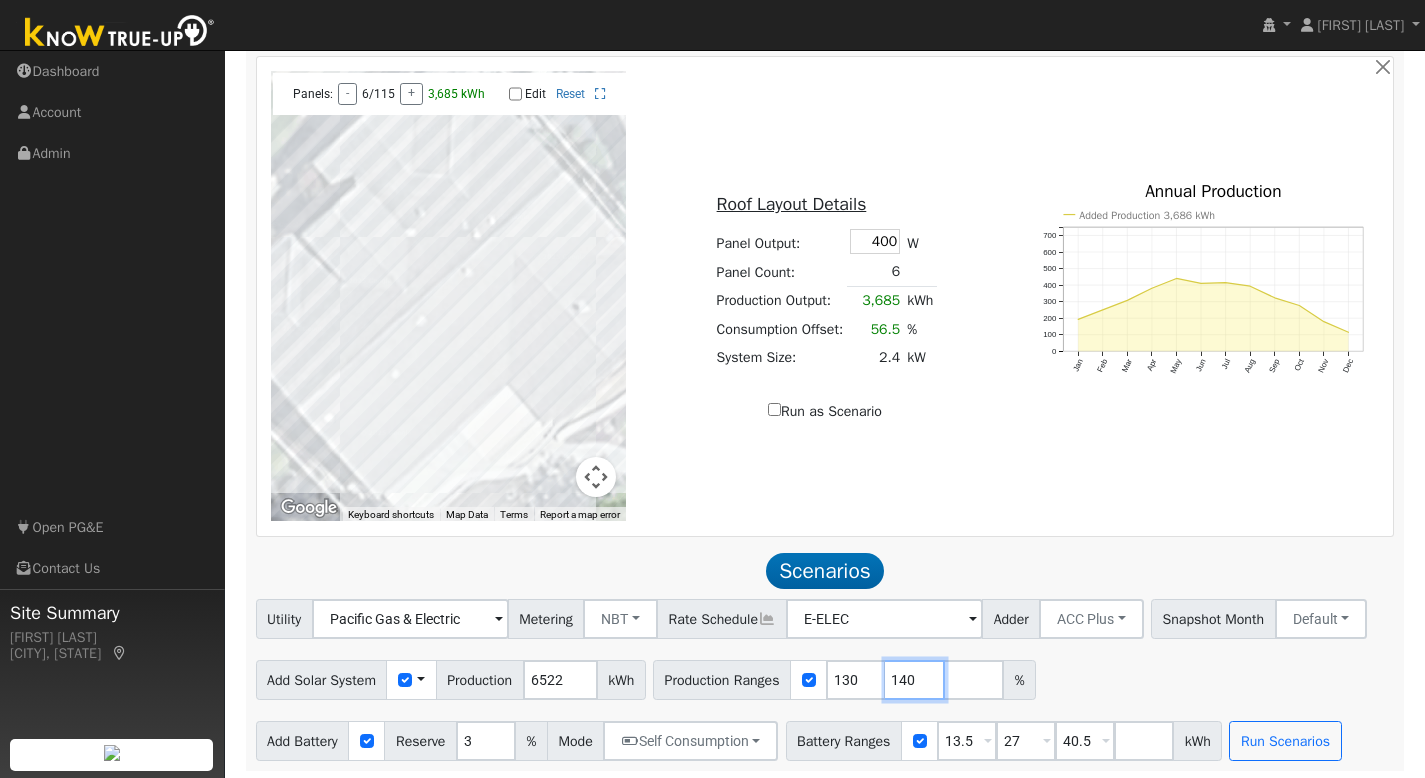 type on "140" 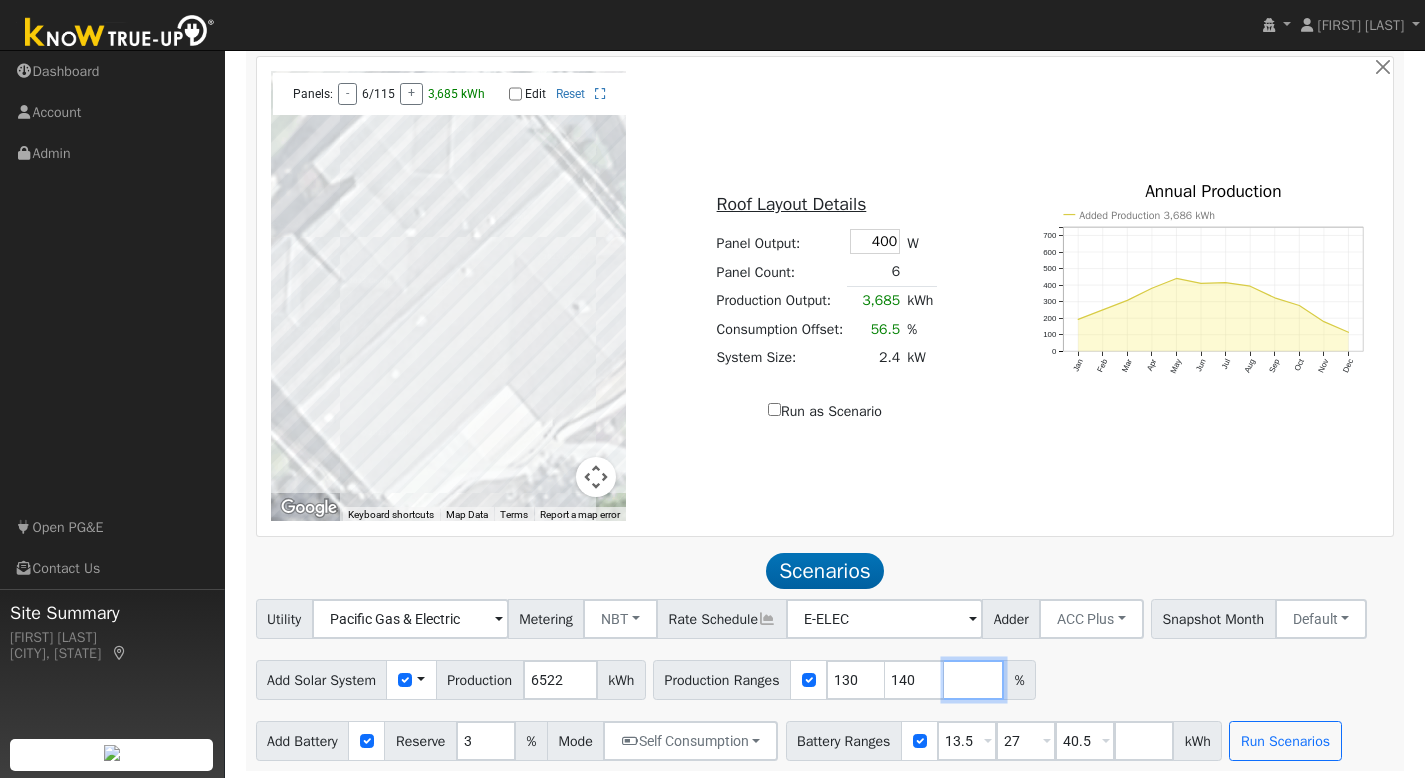 click at bounding box center (974, 680) 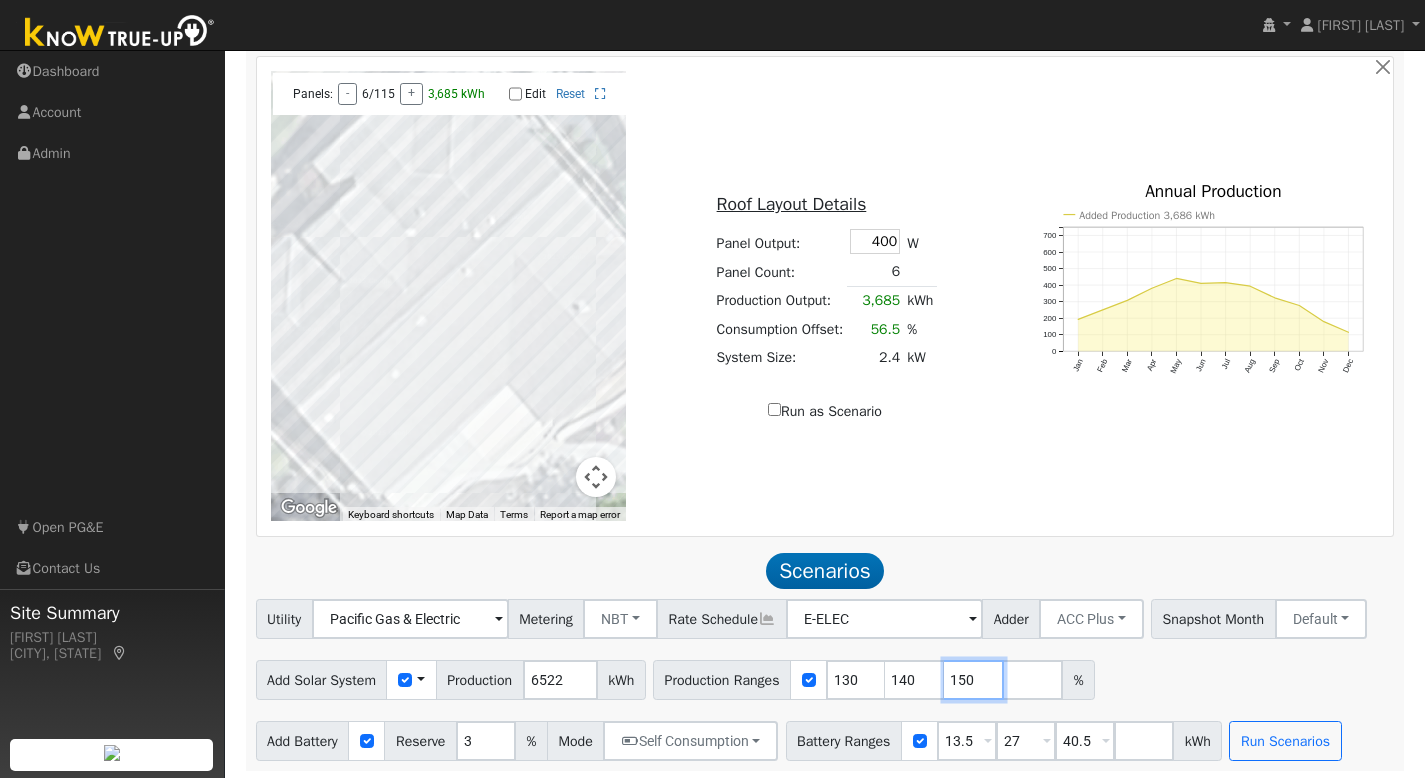type on "150" 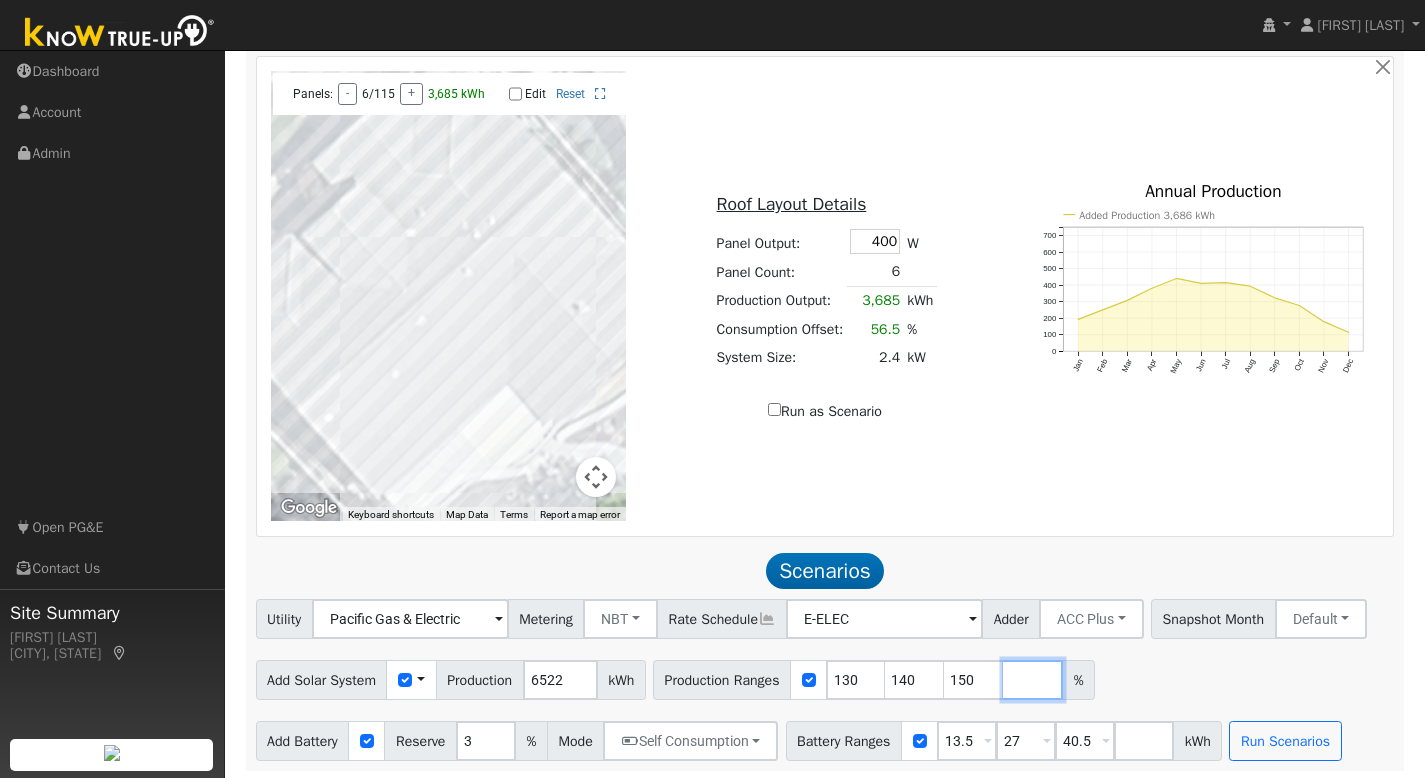click at bounding box center (1033, 680) 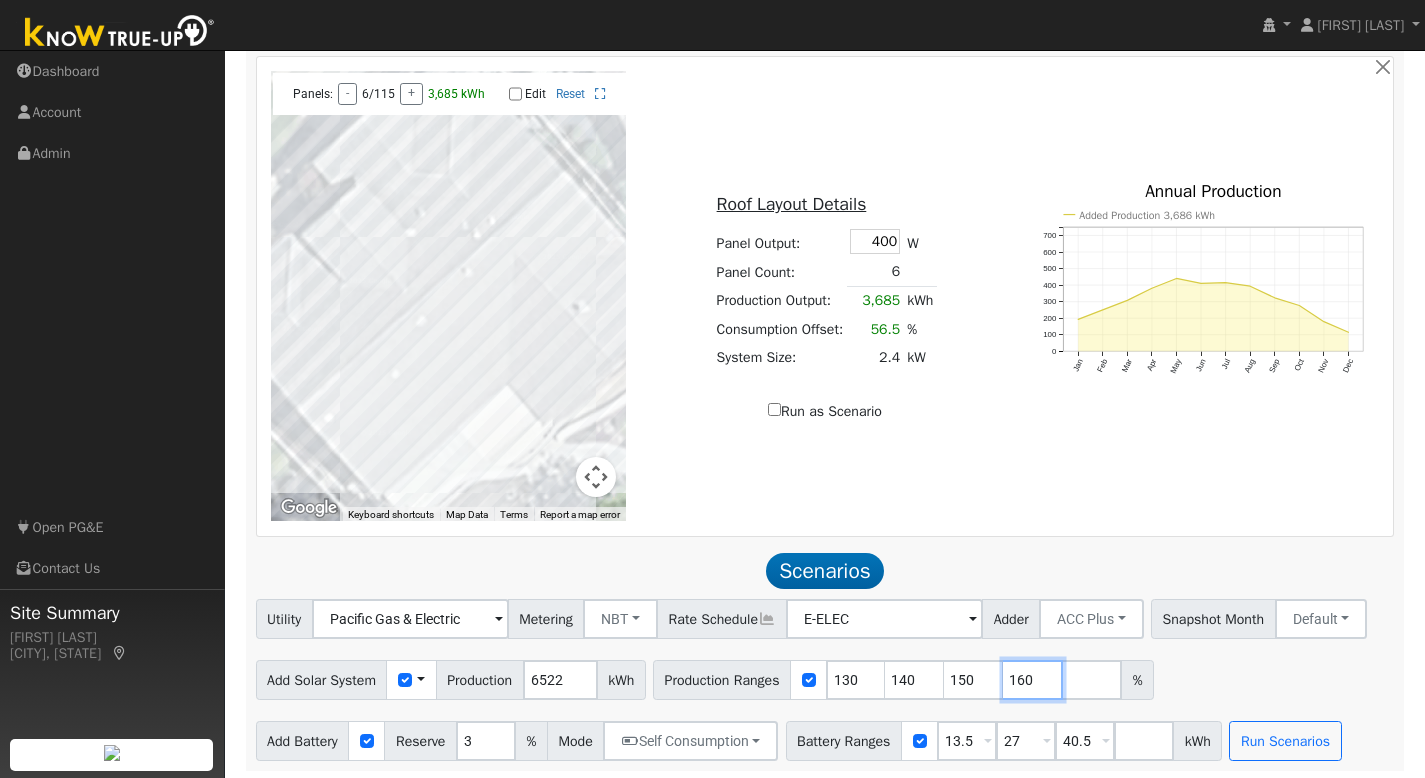 type on "160" 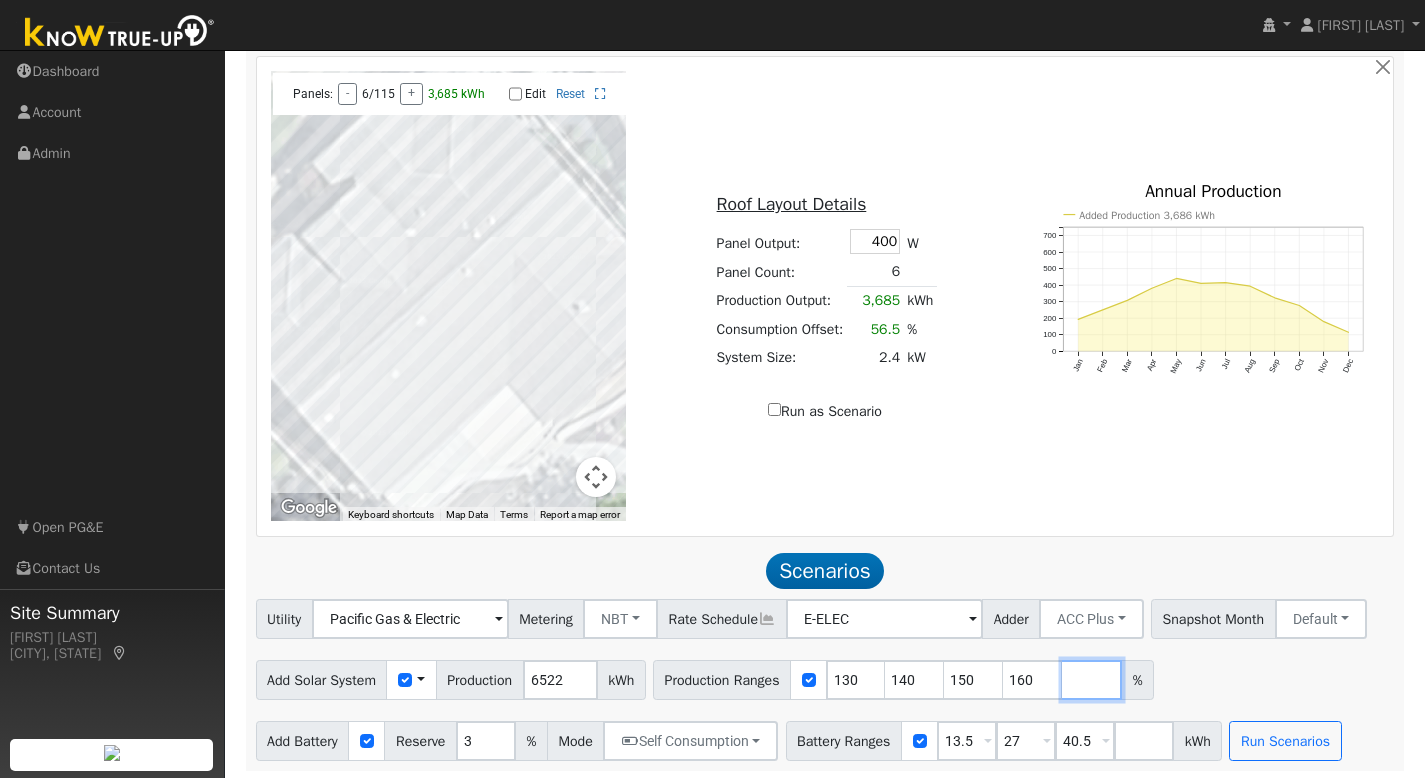 click at bounding box center (1092, 680) 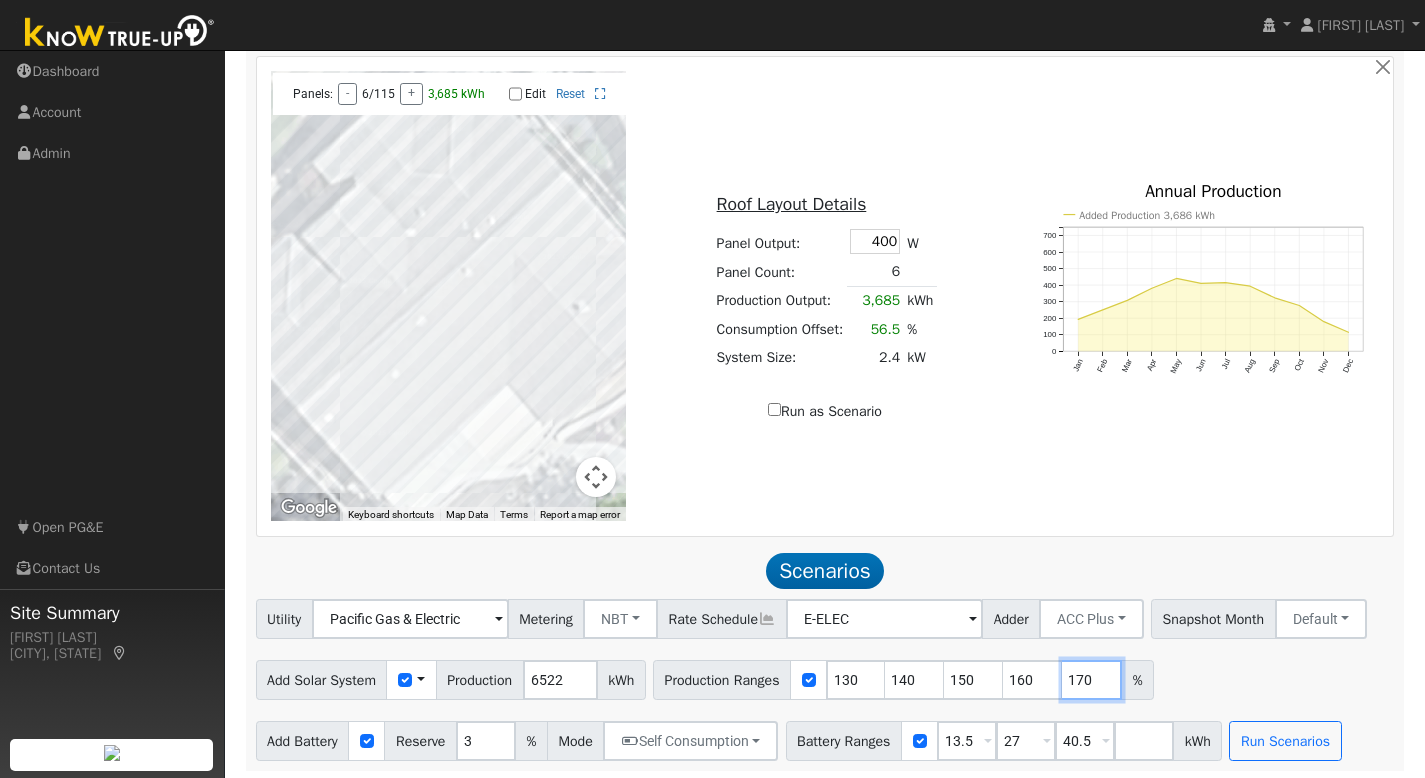 type on "170" 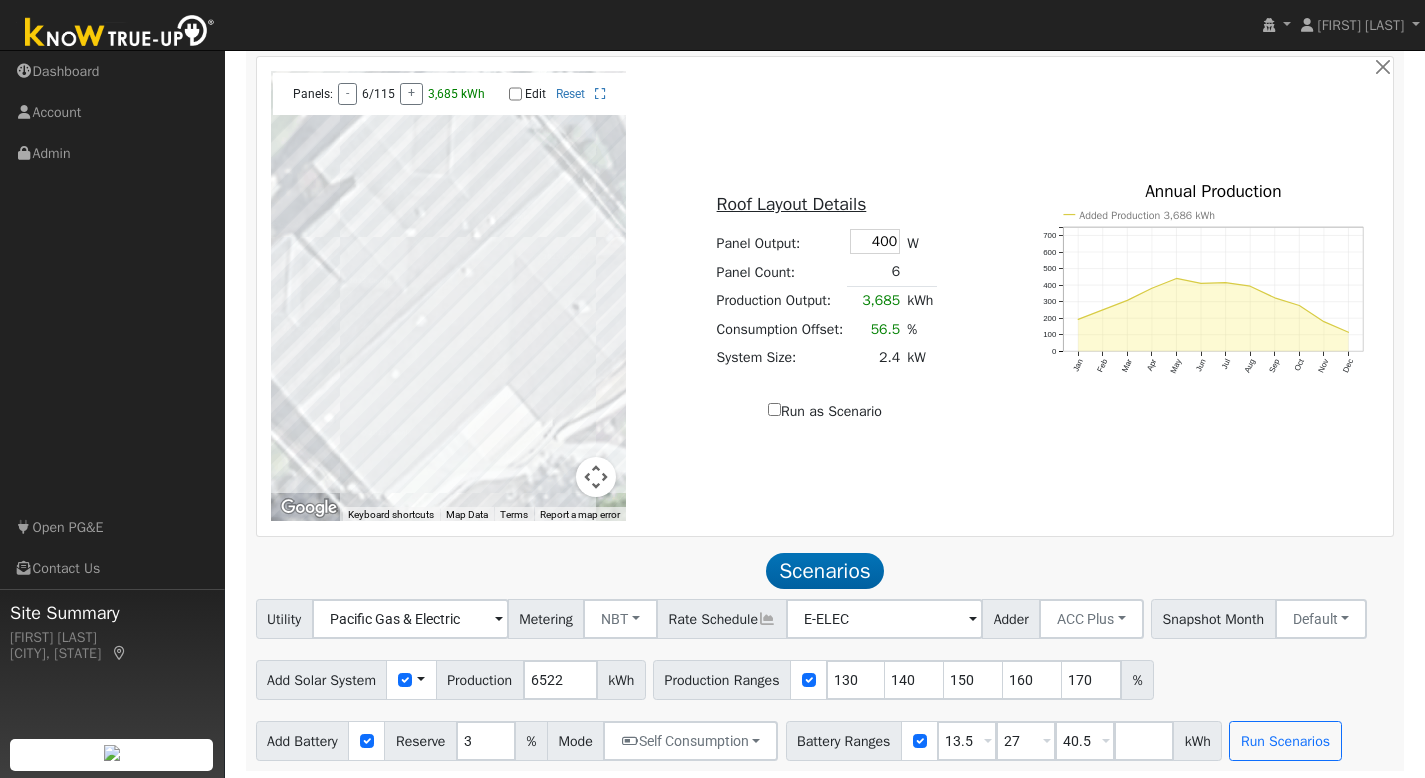 click on "Add Solar System Use CSV Data Production 6522 kWh Production Ranges 130 140 150 160 170 %" at bounding box center (825, 676) 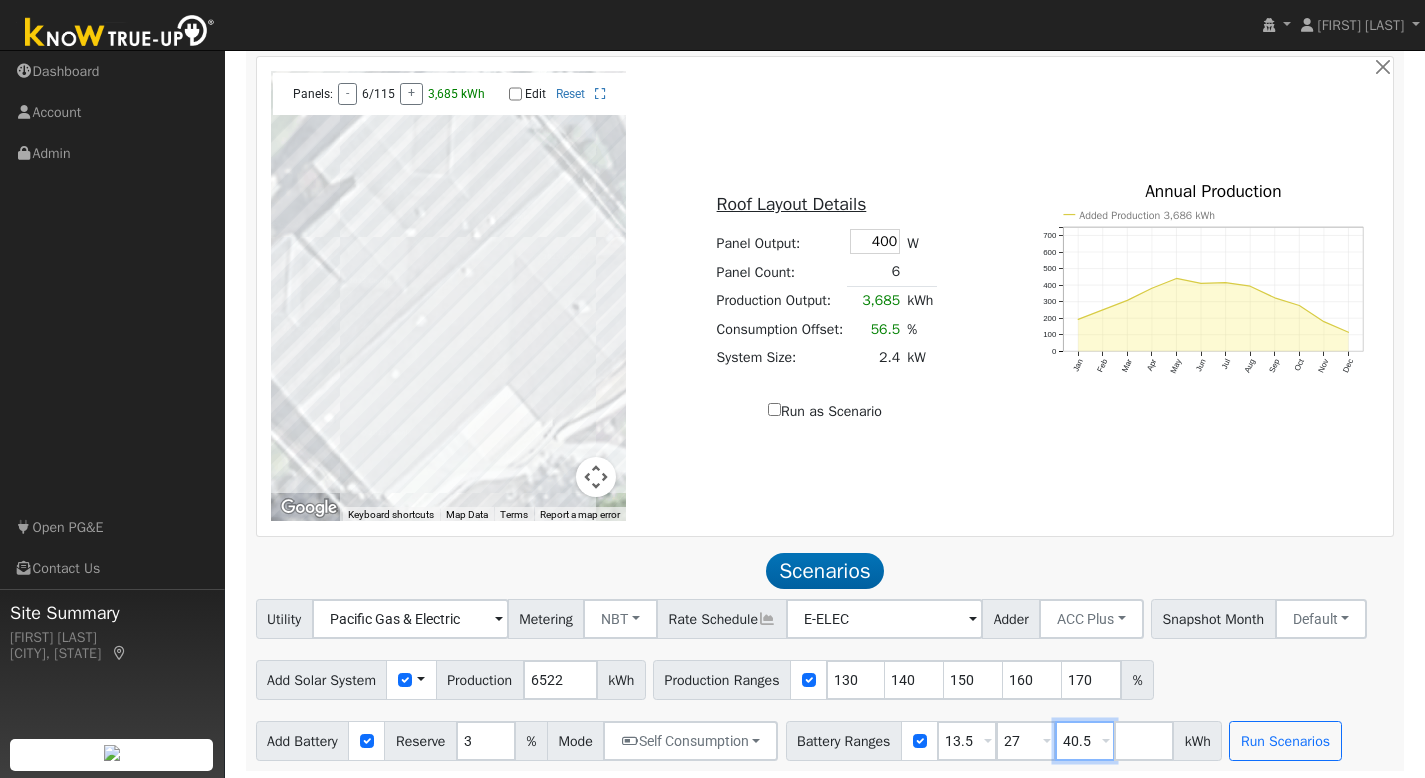 drag, startPoint x: 1123, startPoint y: 735, endPoint x: 1031, endPoint y: 748, distance: 92.91394 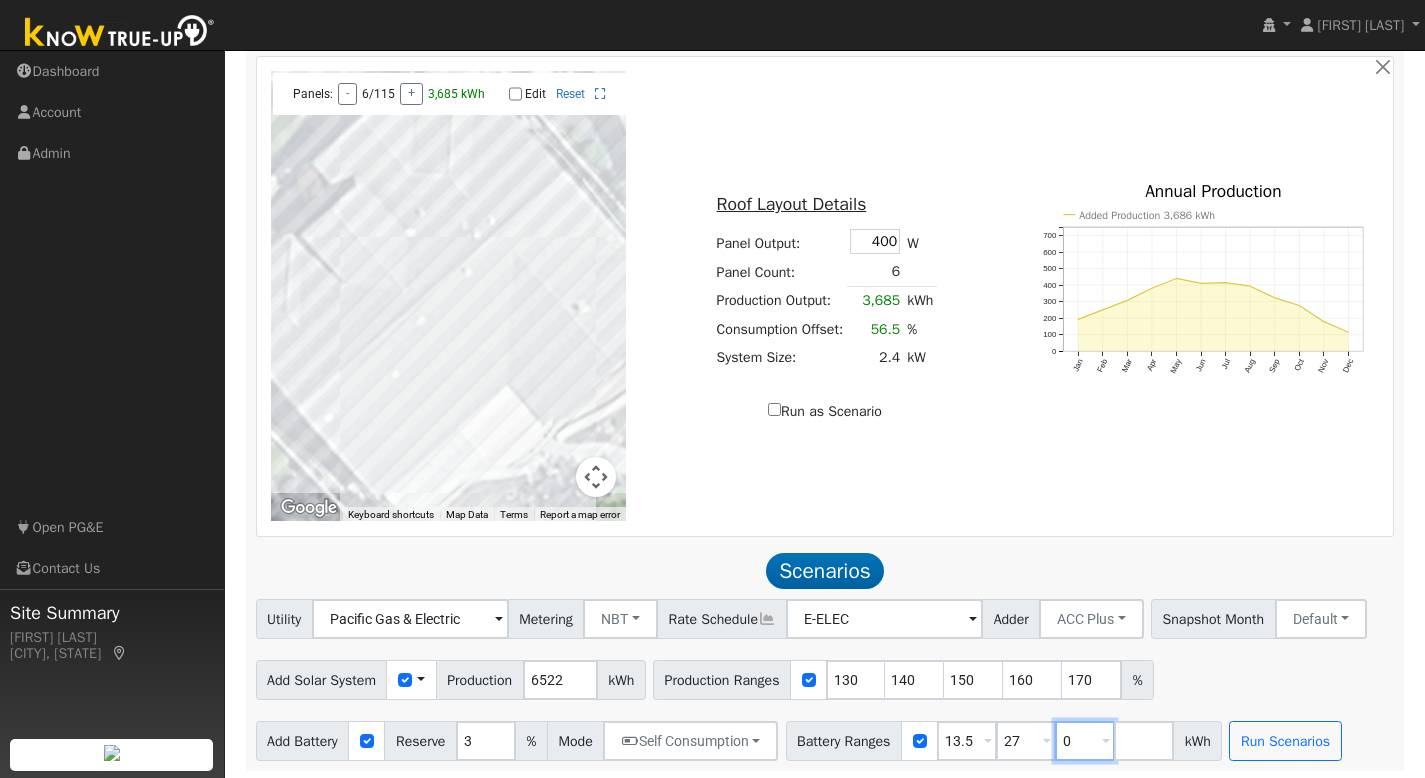 type on "0" 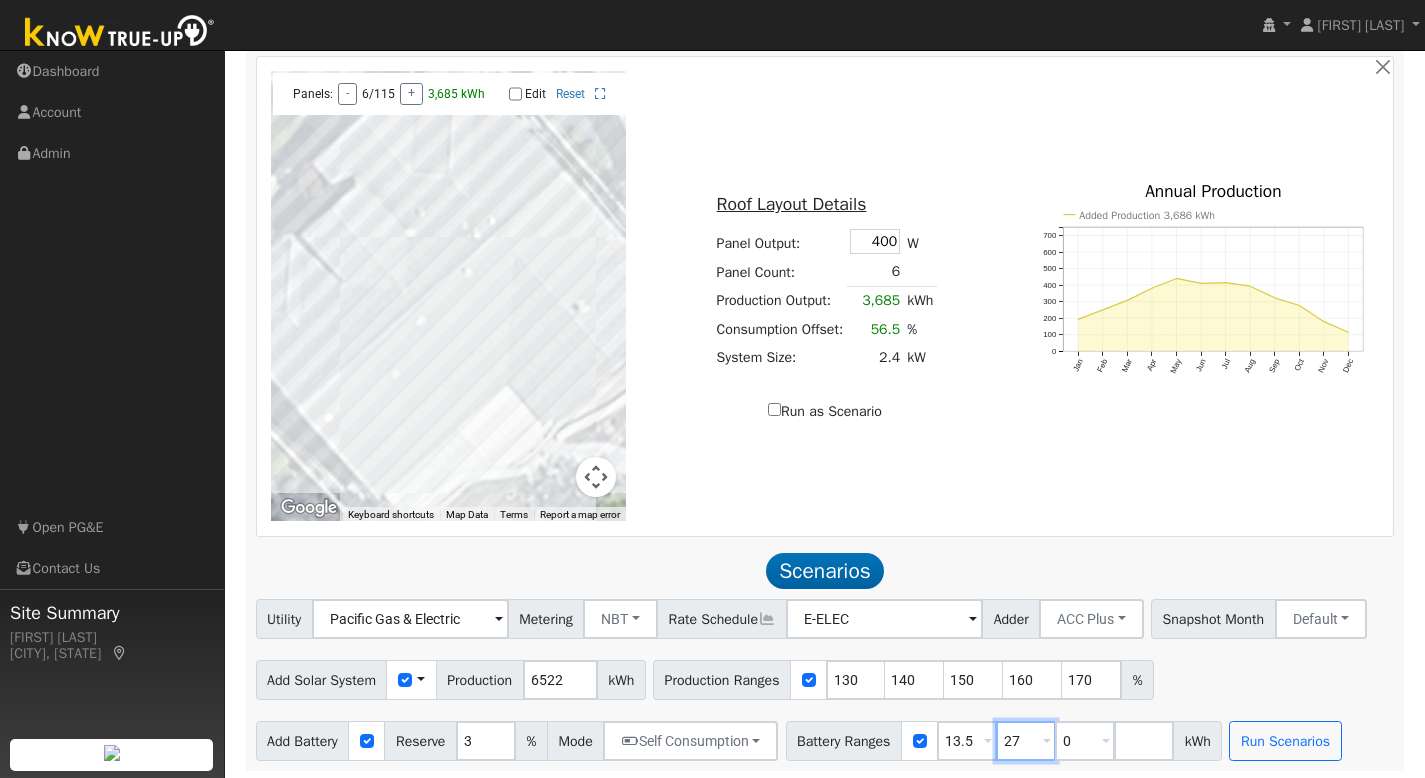type on "0" 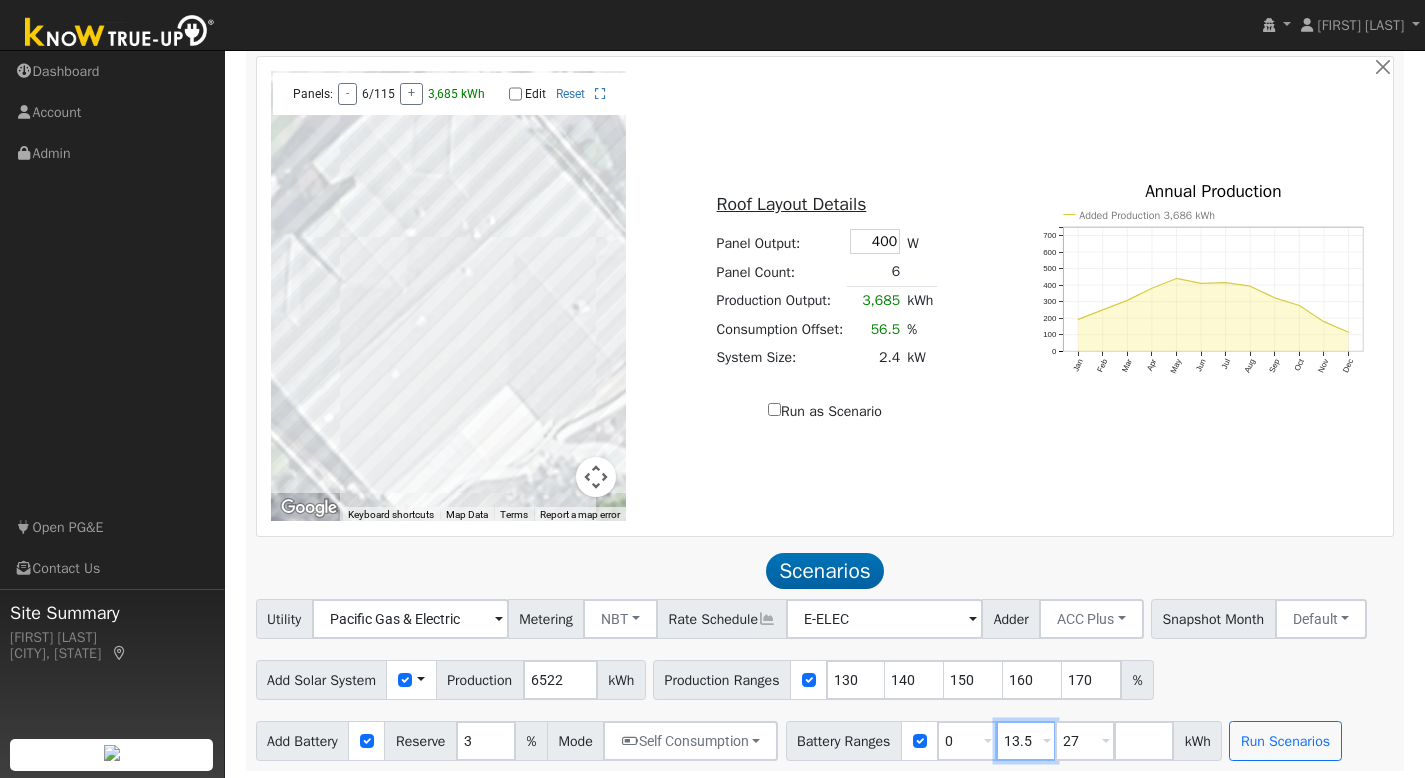 drag, startPoint x: 1052, startPoint y: 739, endPoint x: 1011, endPoint y: 740, distance: 41.01219 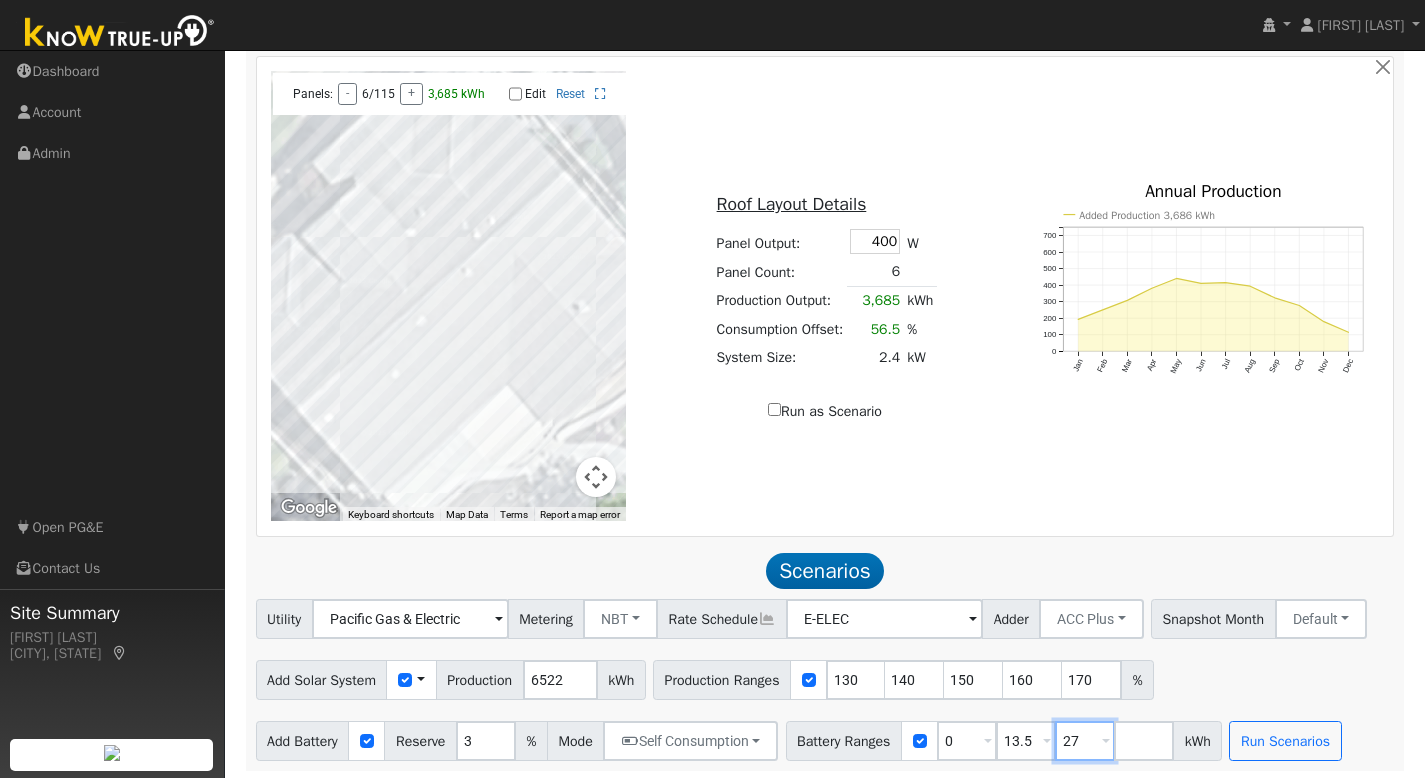 drag, startPoint x: 1112, startPoint y: 735, endPoint x: 1077, endPoint y: 739, distance: 35.22783 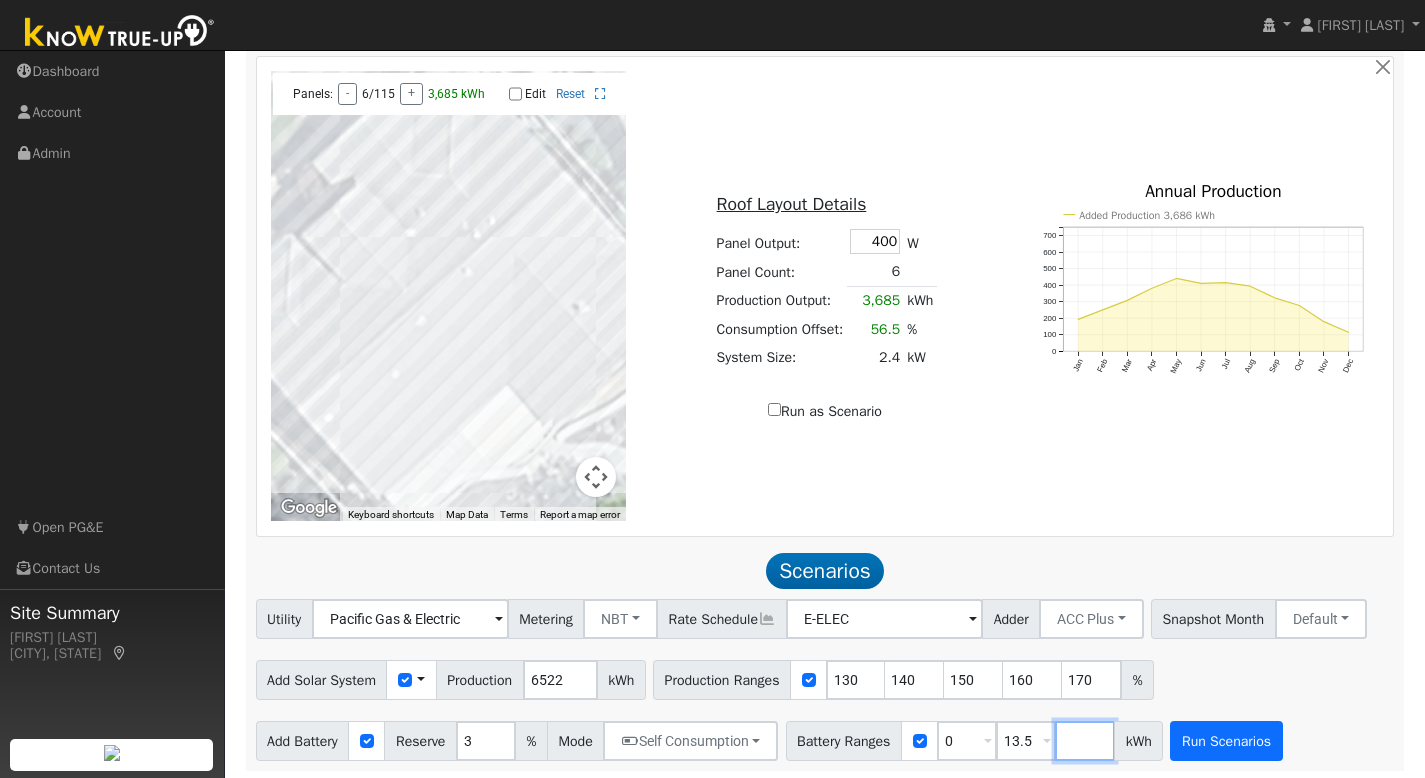 type 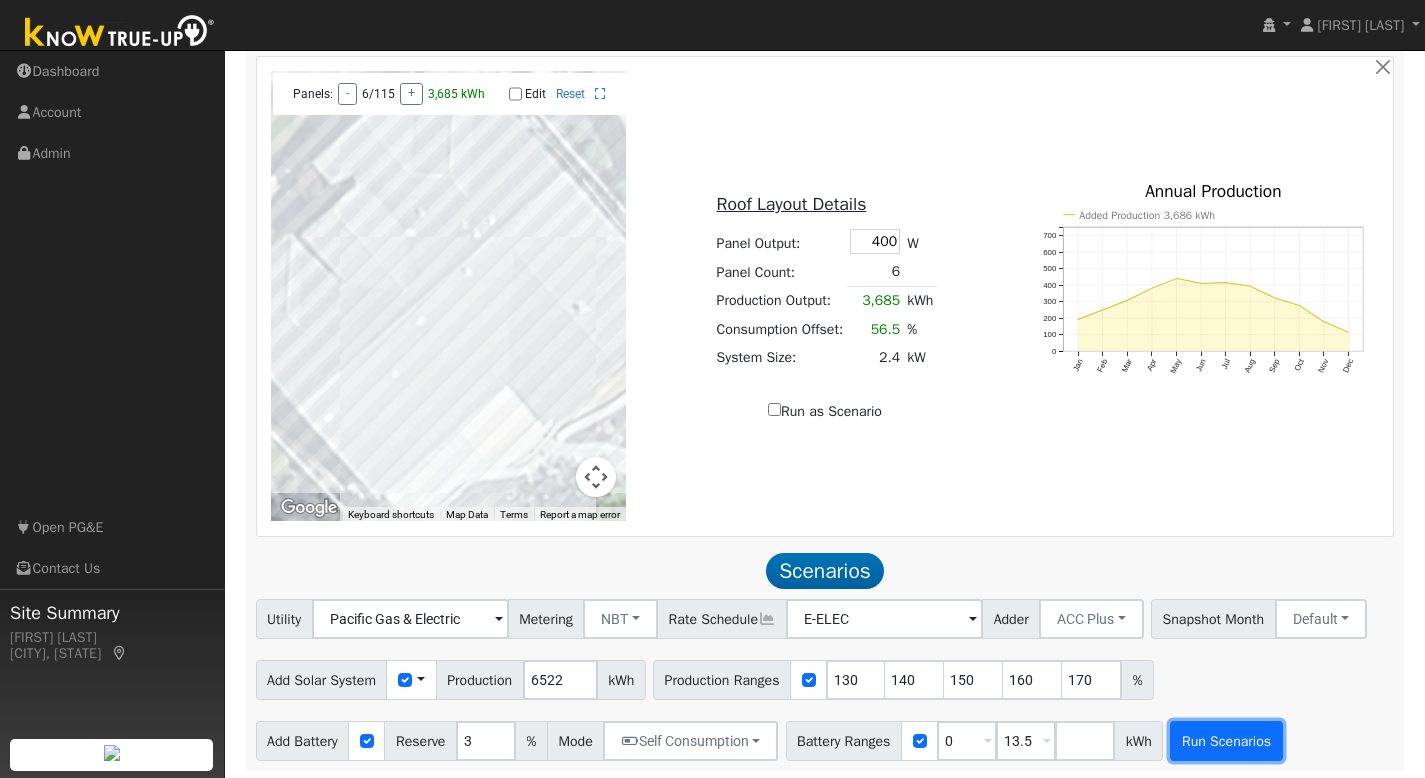 click on "Run Scenarios" at bounding box center (1226, 741) 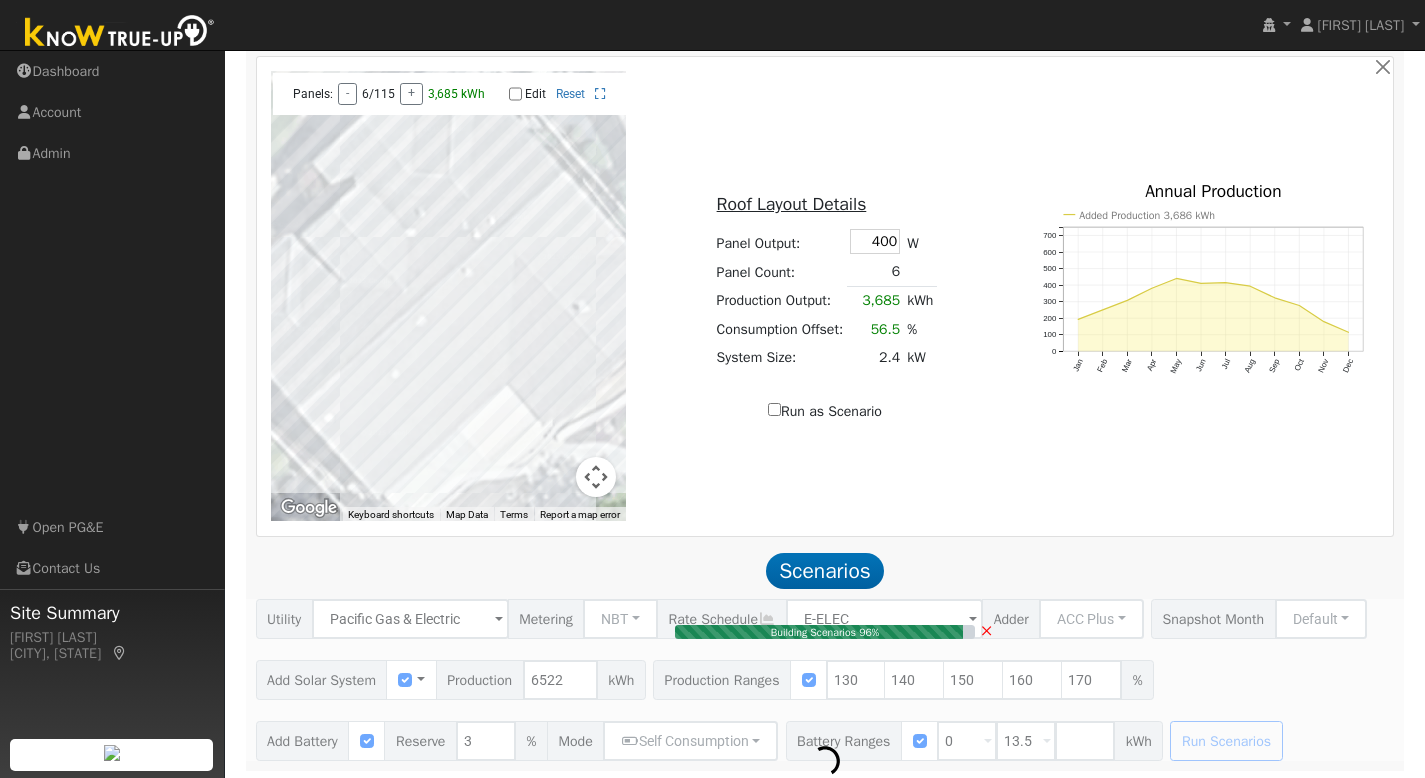 type on "$19,784" 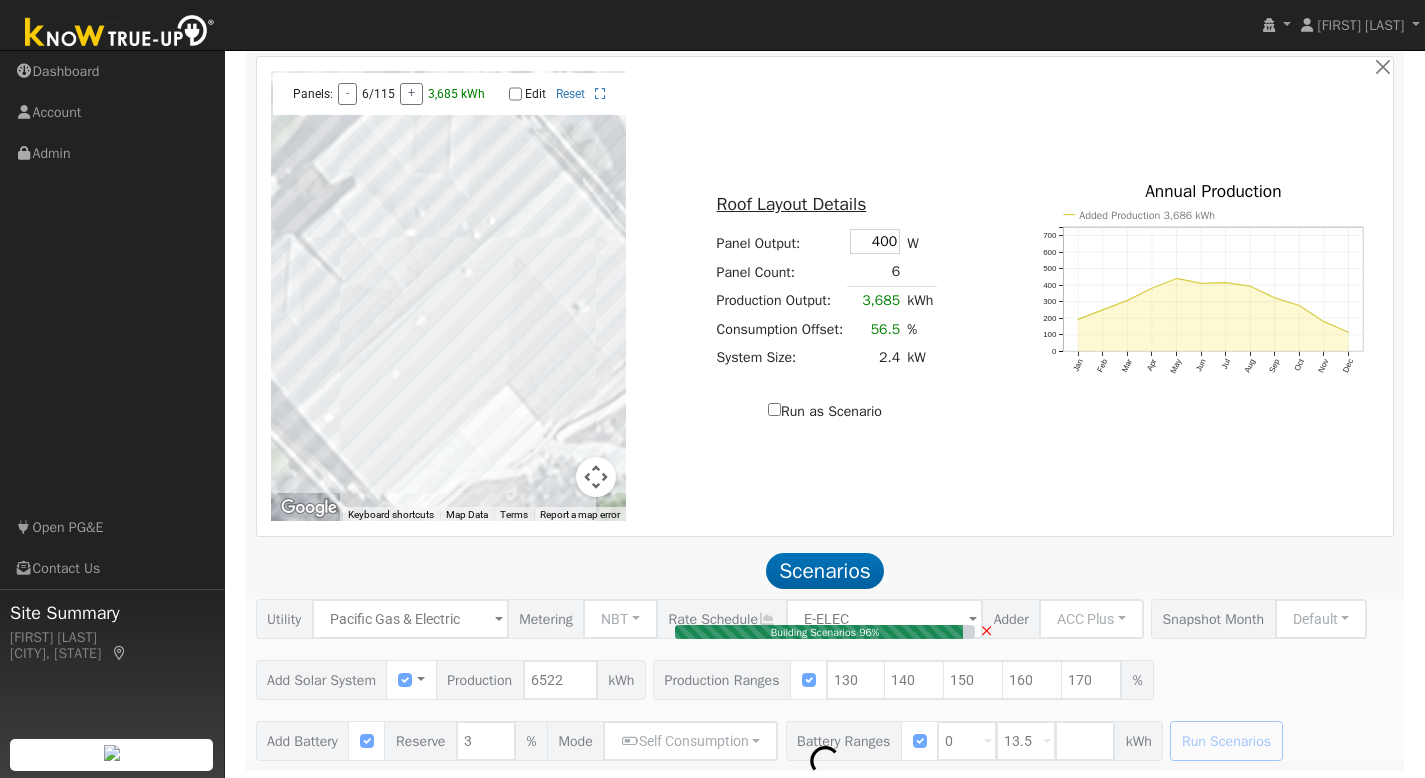 type on "$16,200" 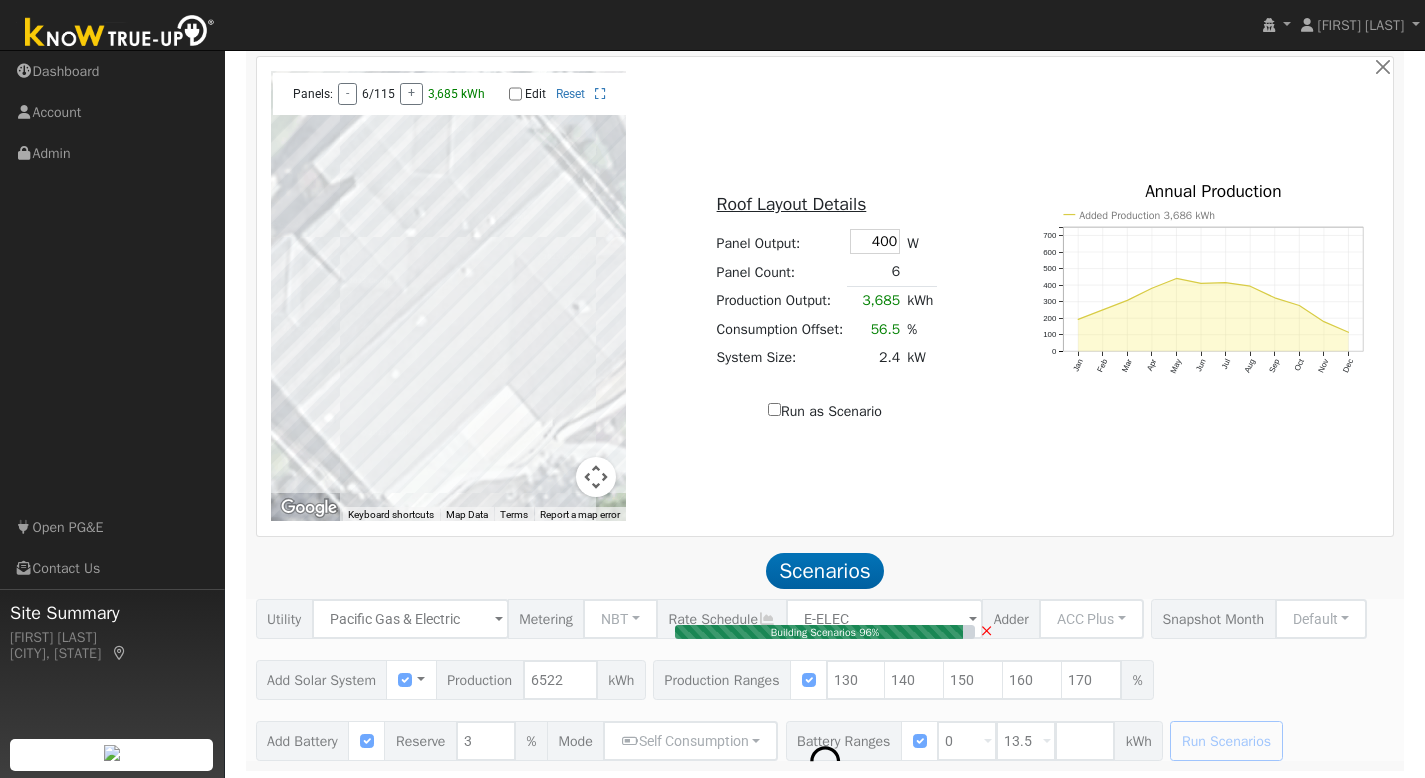 type on "$10,795" 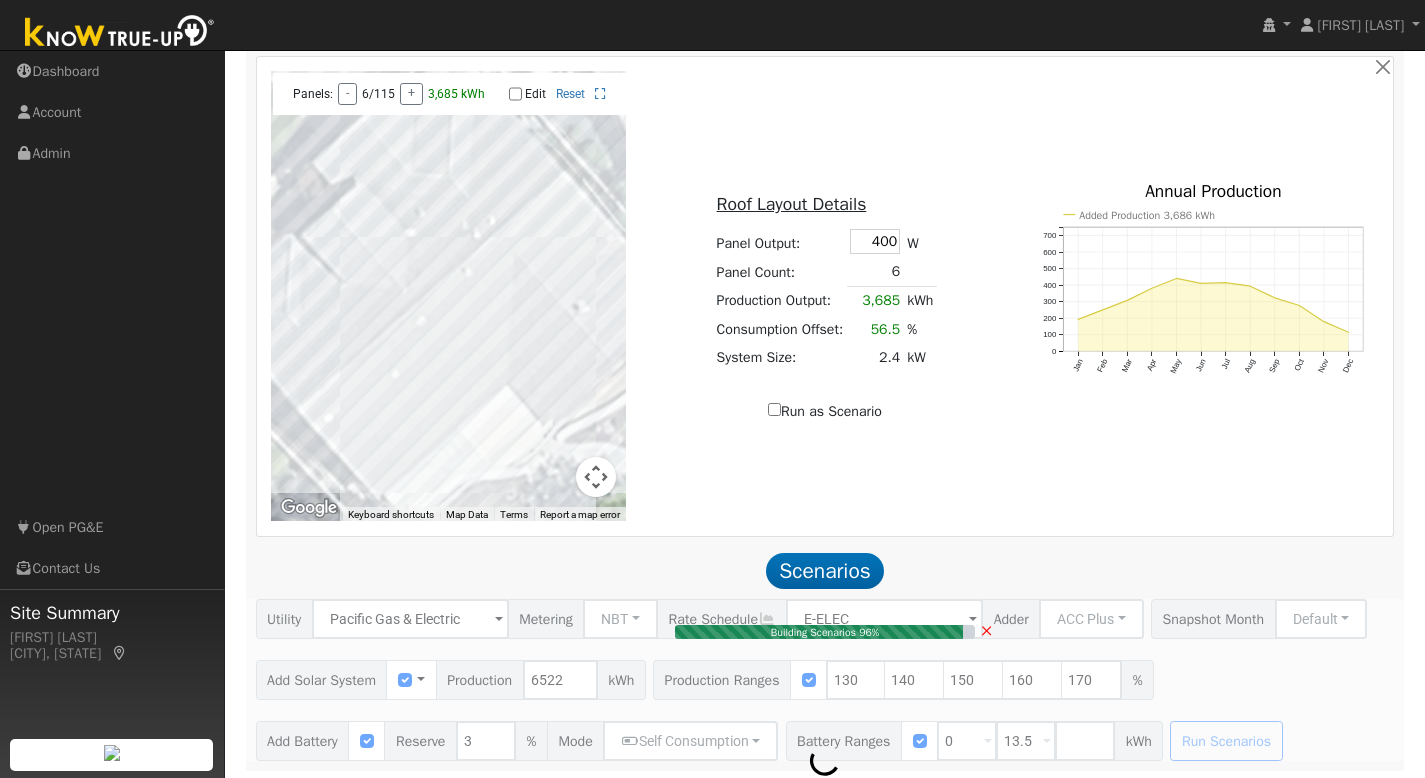 type on "5.7" 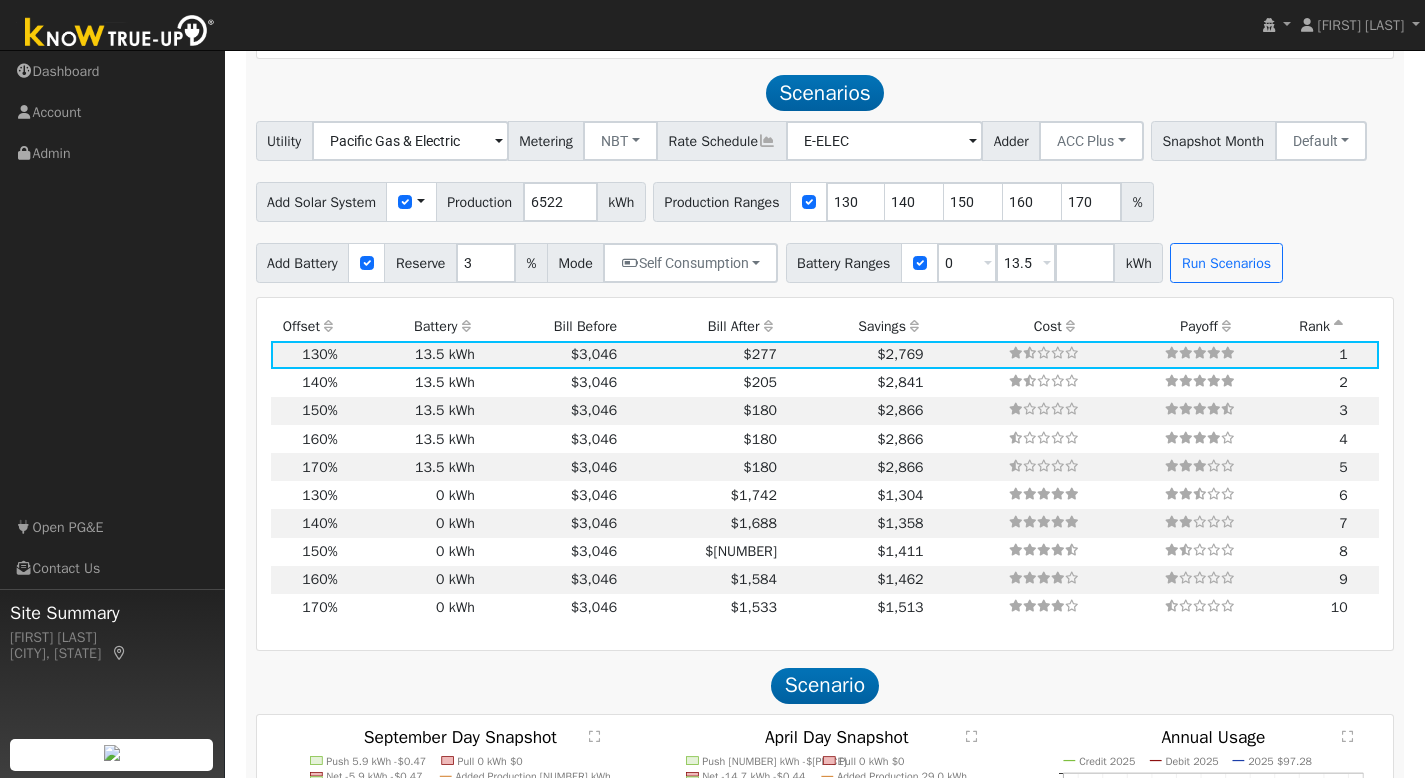 scroll, scrollTop: 1613, scrollLeft: 0, axis: vertical 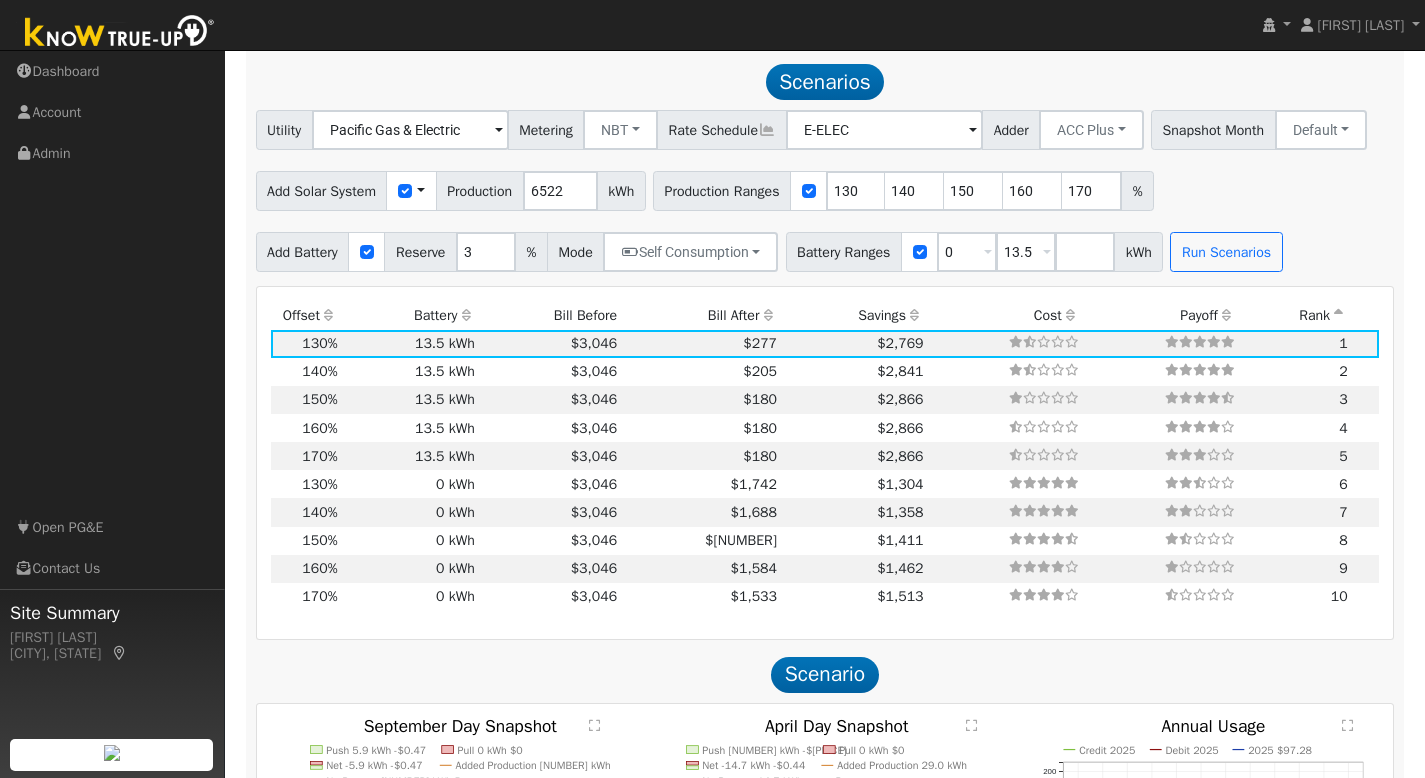 click on "Bill After" at bounding box center [701, 315] 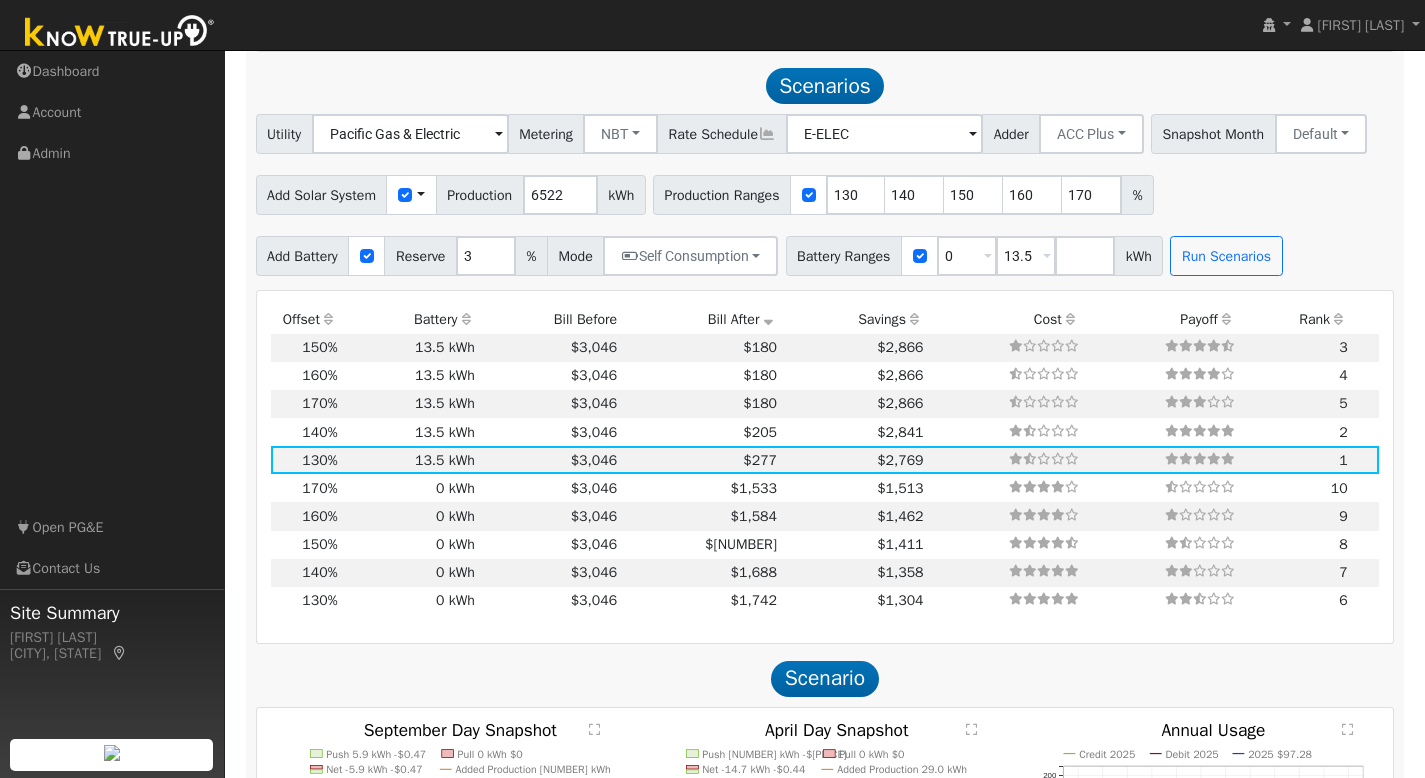 scroll, scrollTop: 1609, scrollLeft: 0, axis: vertical 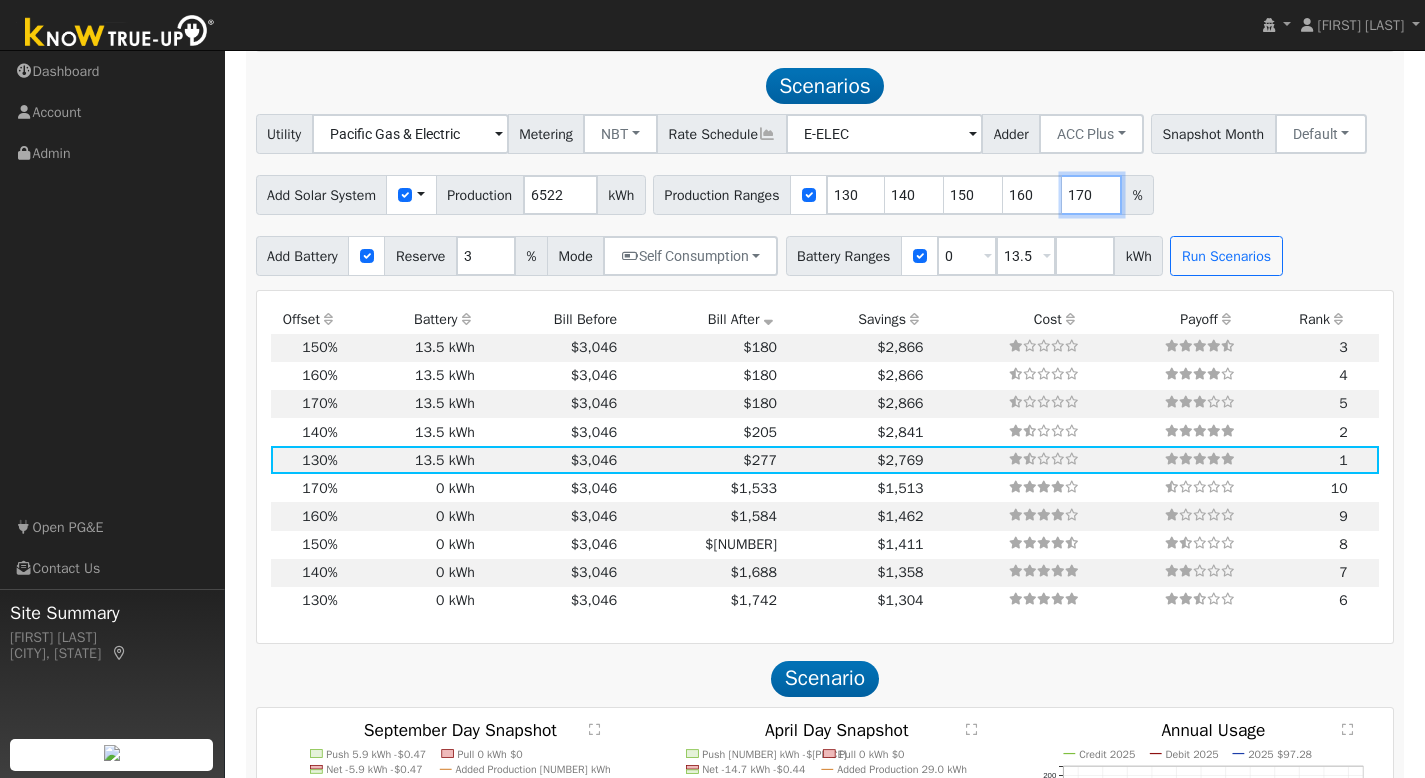 drag, startPoint x: 1118, startPoint y: 188, endPoint x: 1072, endPoint y: 190, distance: 46.043457 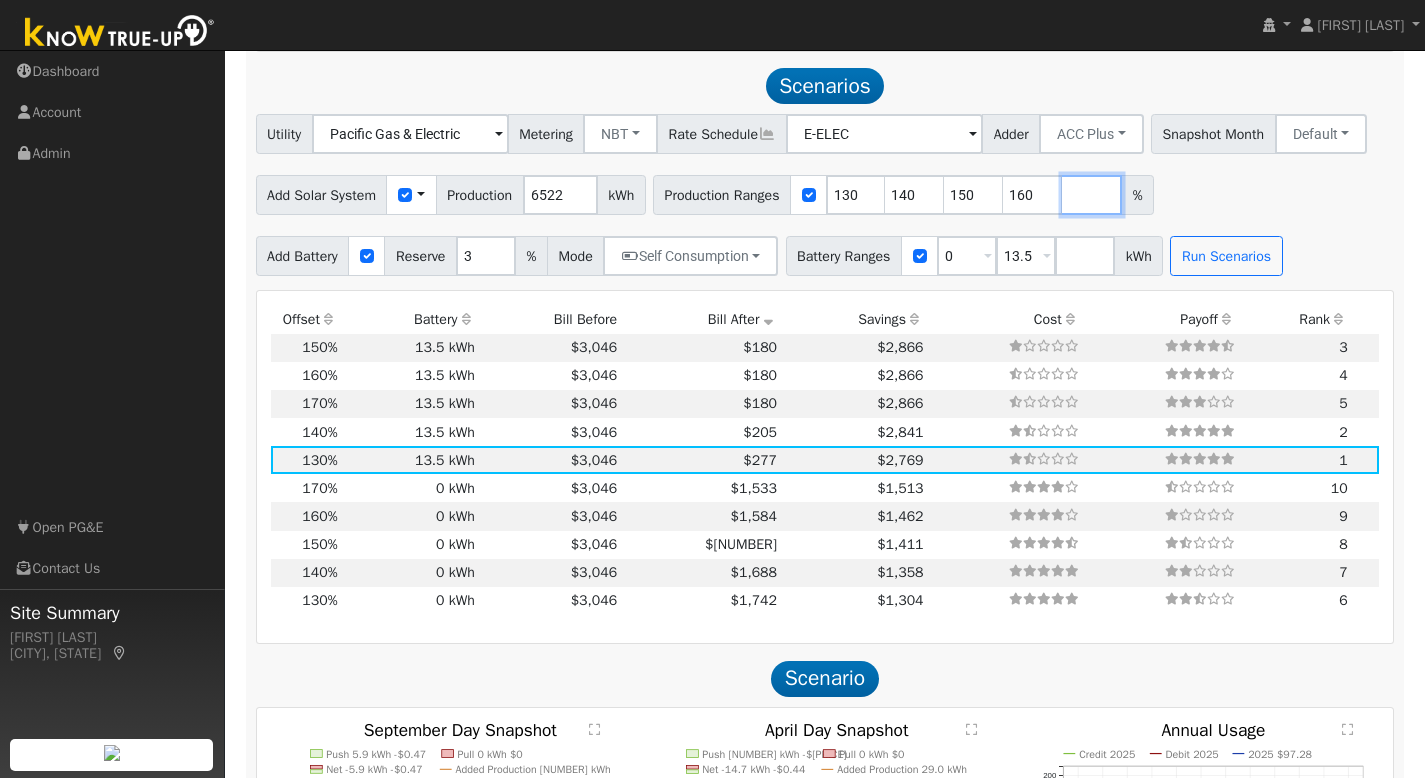 type 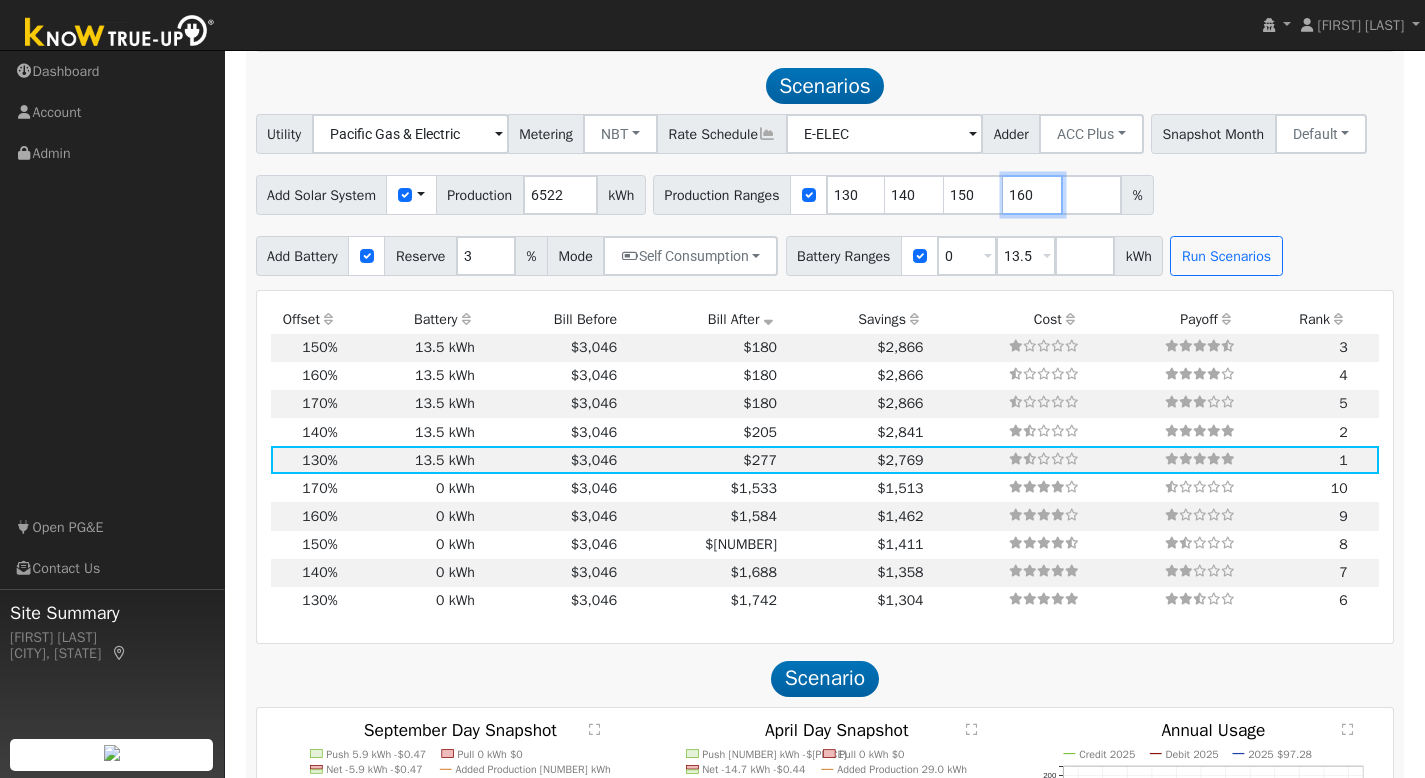 drag, startPoint x: 1057, startPoint y: 195, endPoint x: 1019, endPoint y: 197, distance: 38.052597 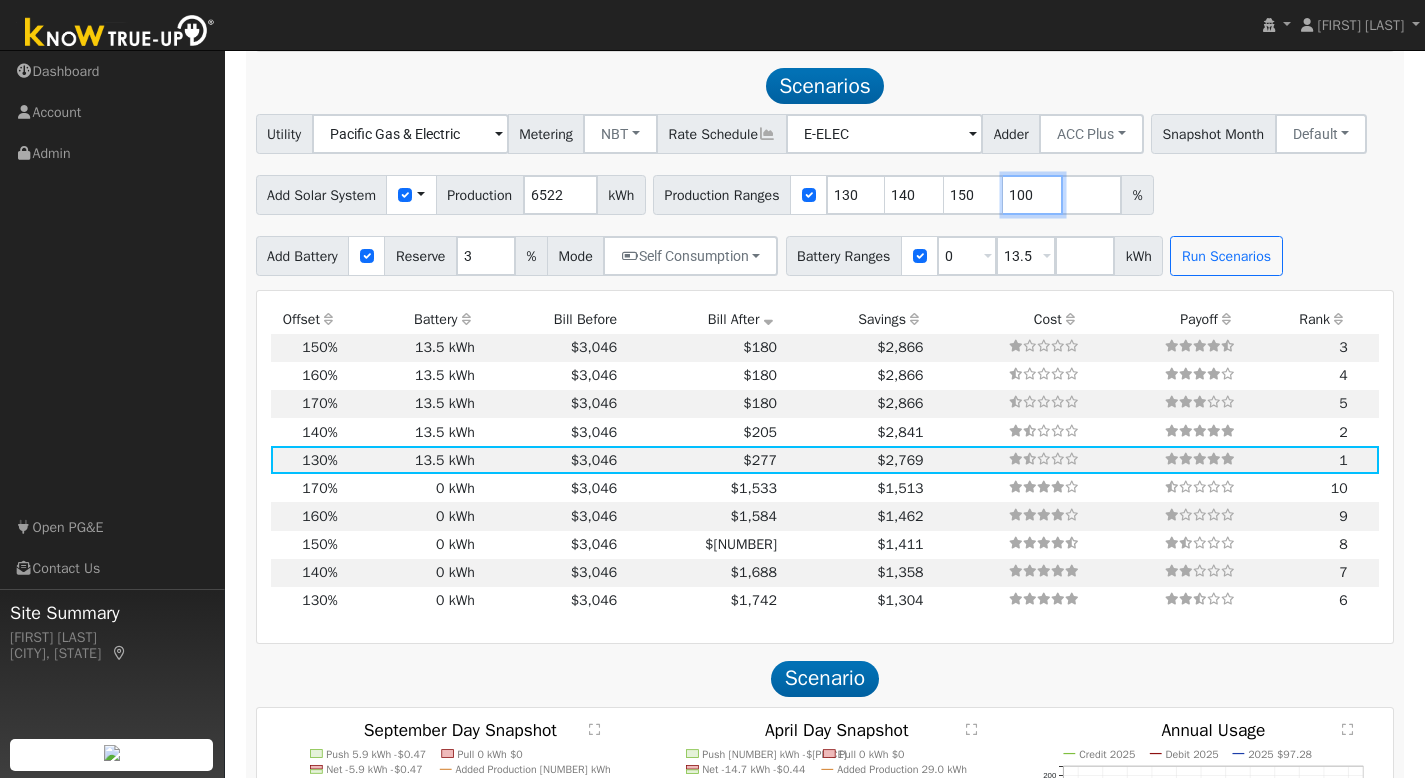 type on "100" 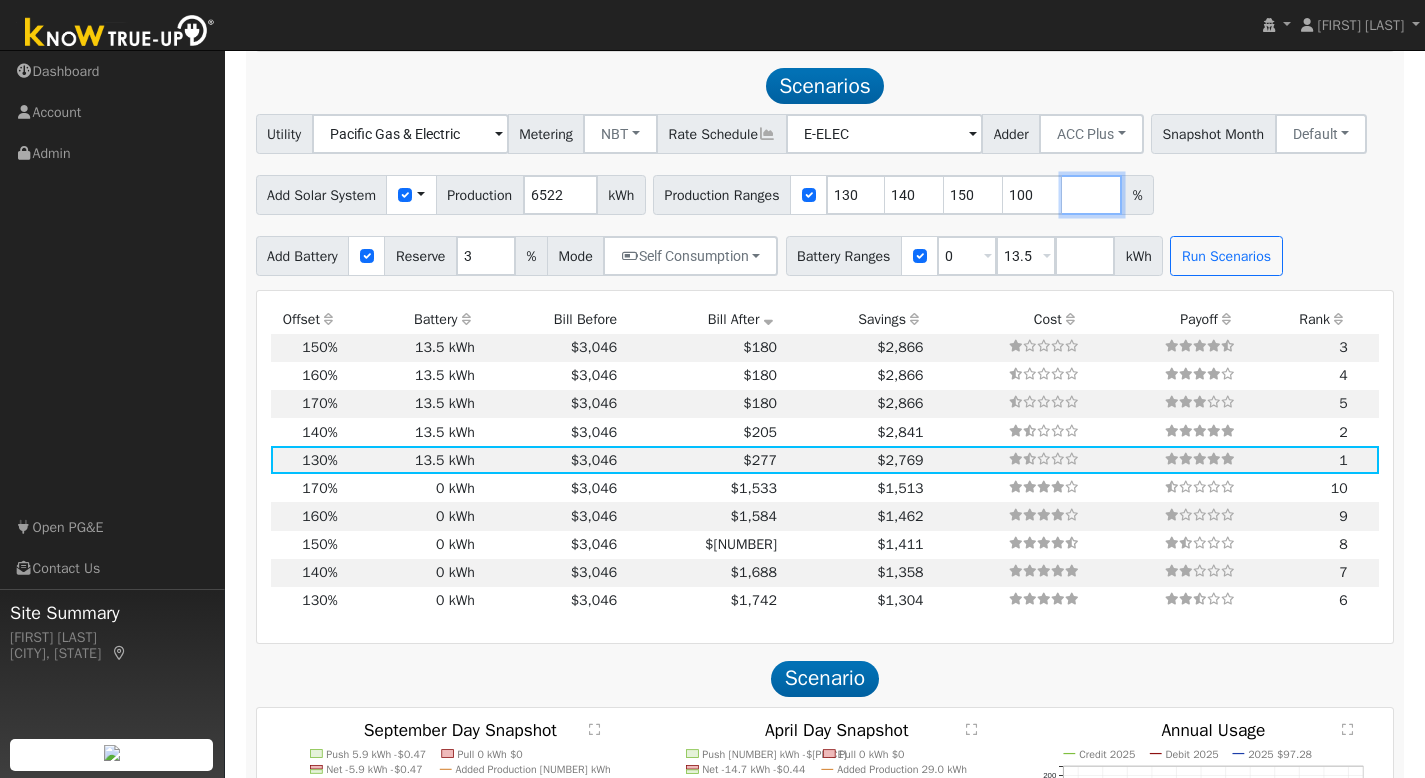 type on "100" 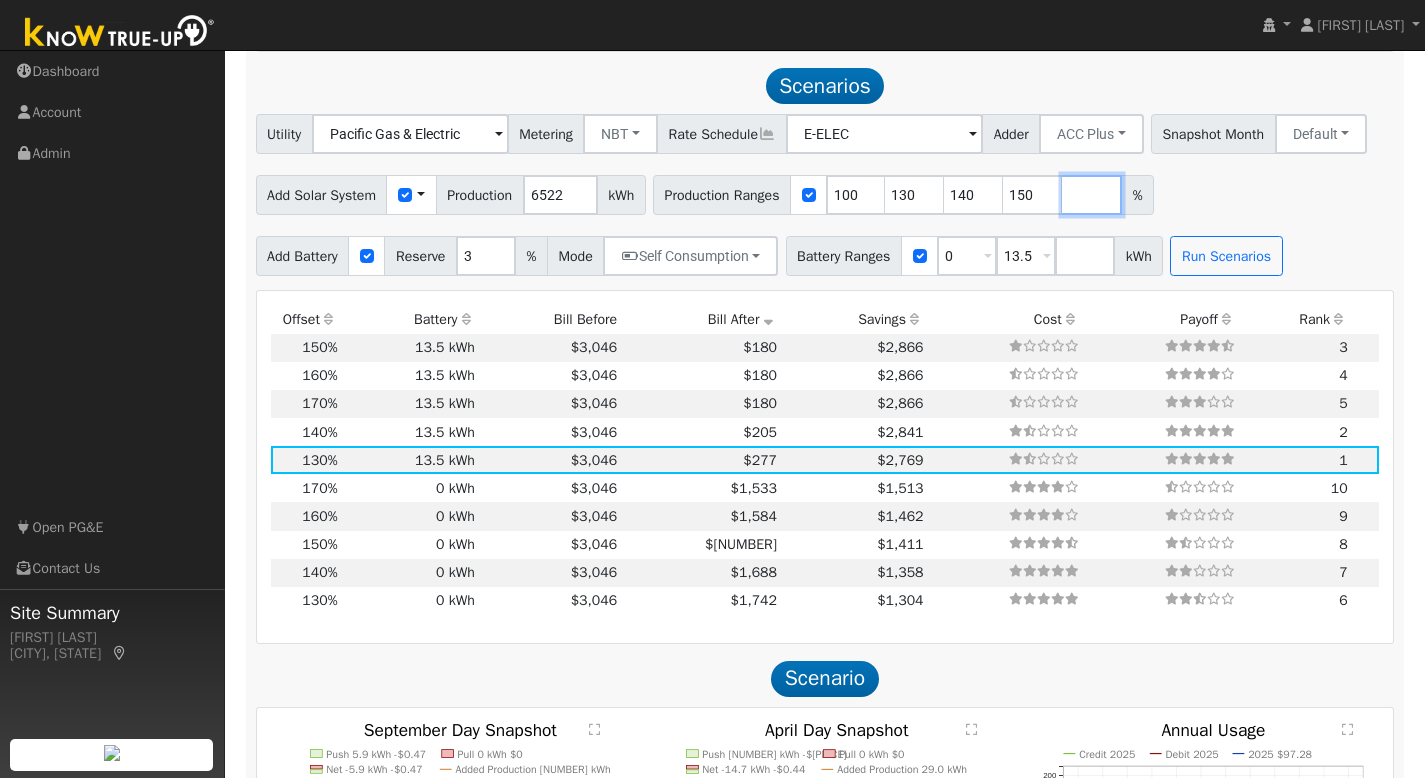 click at bounding box center (1092, 195) 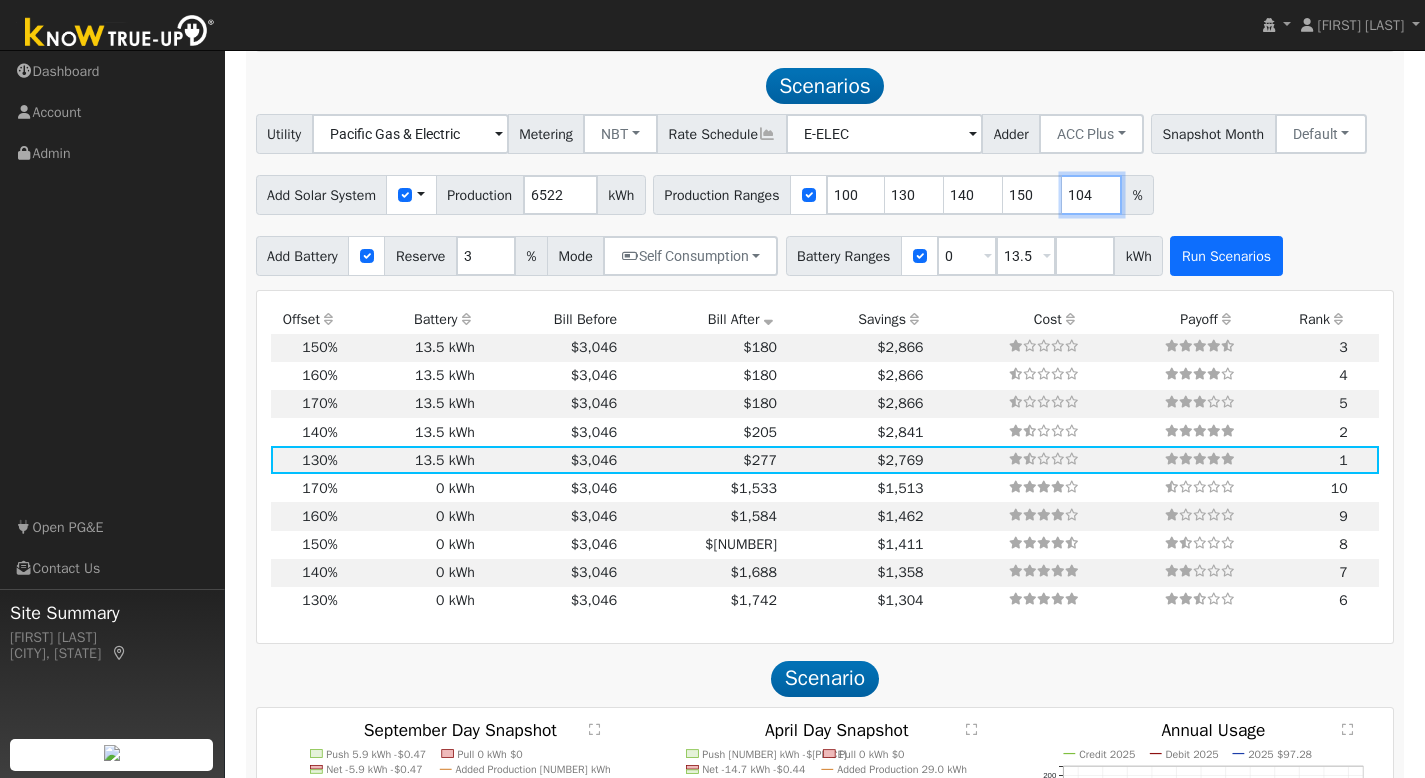 type on "104" 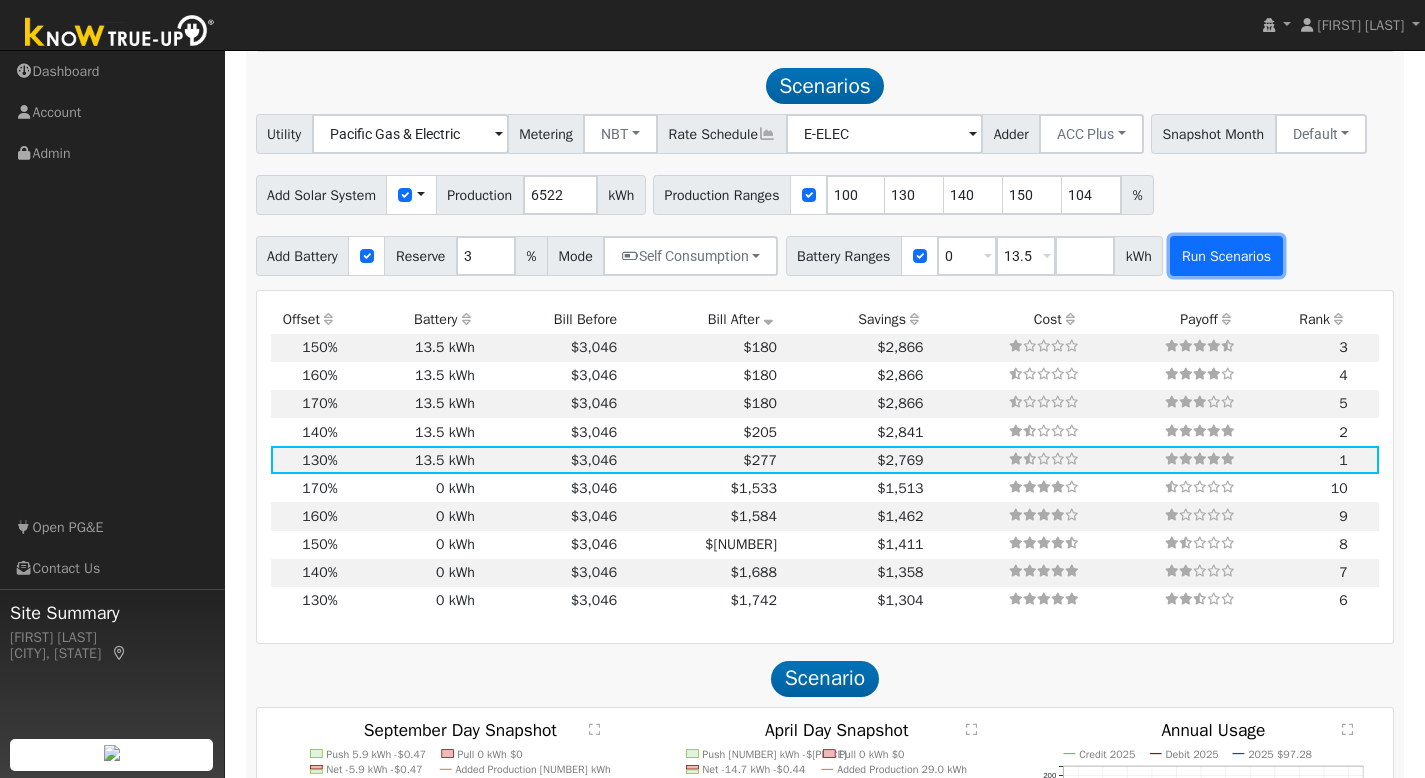 type on "104" 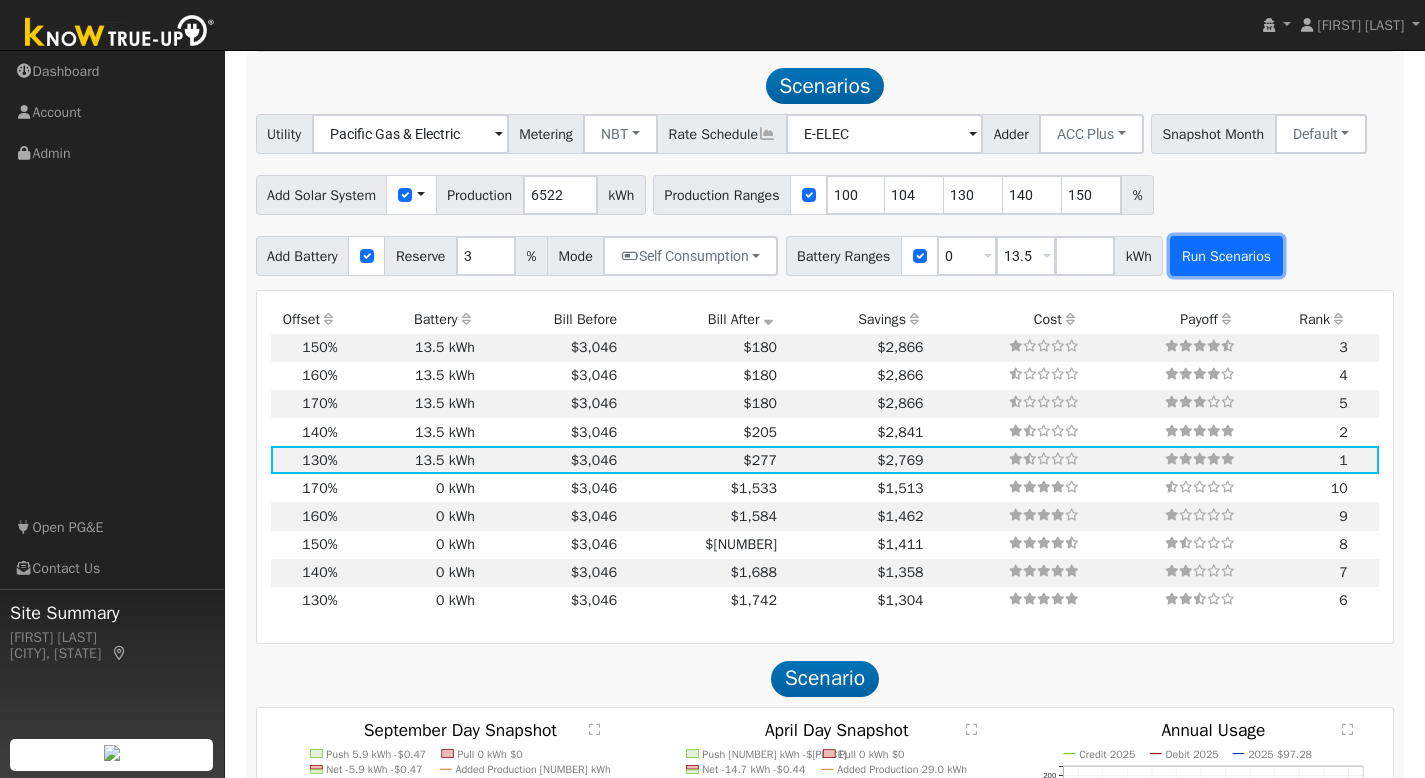 click on "Run Scenarios" at bounding box center [1226, 256] 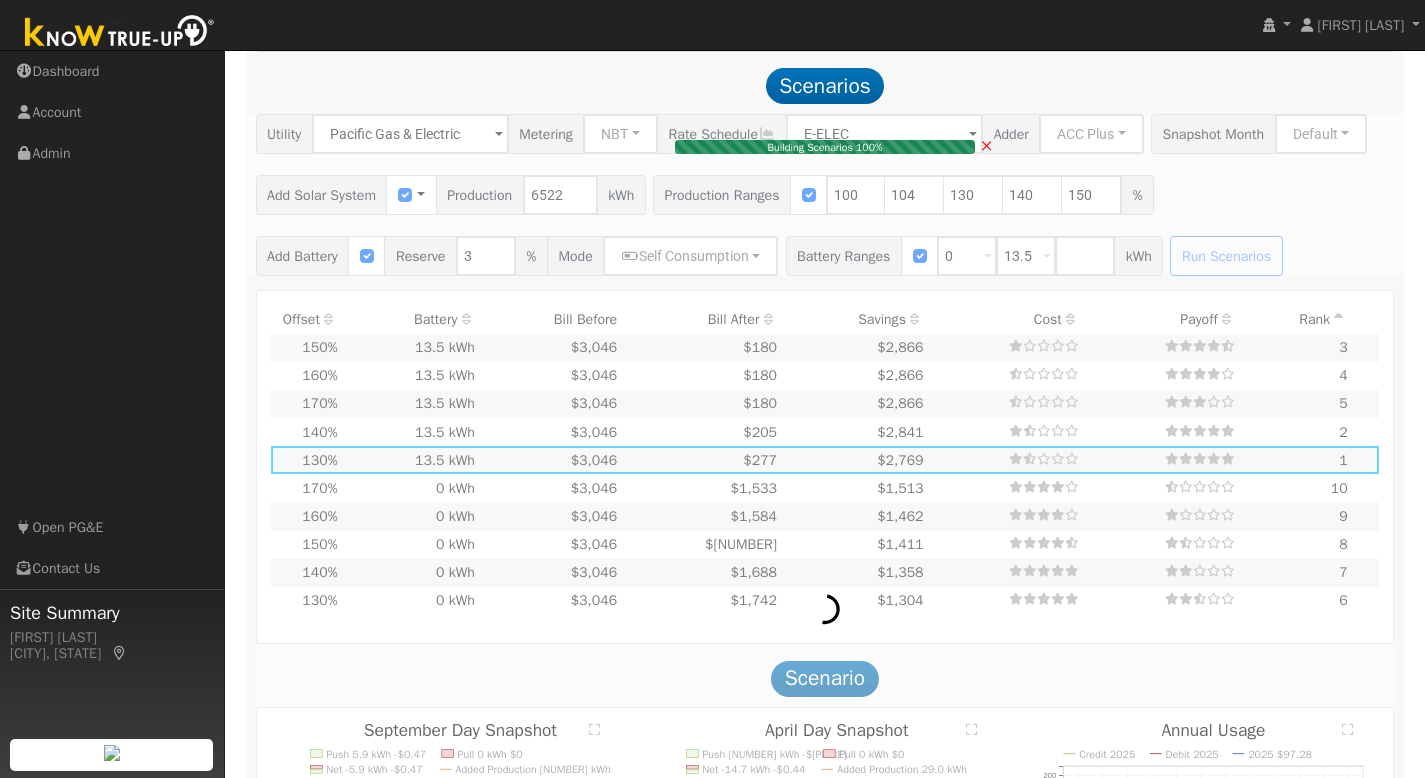 type on "$15,218" 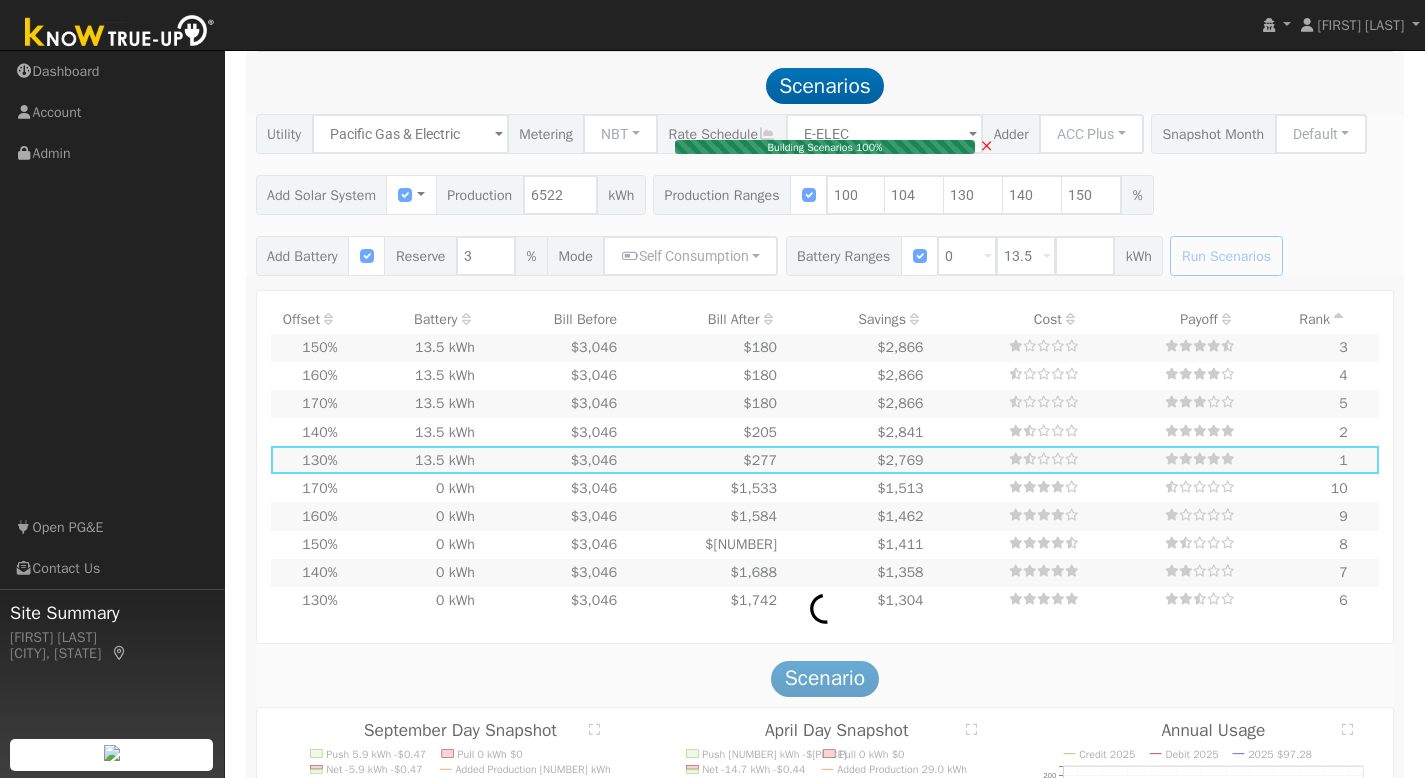 type on "$9,425" 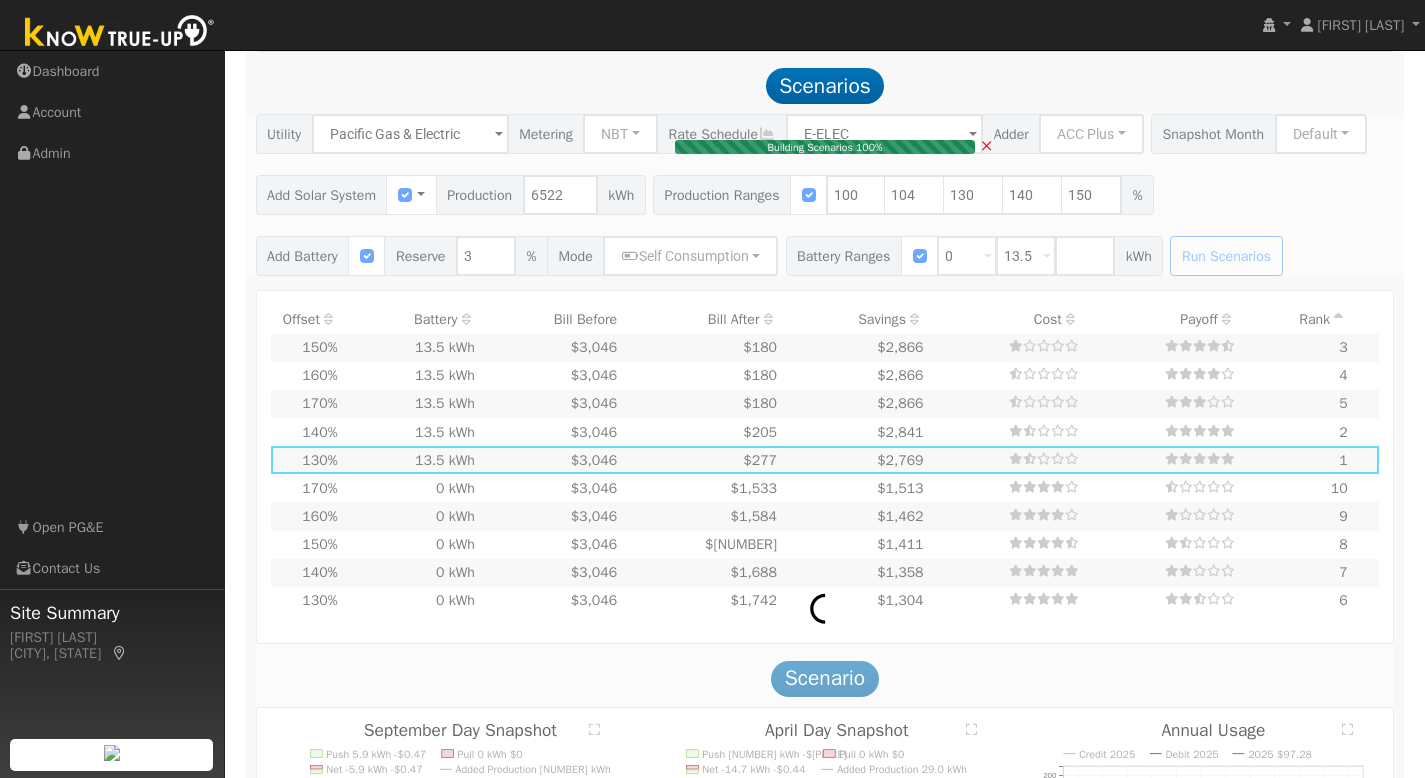 type on "4.3" 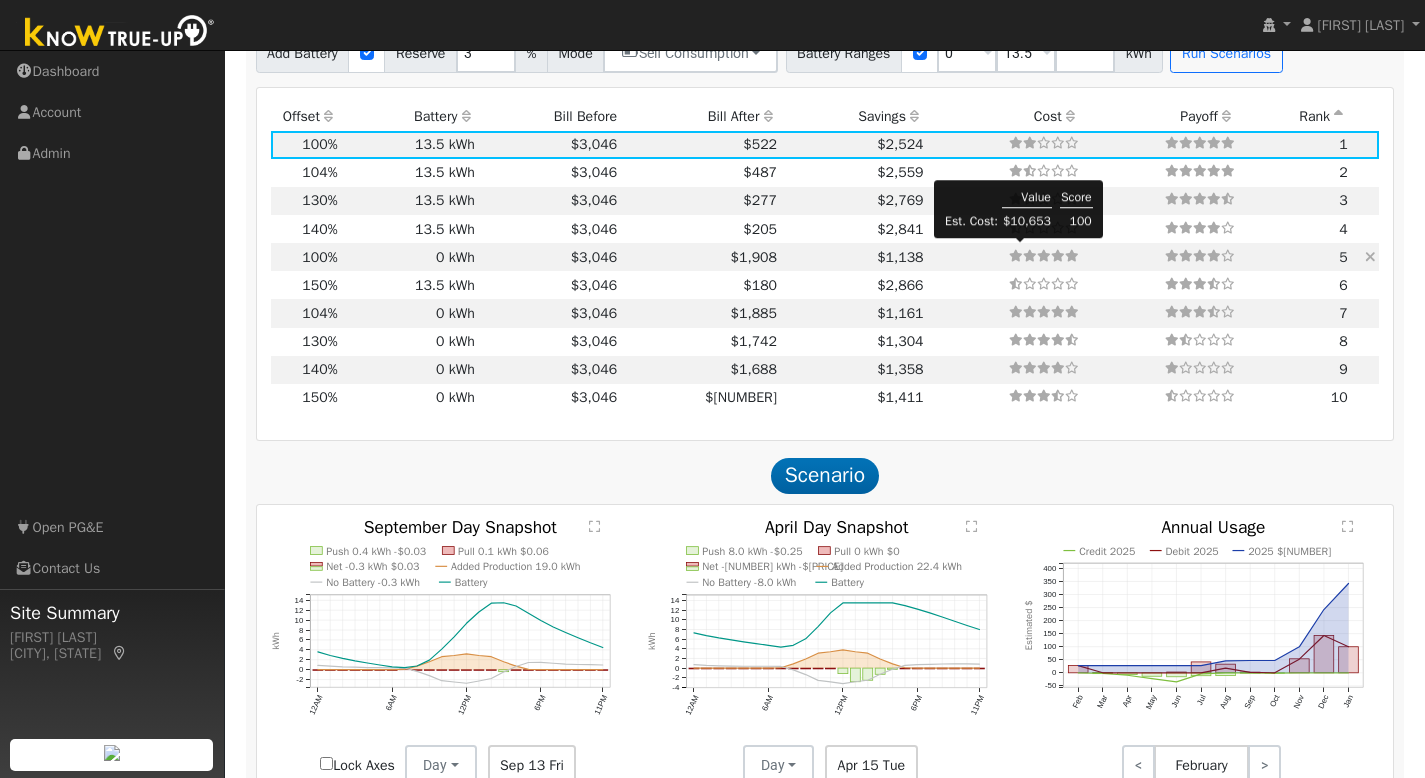 scroll, scrollTop: 1808, scrollLeft: 0, axis: vertical 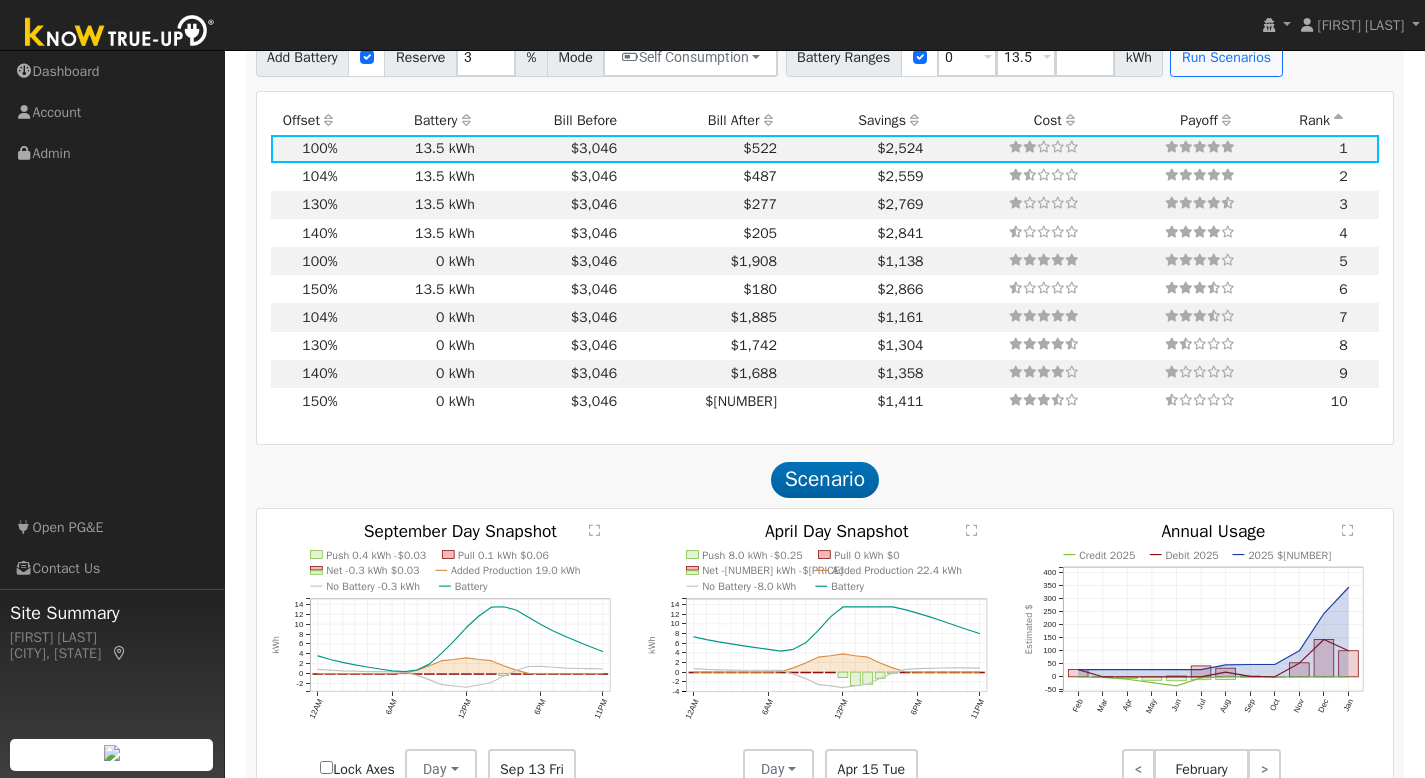 click on "Bill After" at bounding box center [701, 120] 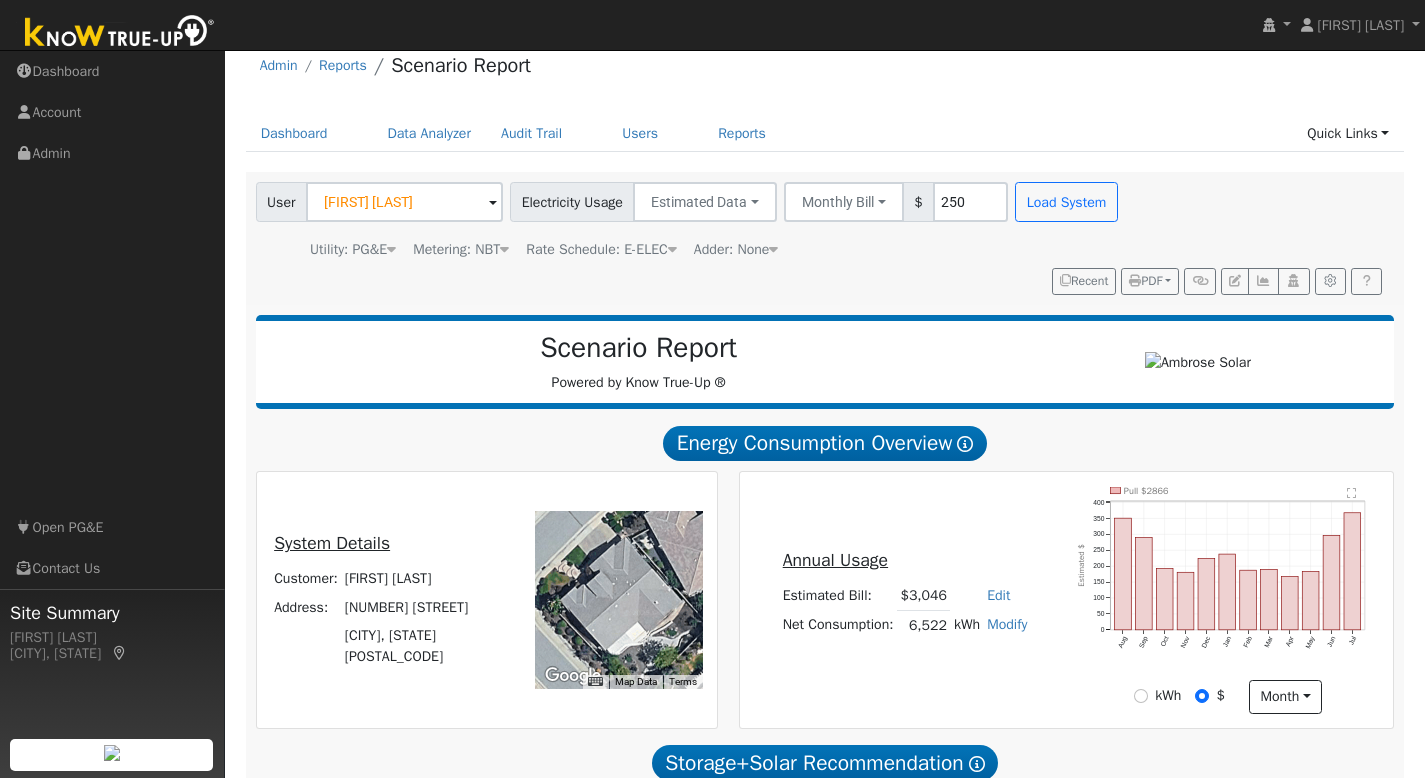 scroll, scrollTop: 0, scrollLeft: 0, axis: both 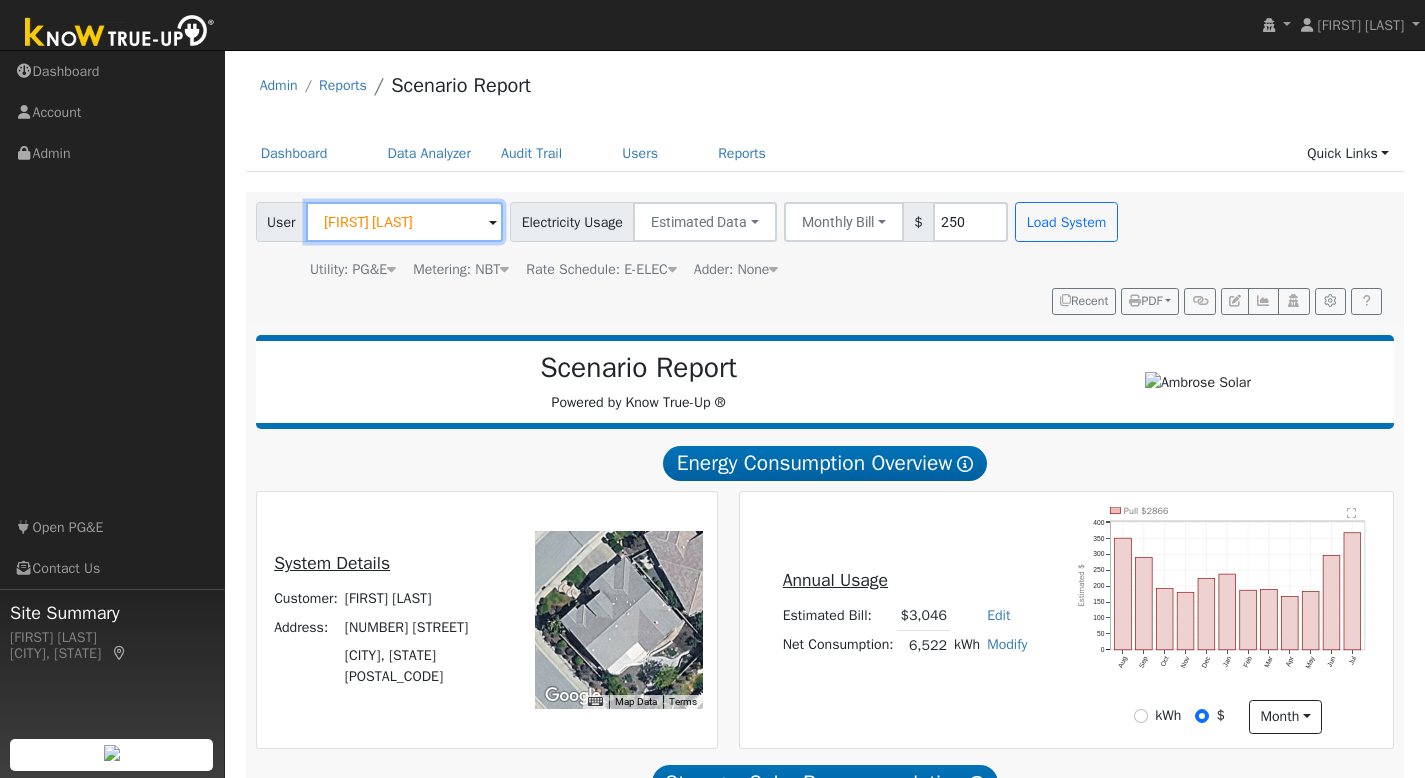 click on "[FIRST] [LAST]" at bounding box center (404, 222) 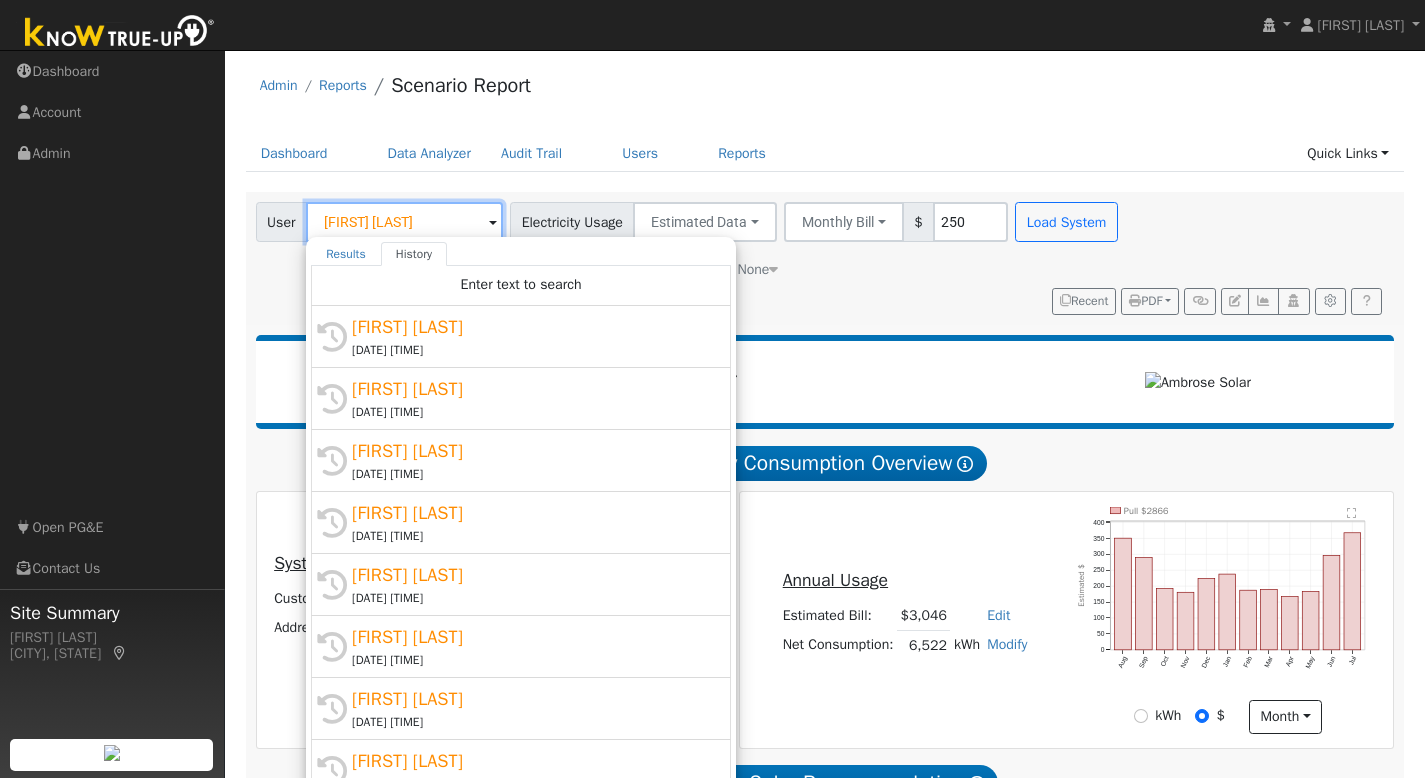 click on "[FIRST] [LAST]" at bounding box center [404, 222] 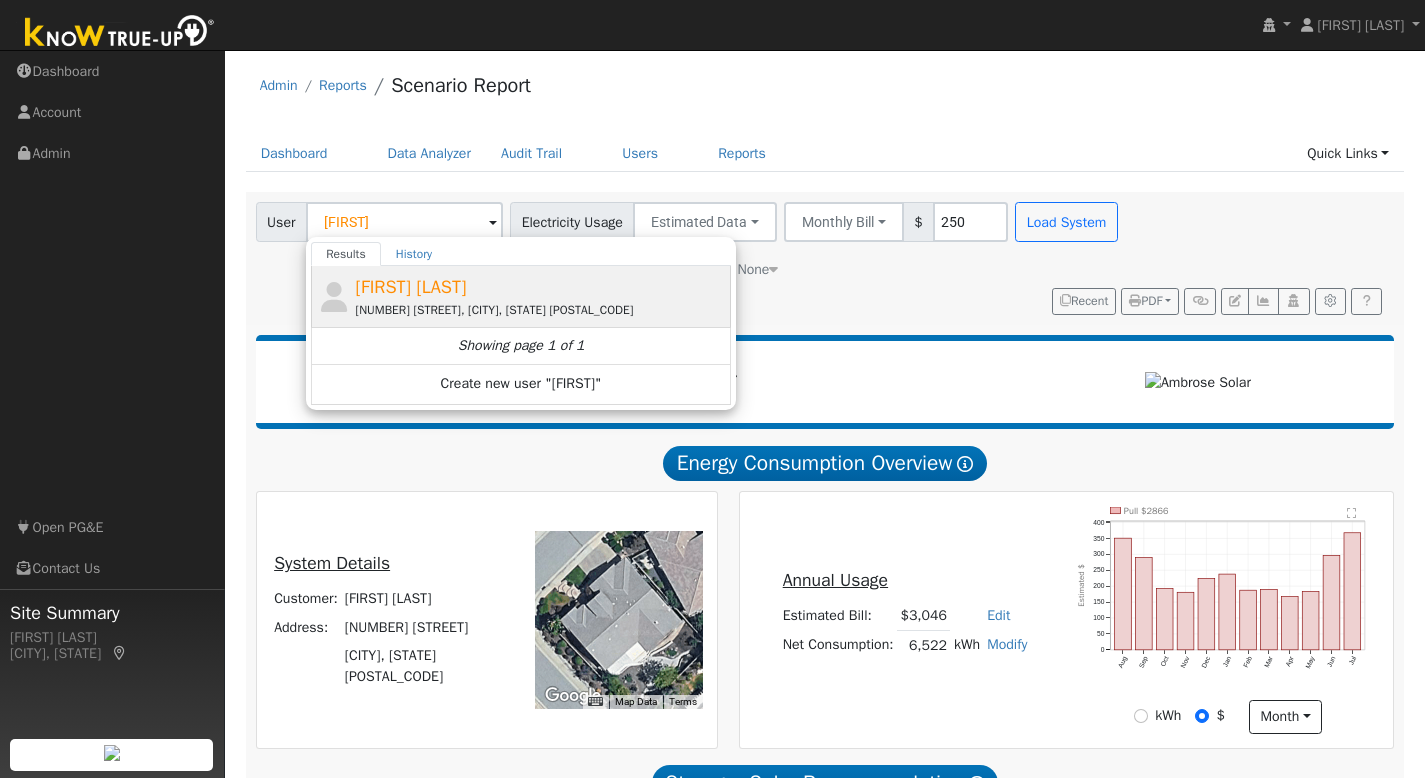 click on "[FIRST] [LAST]" at bounding box center (411, 287) 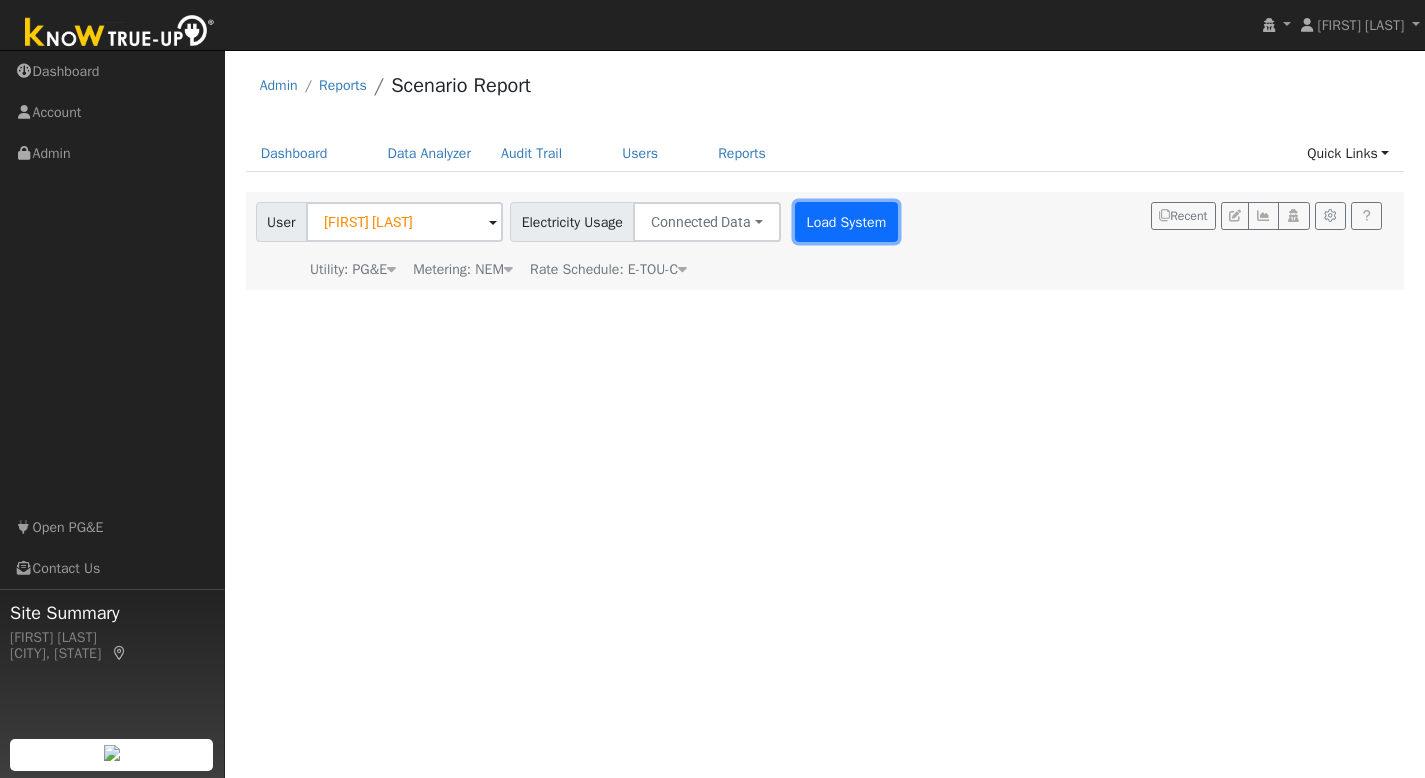 click on "Load System" at bounding box center (846, 222) 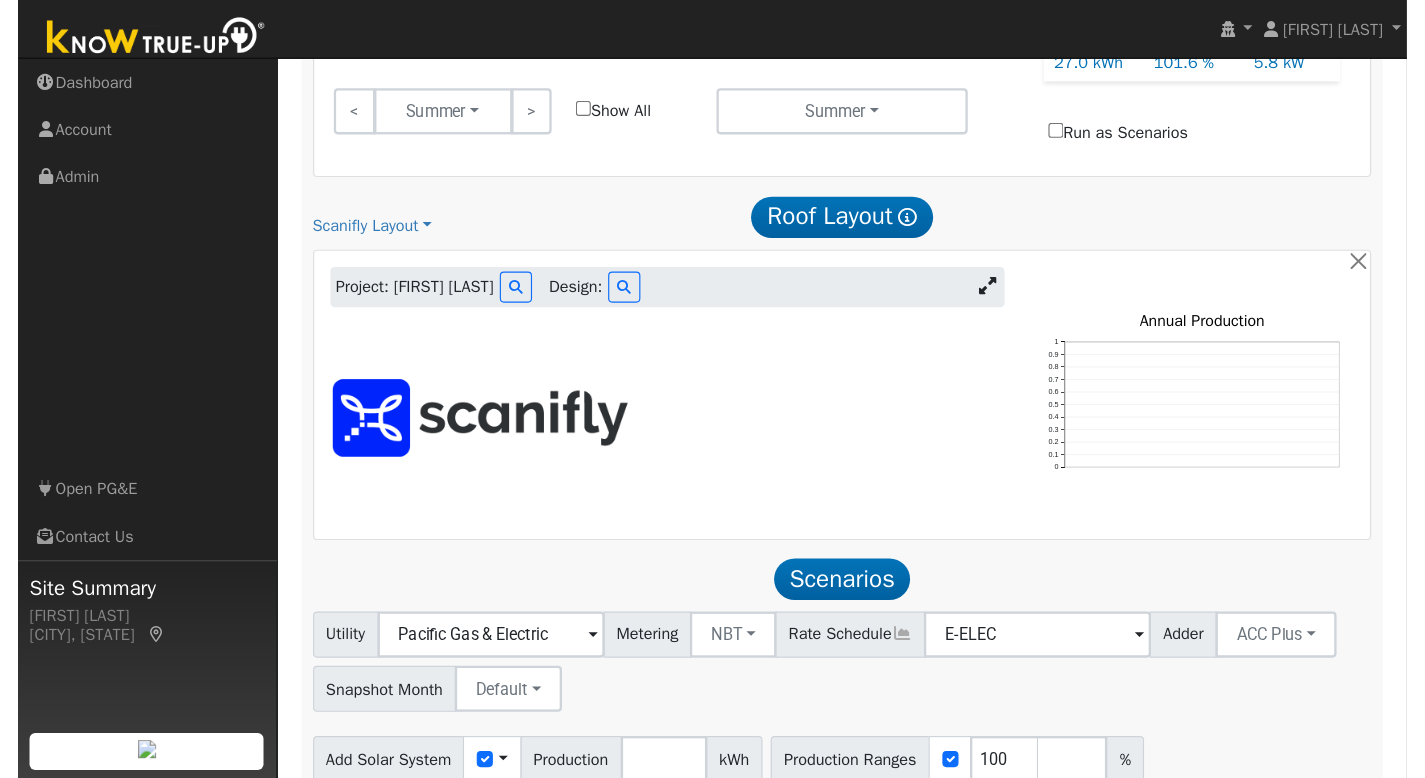 scroll, scrollTop: 906, scrollLeft: 0, axis: vertical 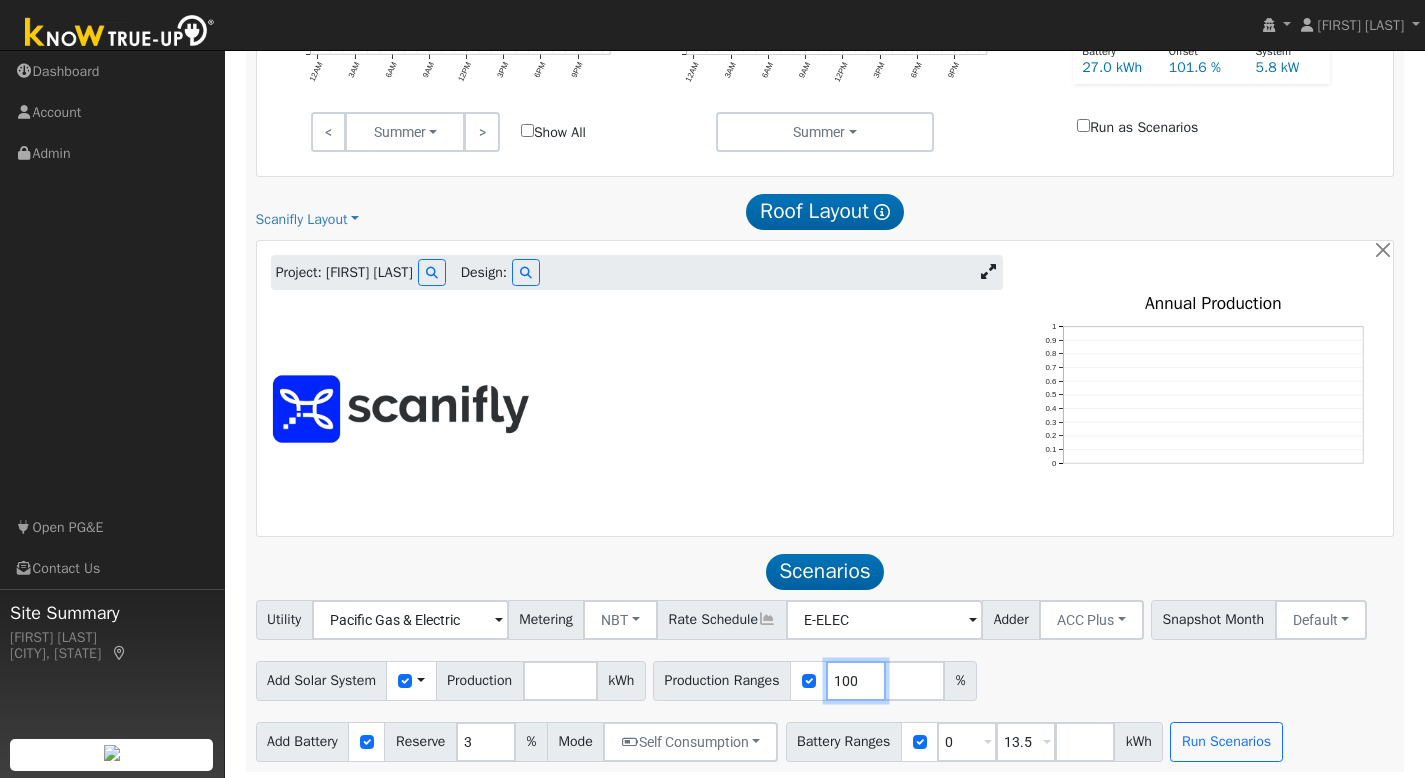 click on "100" at bounding box center [856, 681] 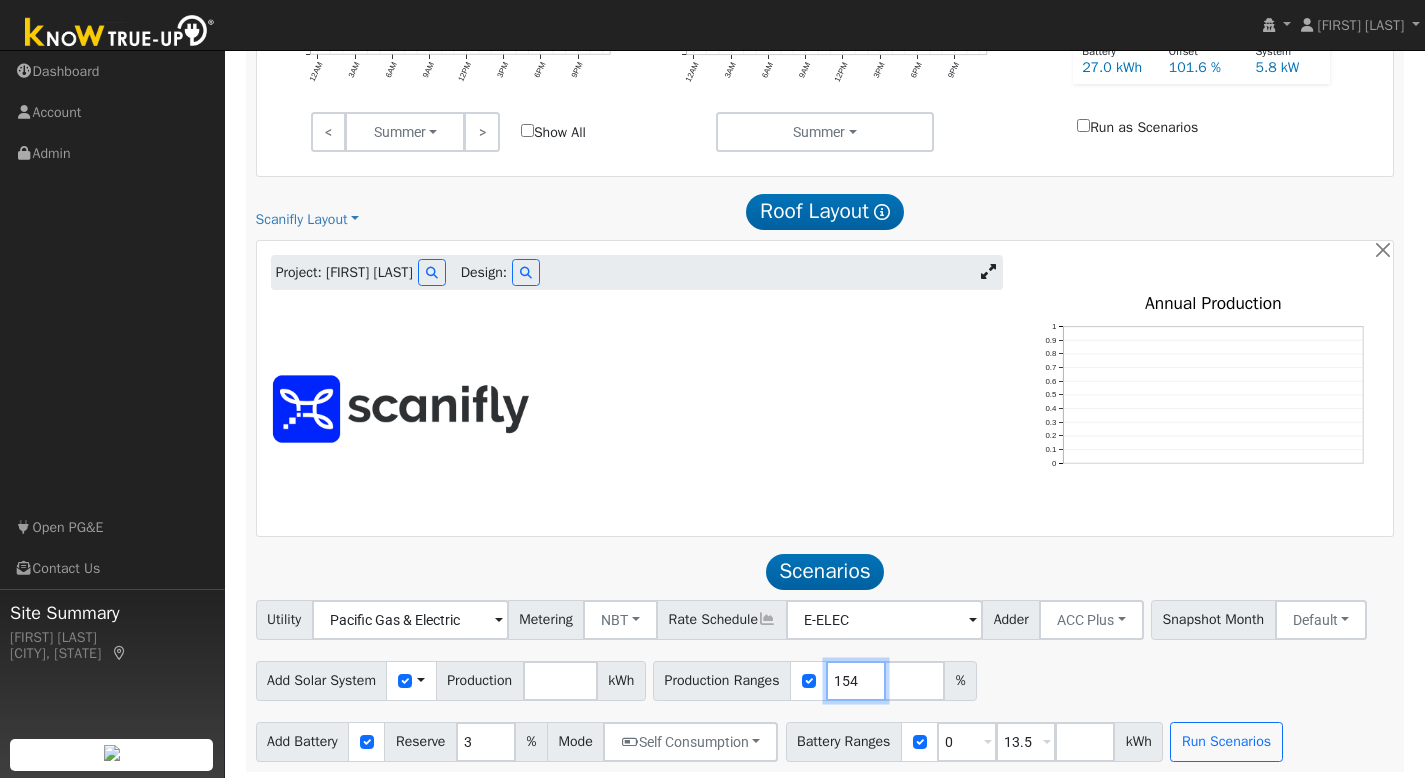 type on "154" 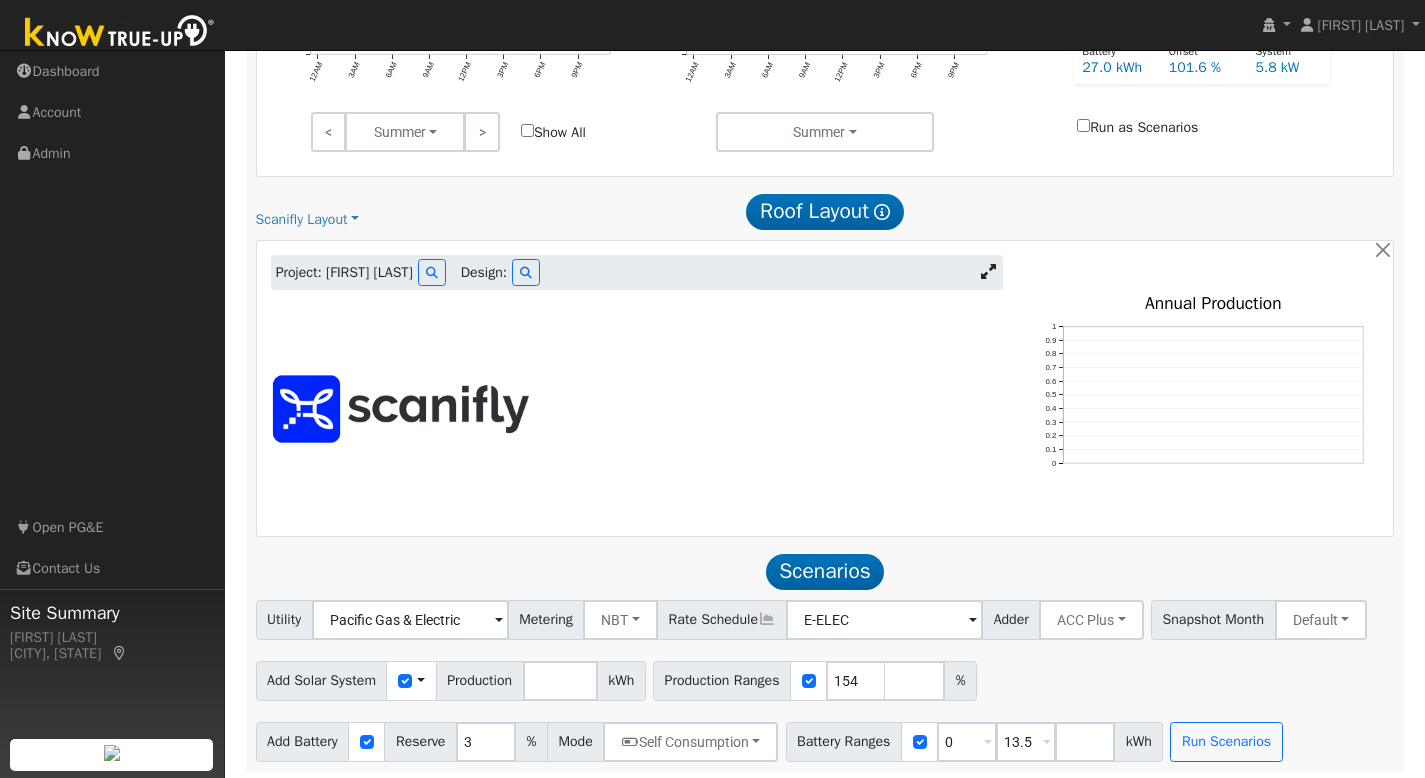 click on "Add Solar System Use CSV Data Production 8591 kWh Production Ranges 154 %" at bounding box center [825, 677] 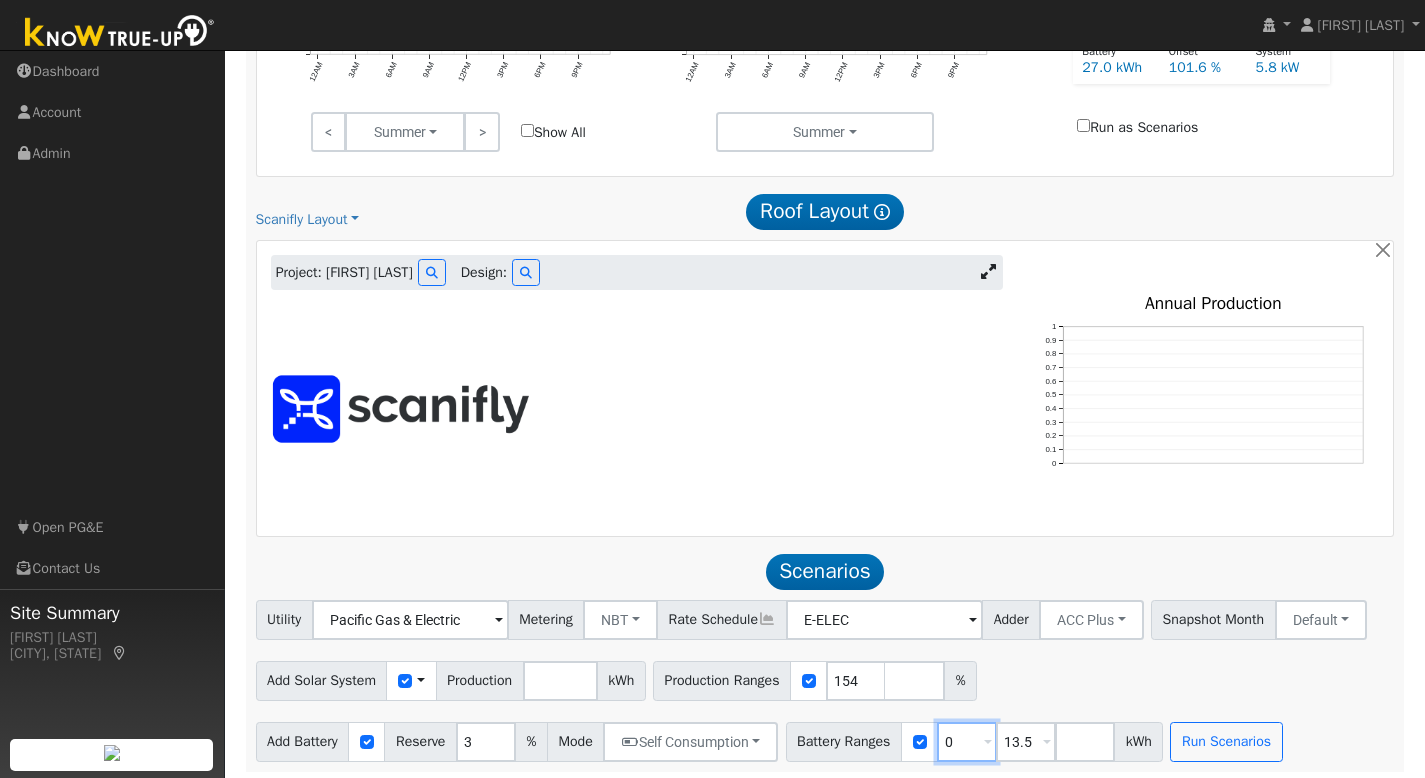 drag, startPoint x: 984, startPoint y: 740, endPoint x: 941, endPoint y: 736, distance: 43.185646 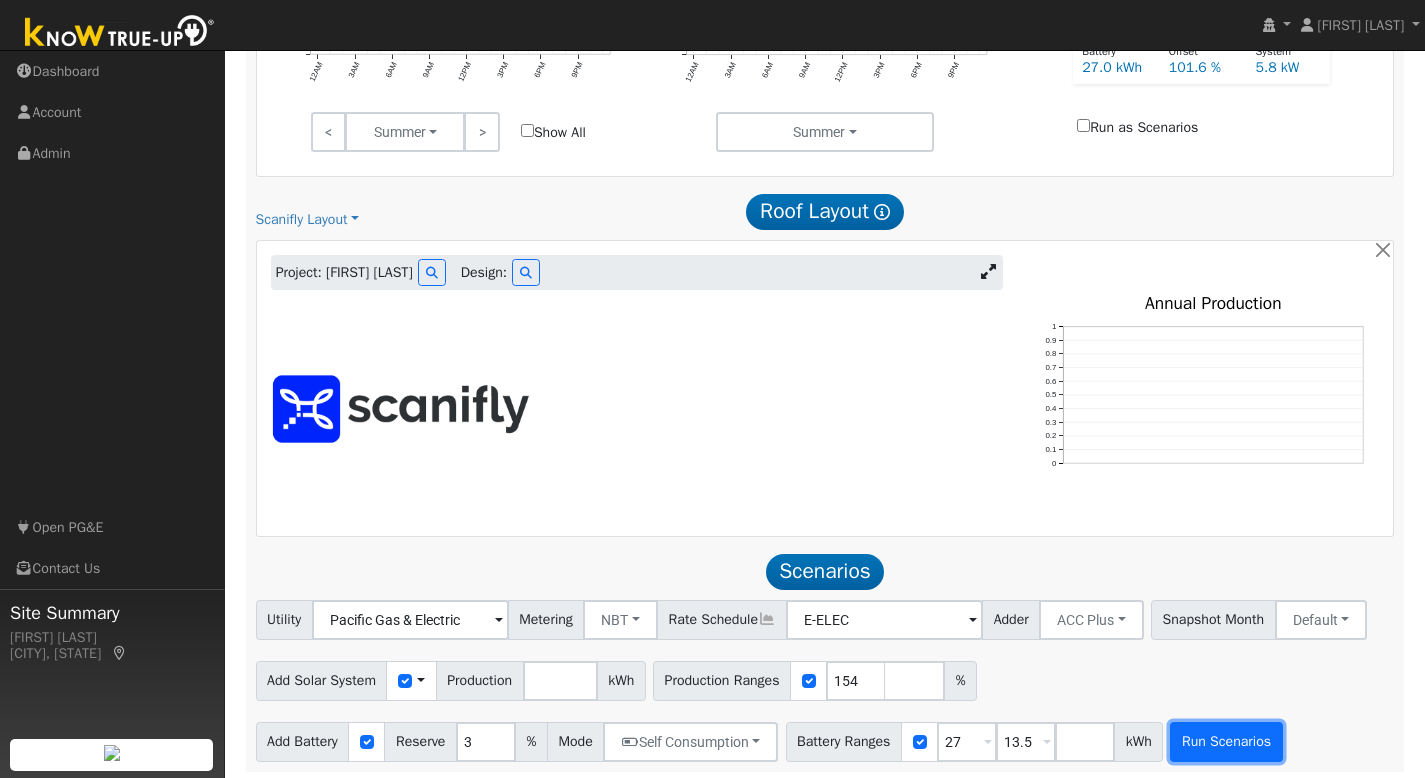 type on "13.5" 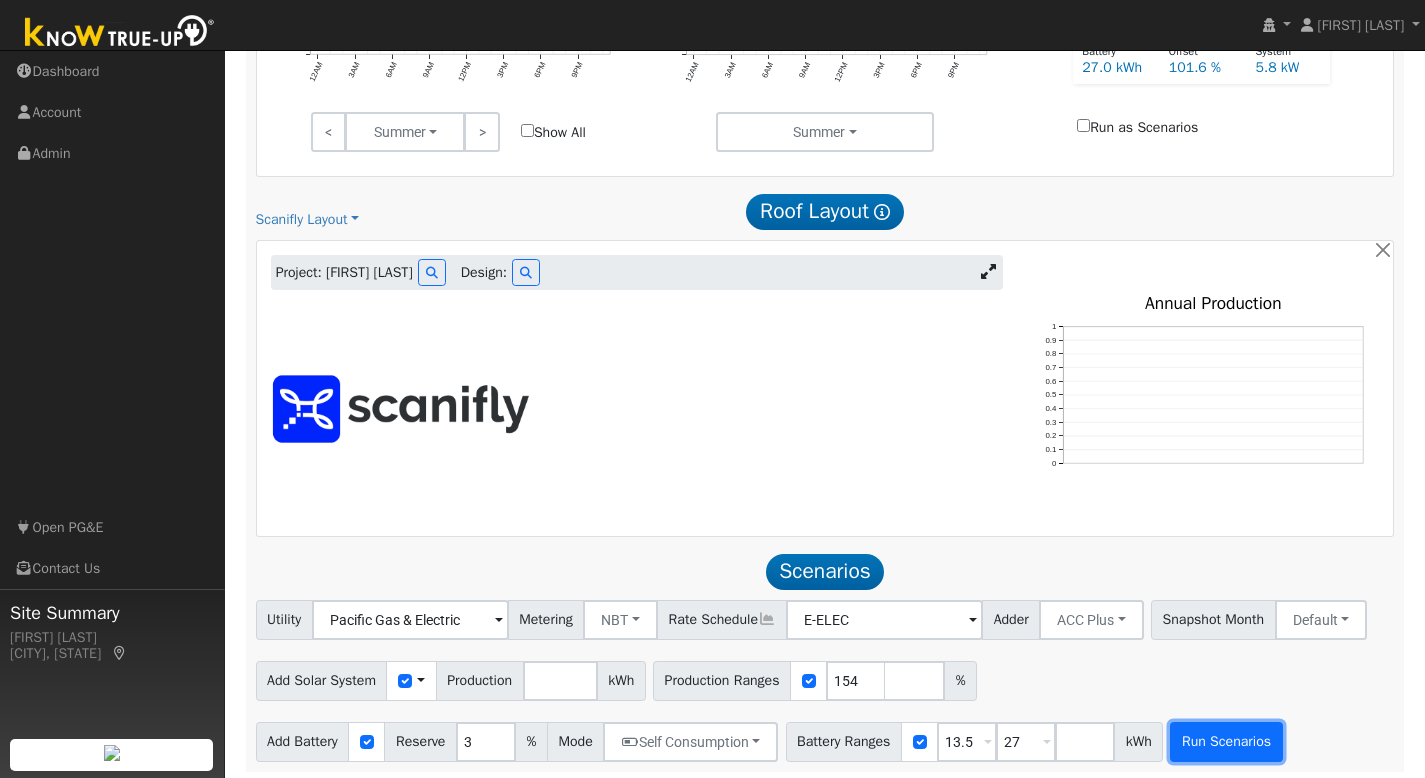 click on "Run Scenarios" at bounding box center (1226, 742) 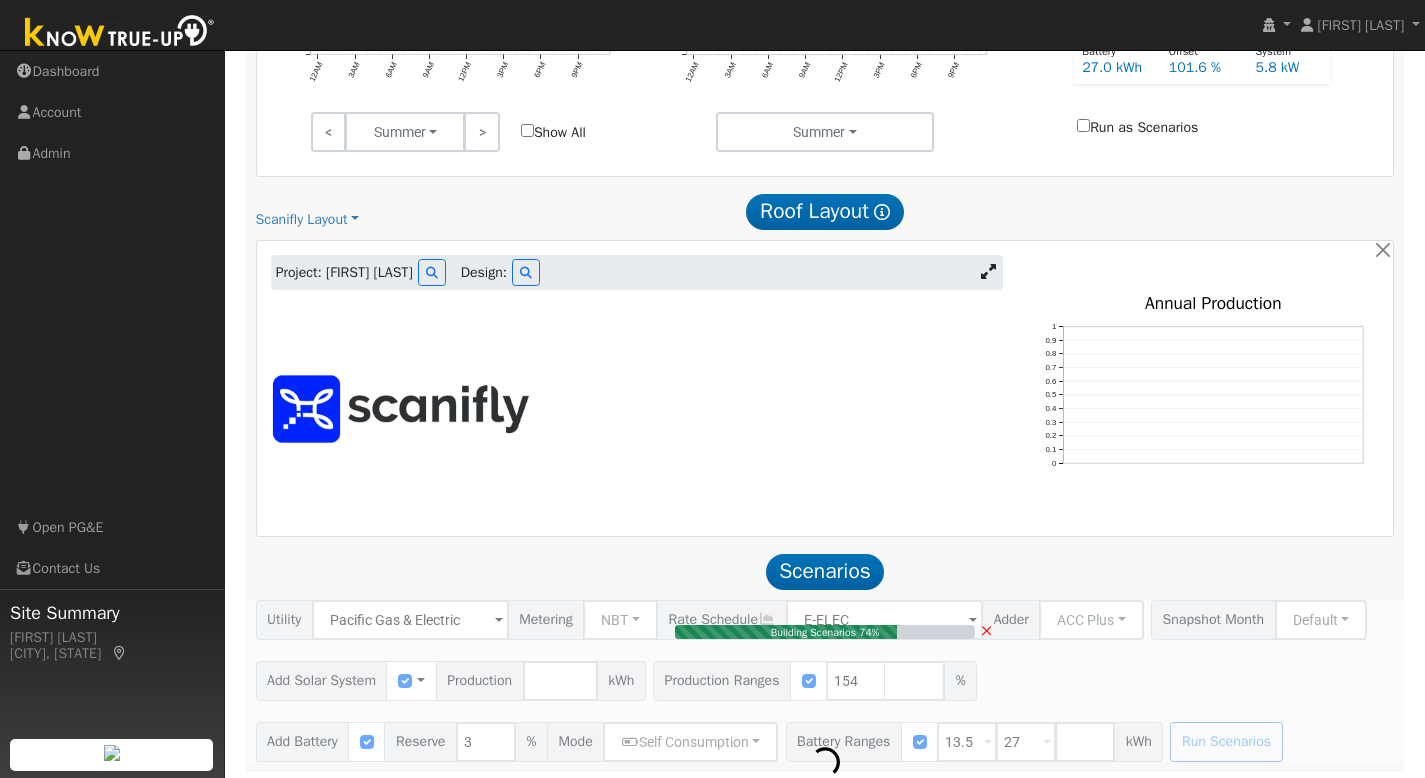 type on "$30,870" 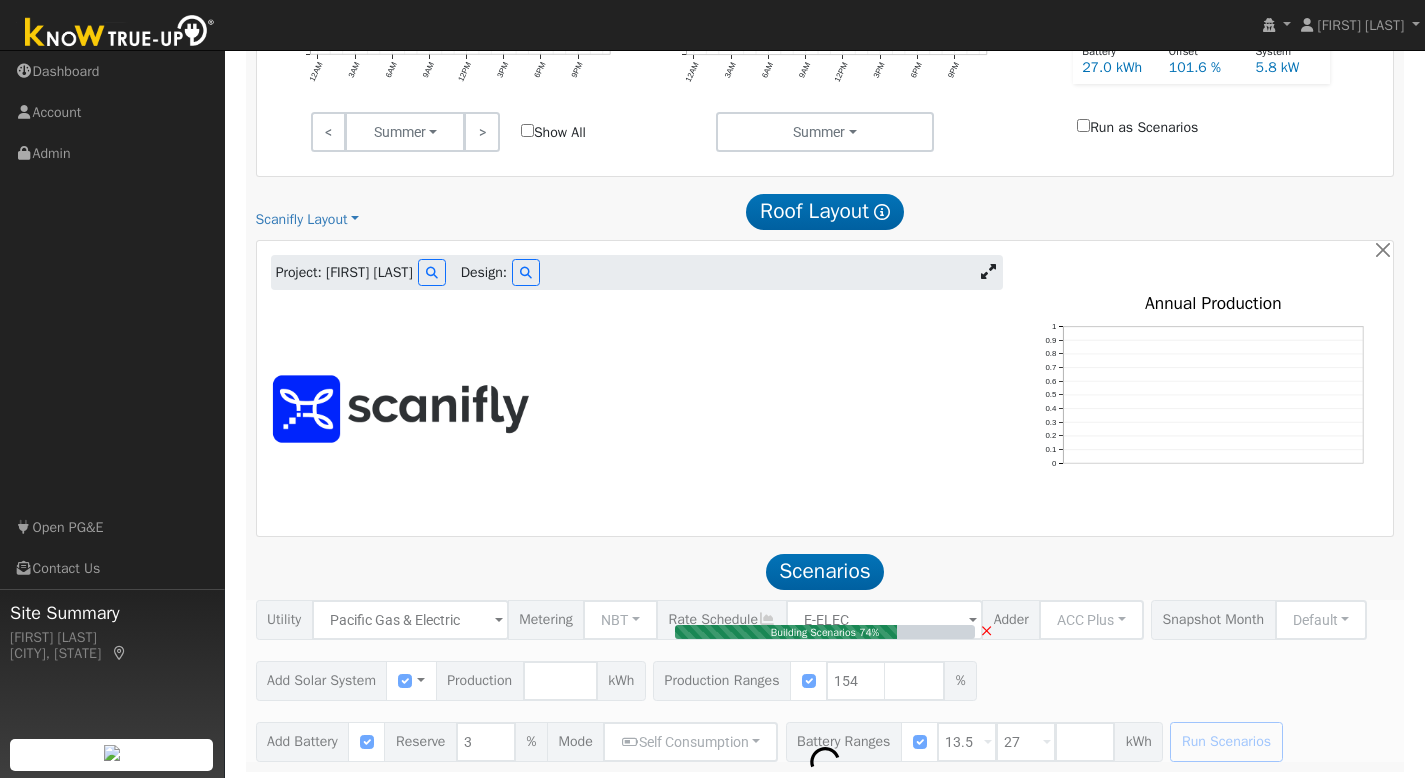 type on "$14,121" 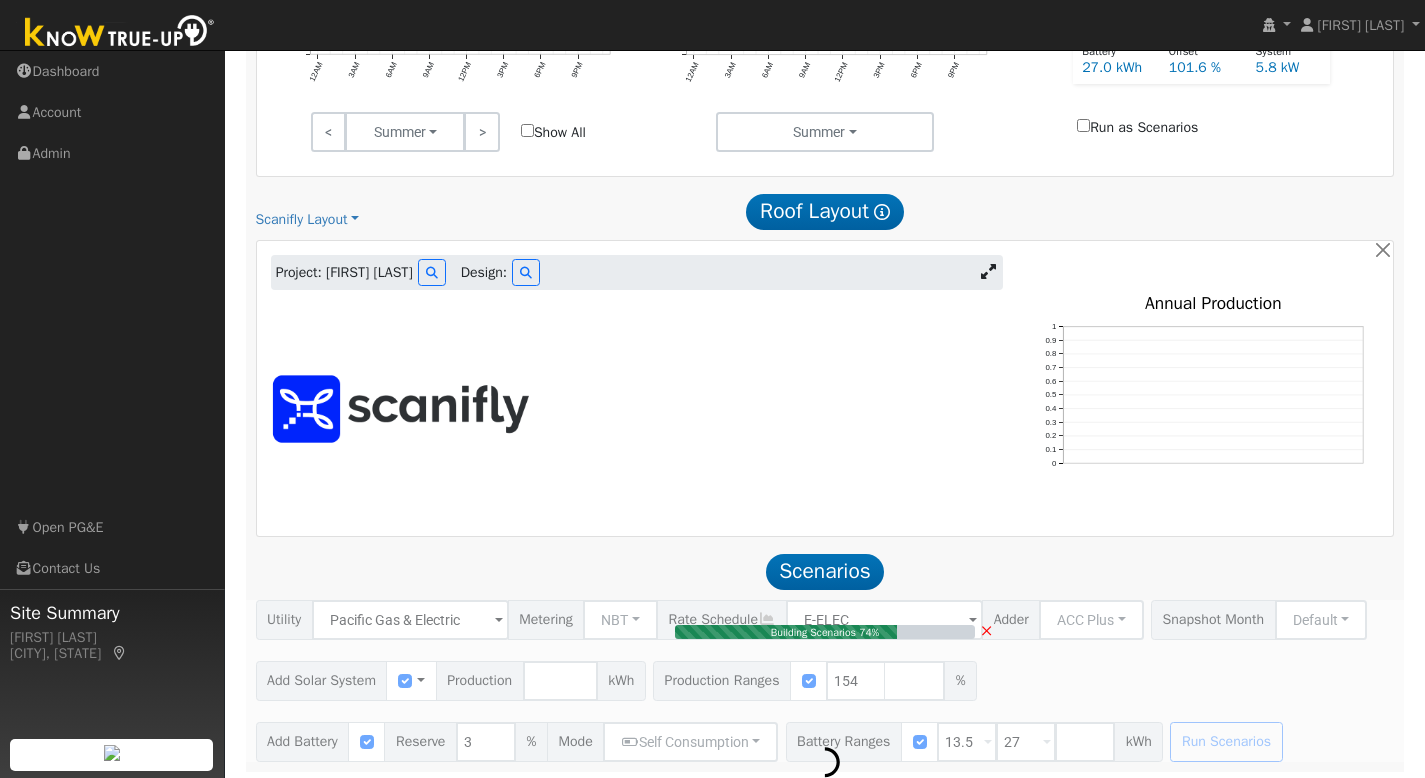 type on "8.8" 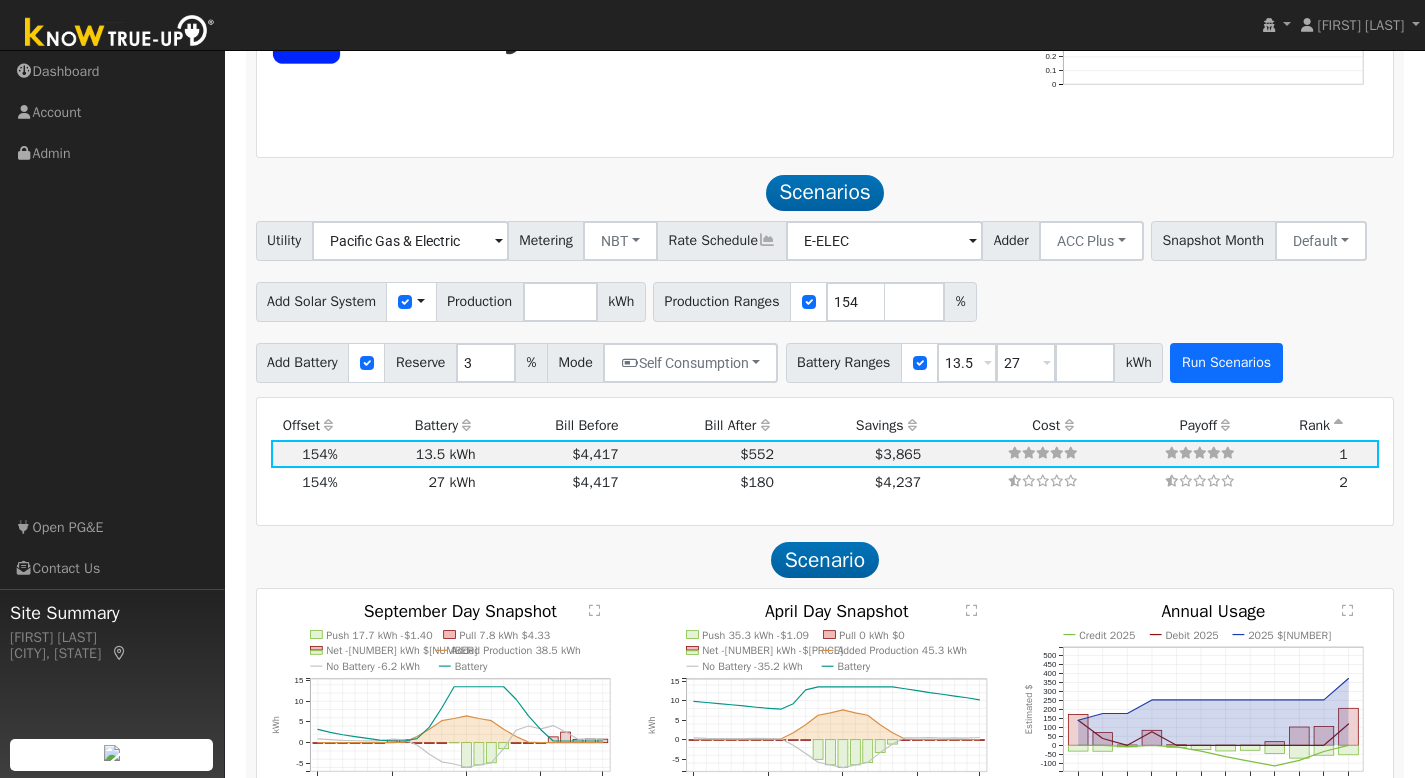 scroll, scrollTop: 1395, scrollLeft: 0, axis: vertical 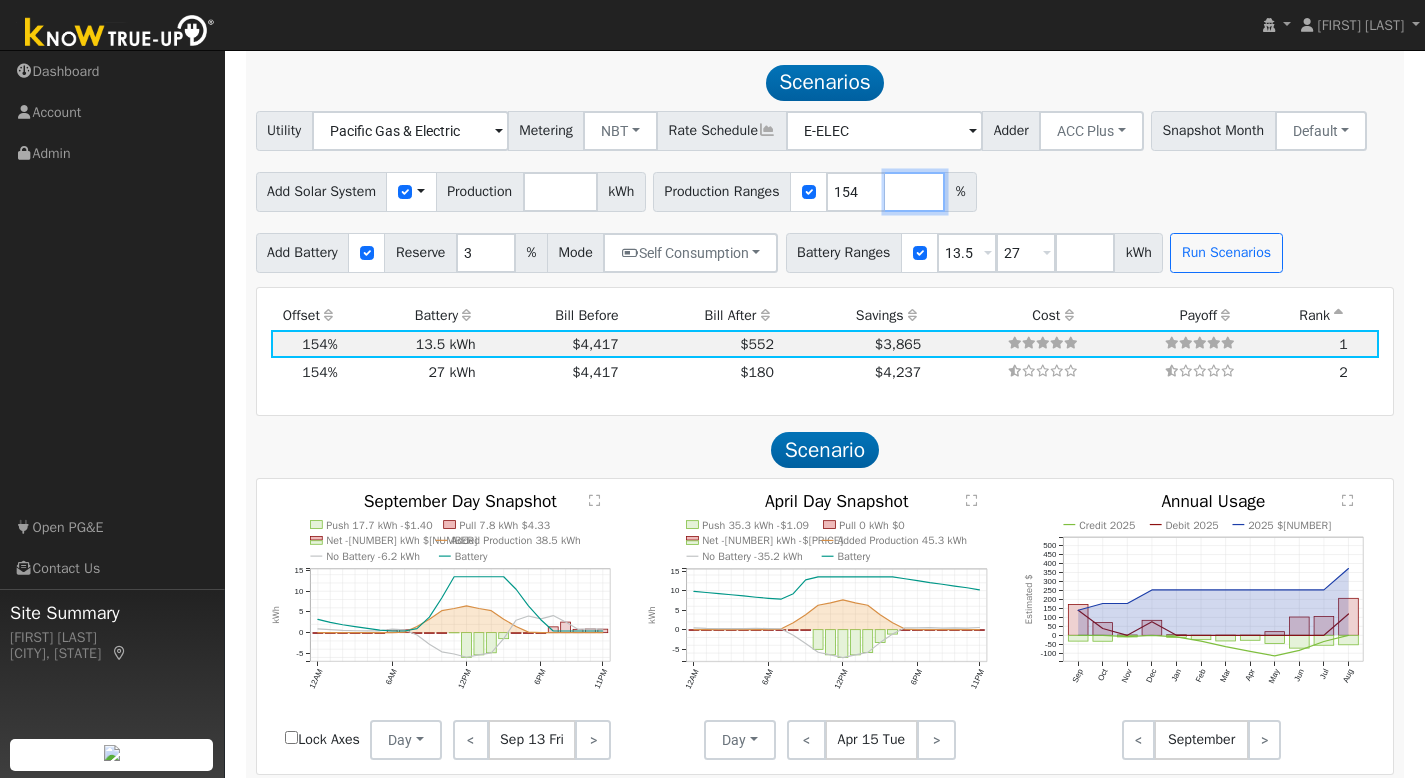 click at bounding box center (915, 192) 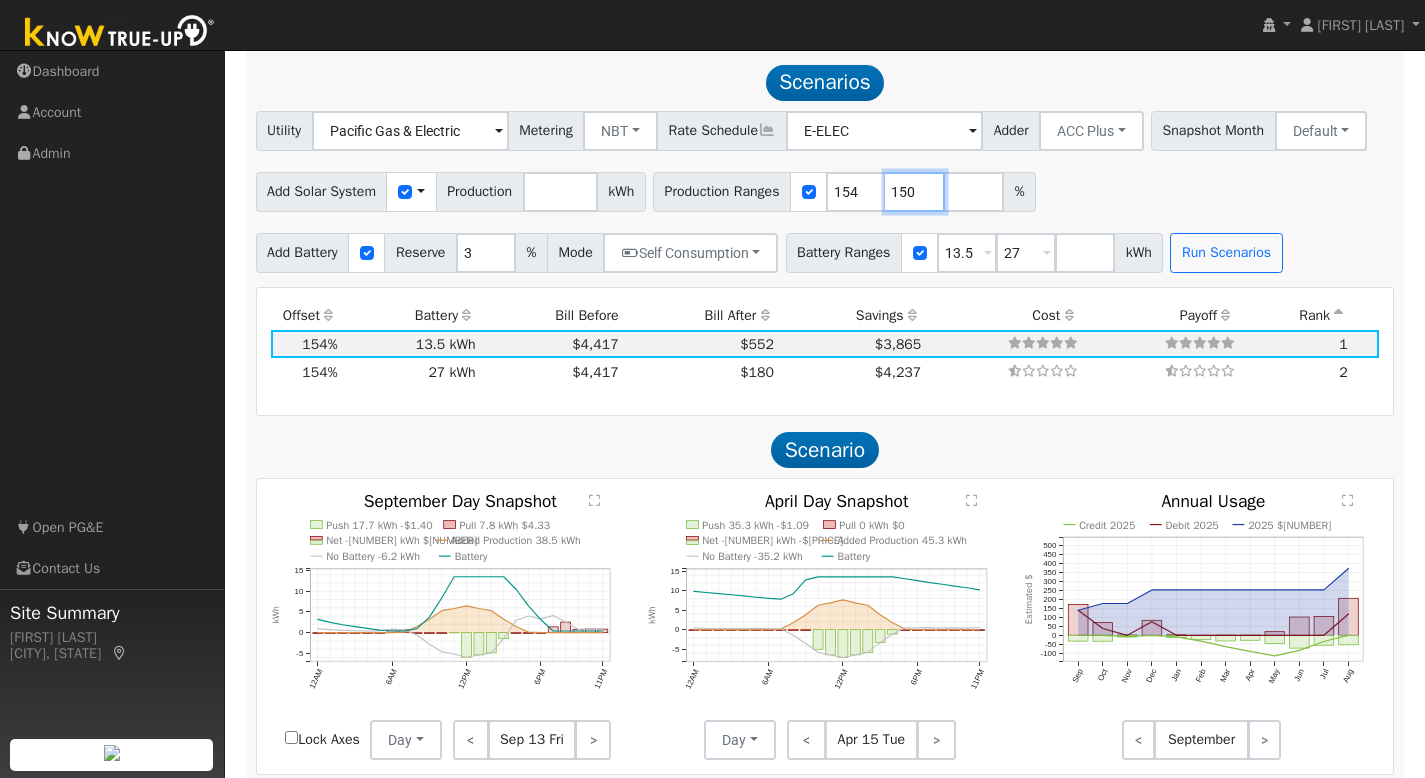 type on "150" 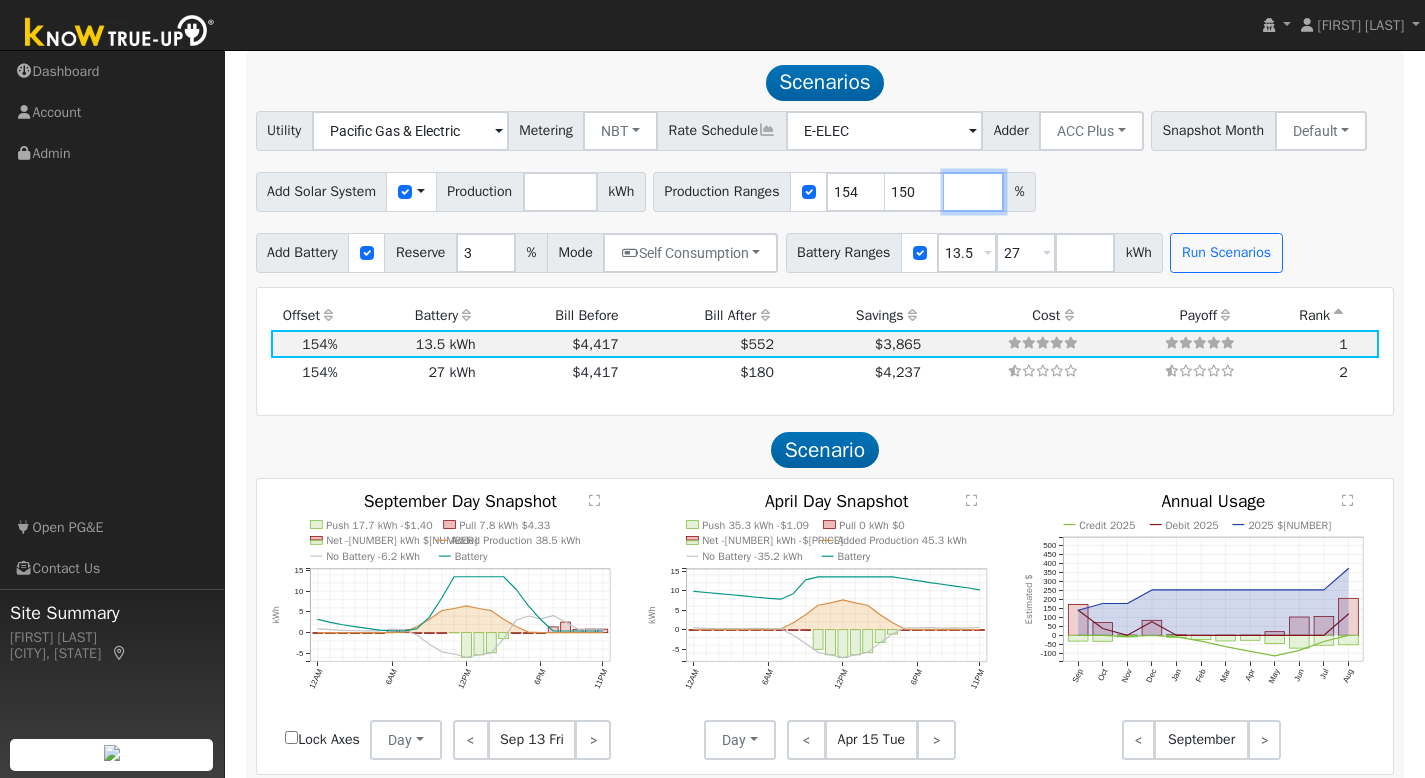 type on "150" 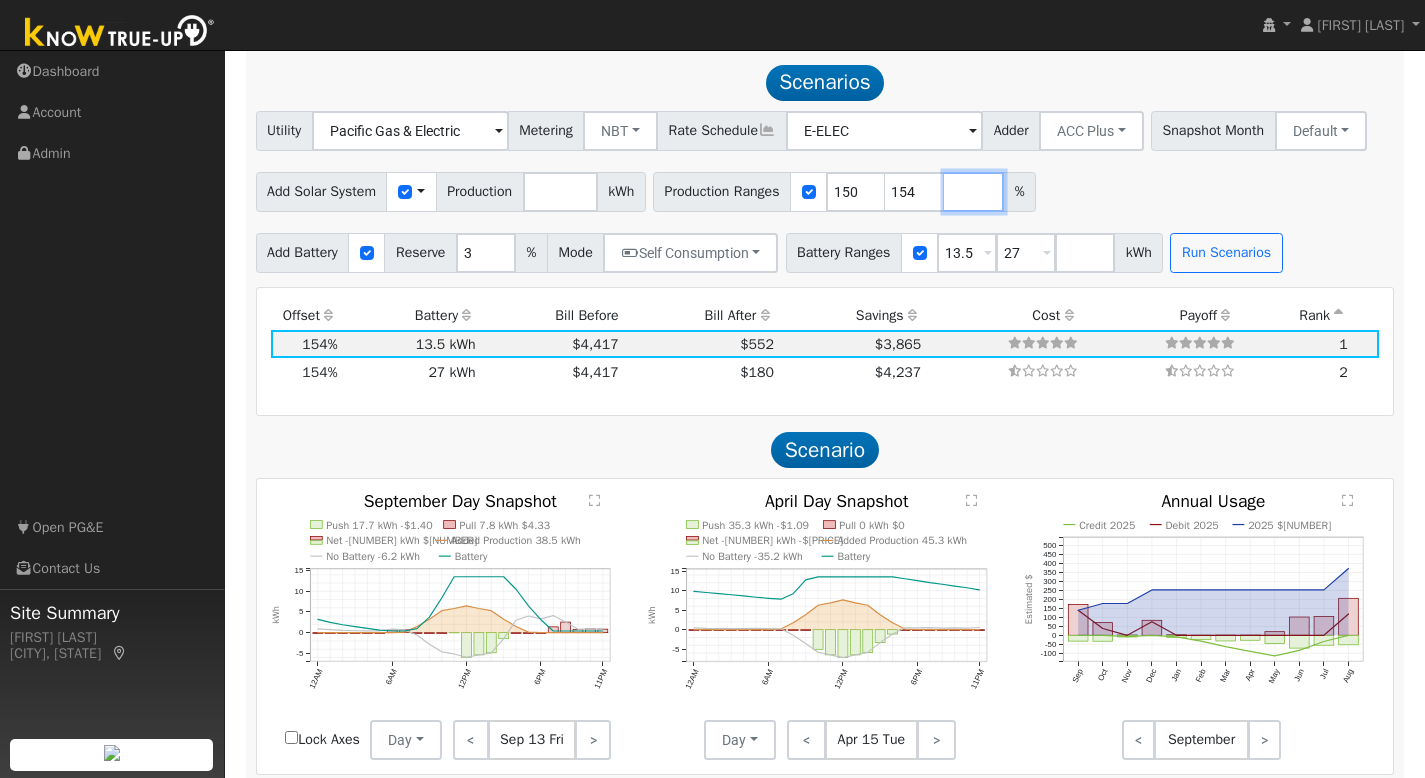 click at bounding box center [974, 192] 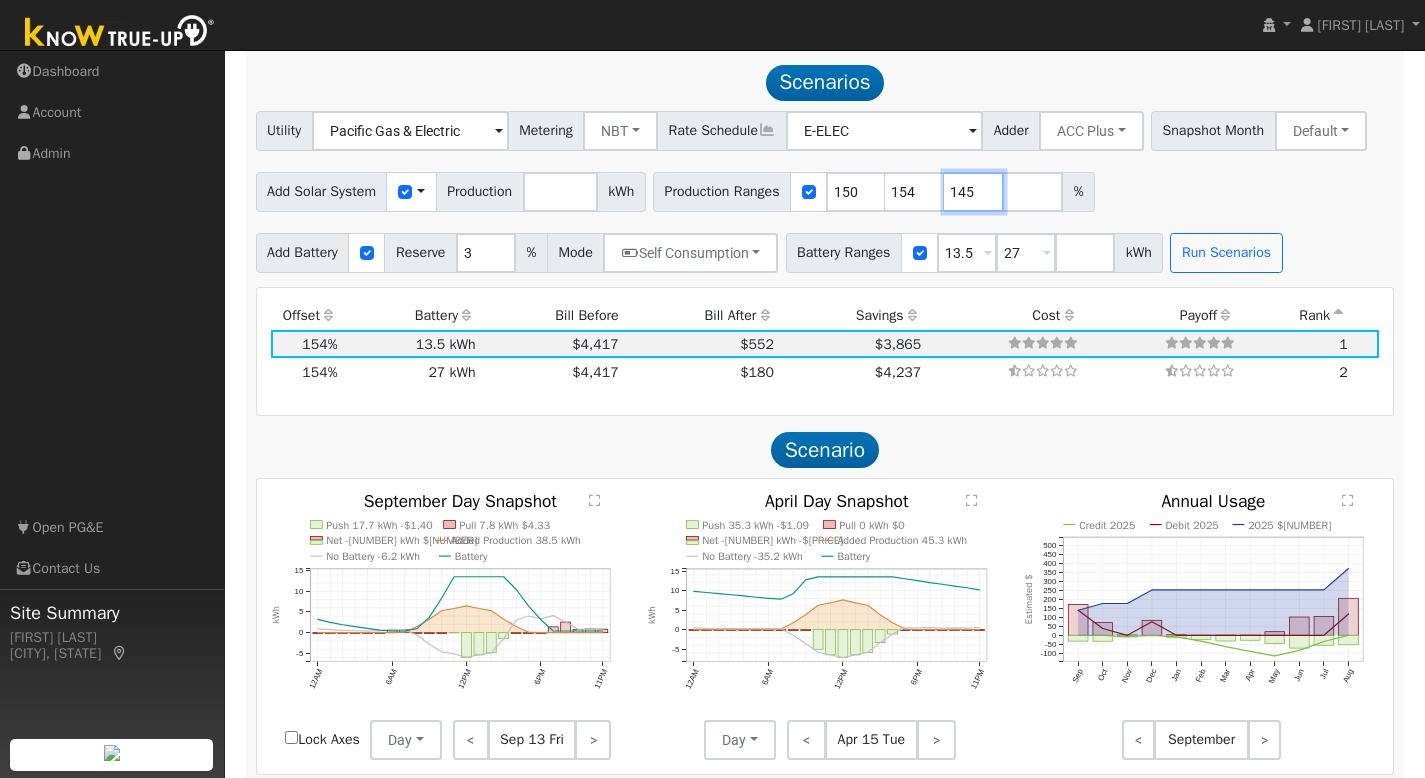 type on "145" 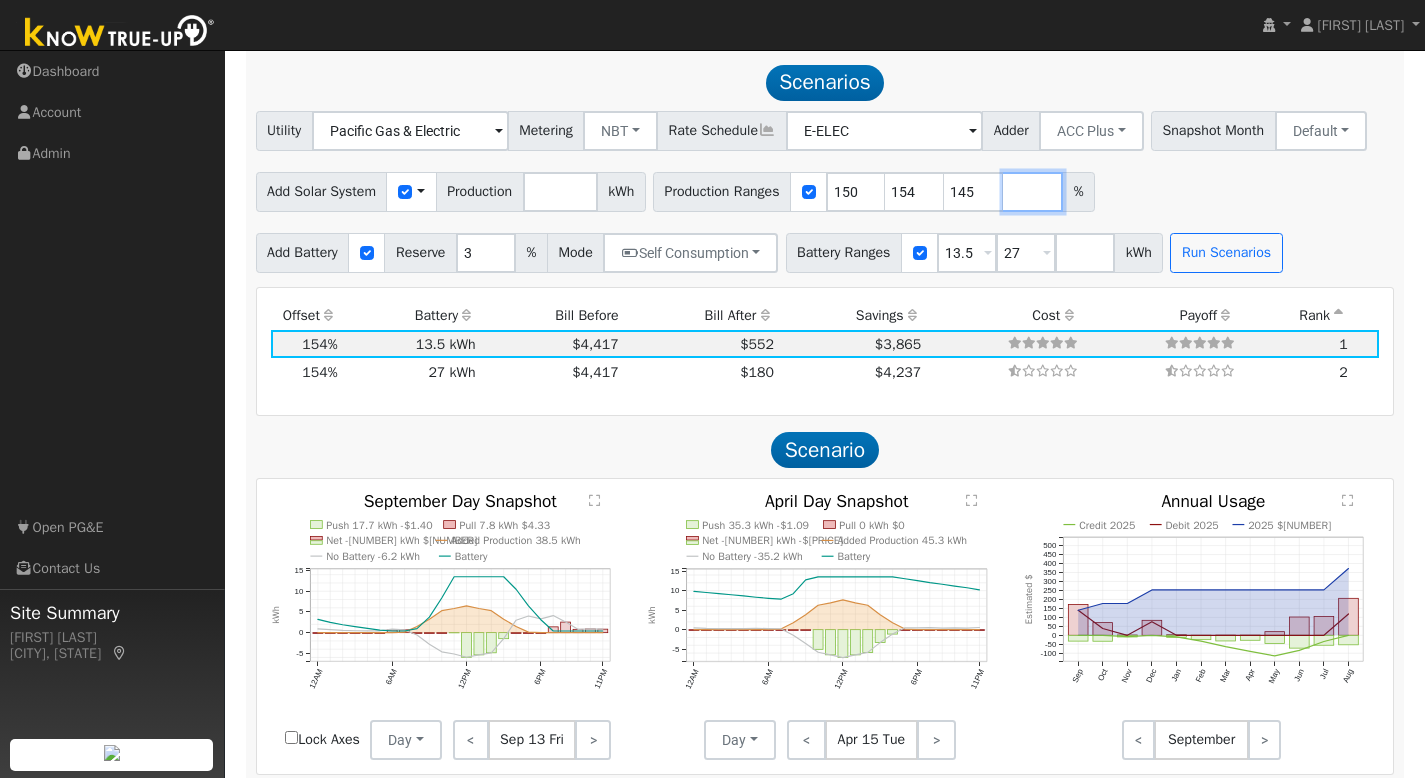 type on "145" 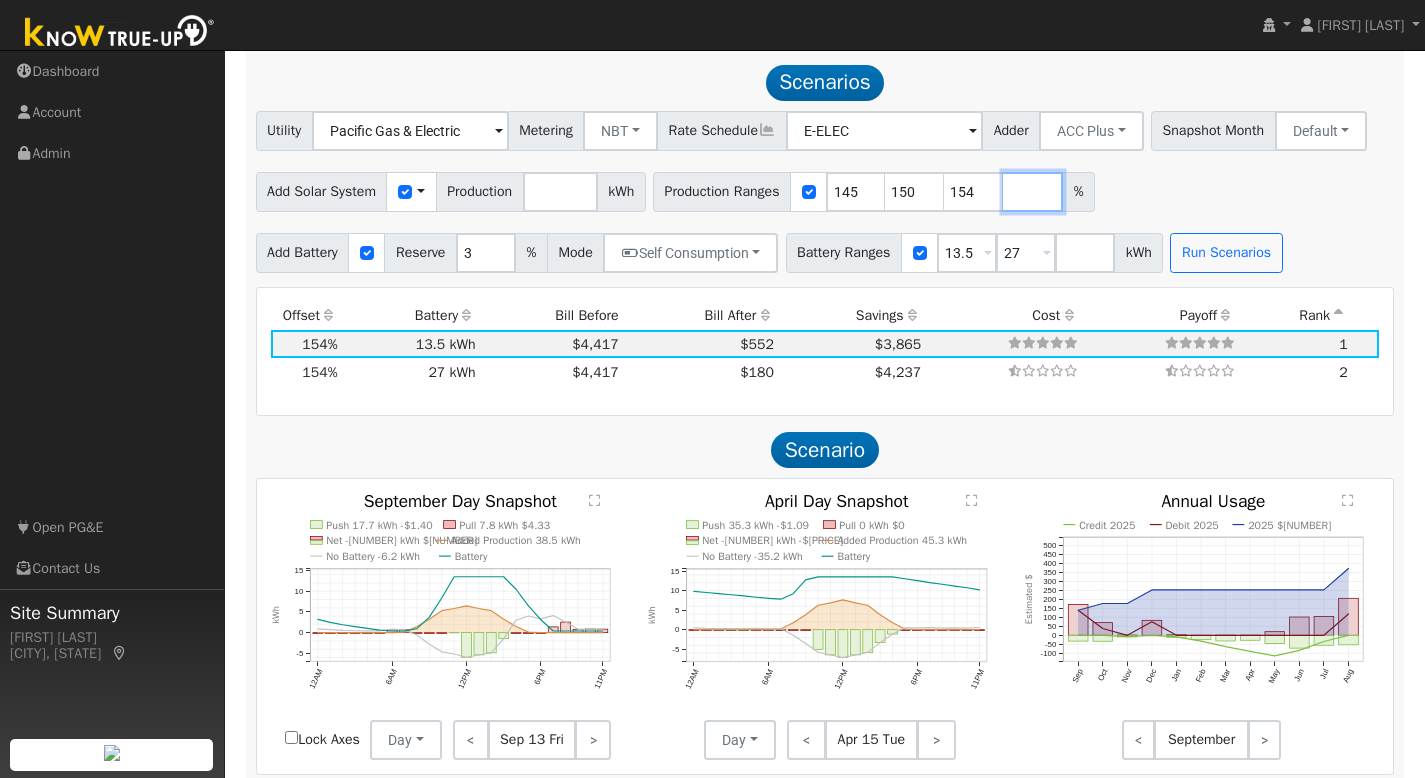 click at bounding box center [1033, 192] 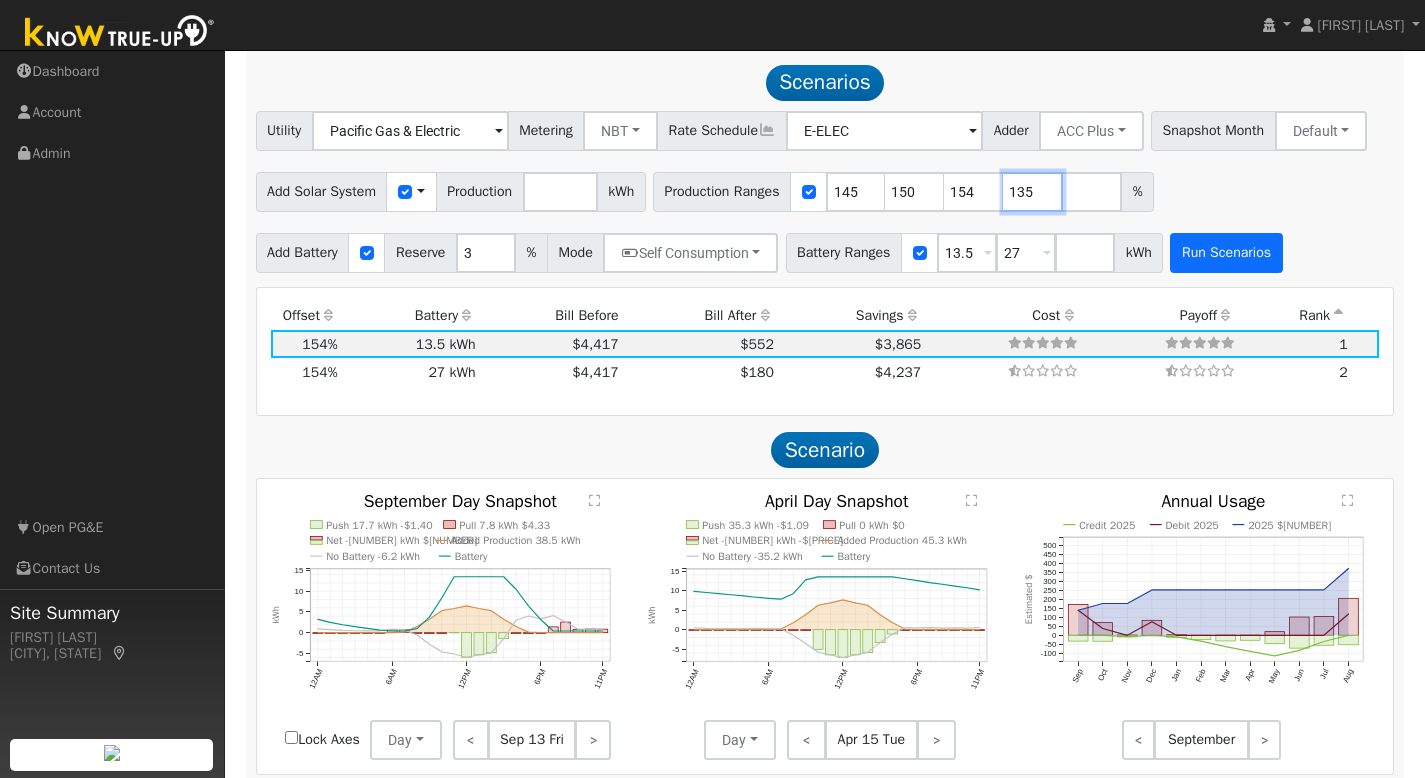 type on "135" 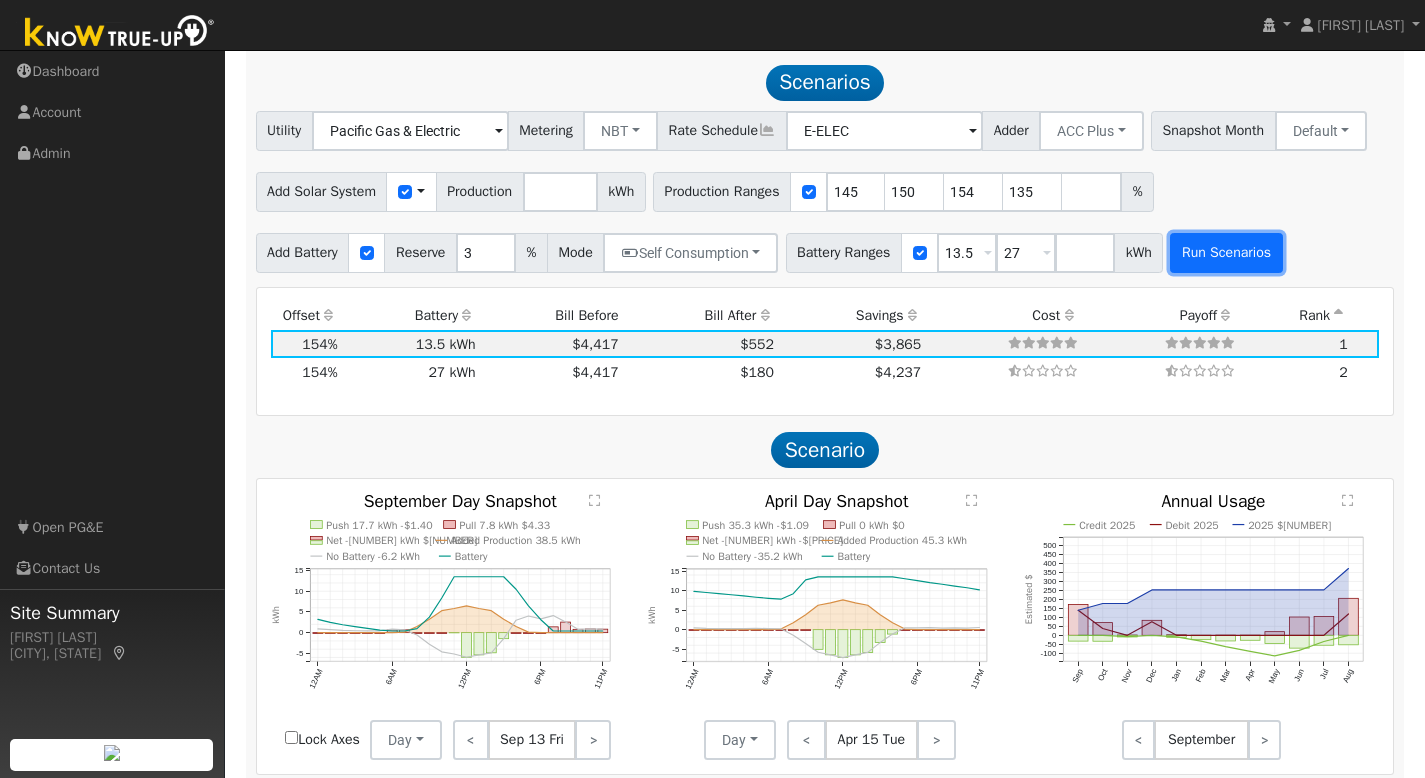 type on "135" 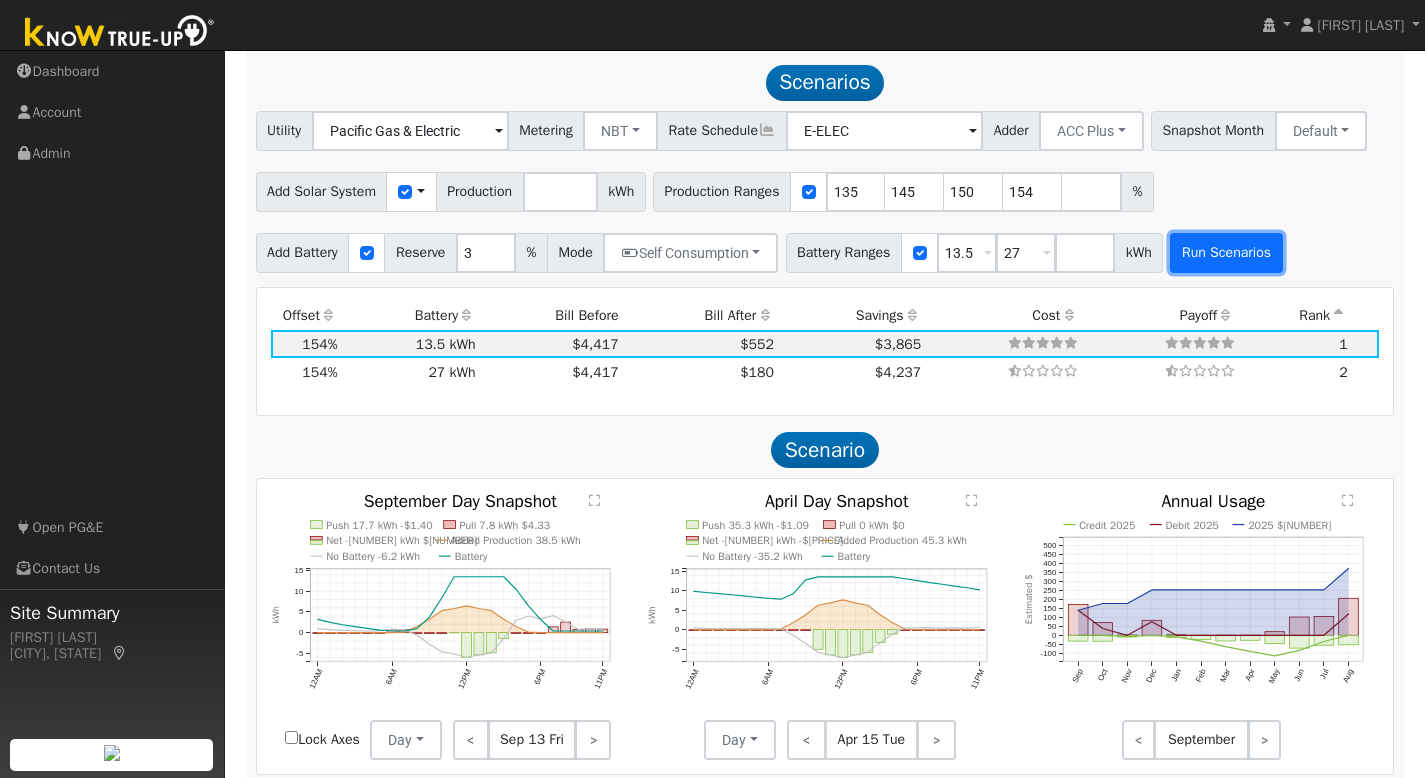 click on "Run Scenarios" at bounding box center (1226, 253) 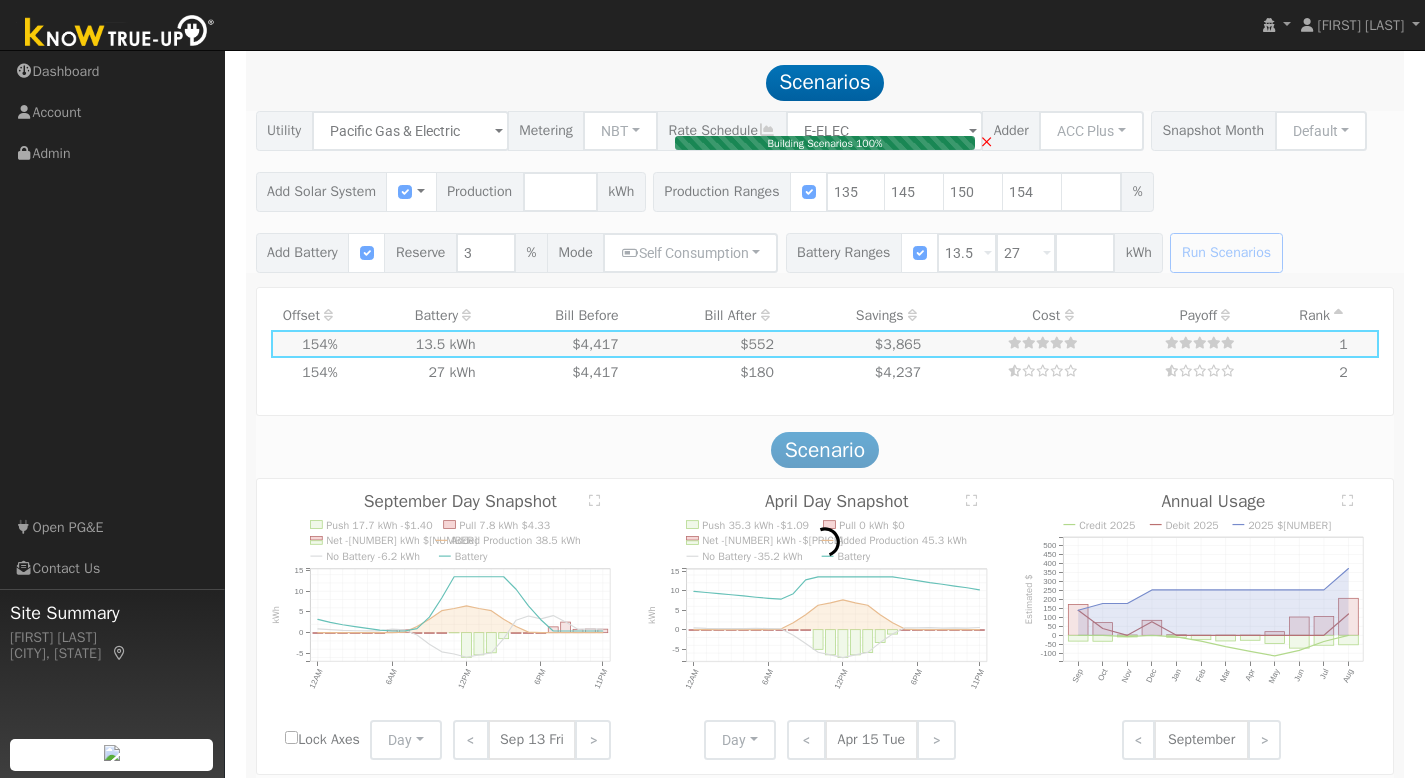 type on "$27,062" 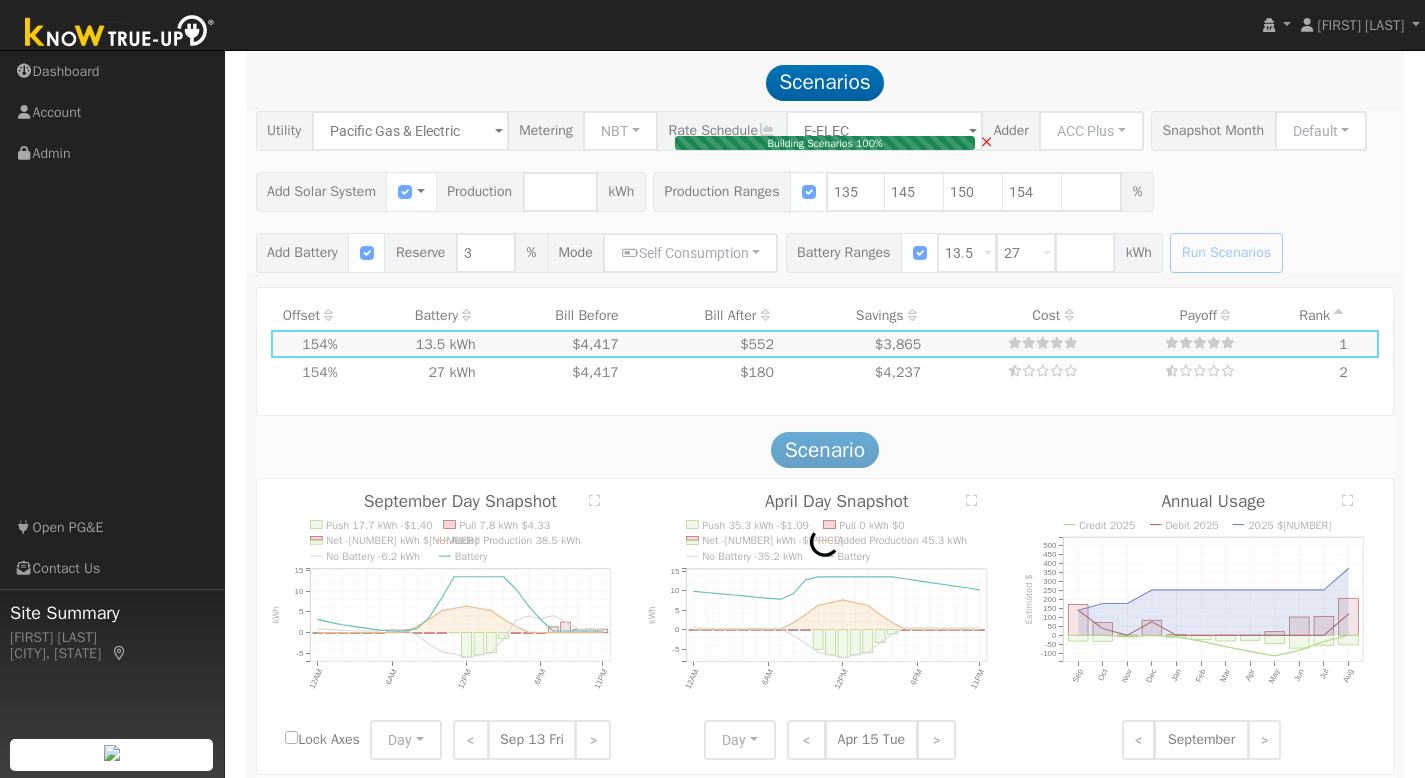 type on "$12,979" 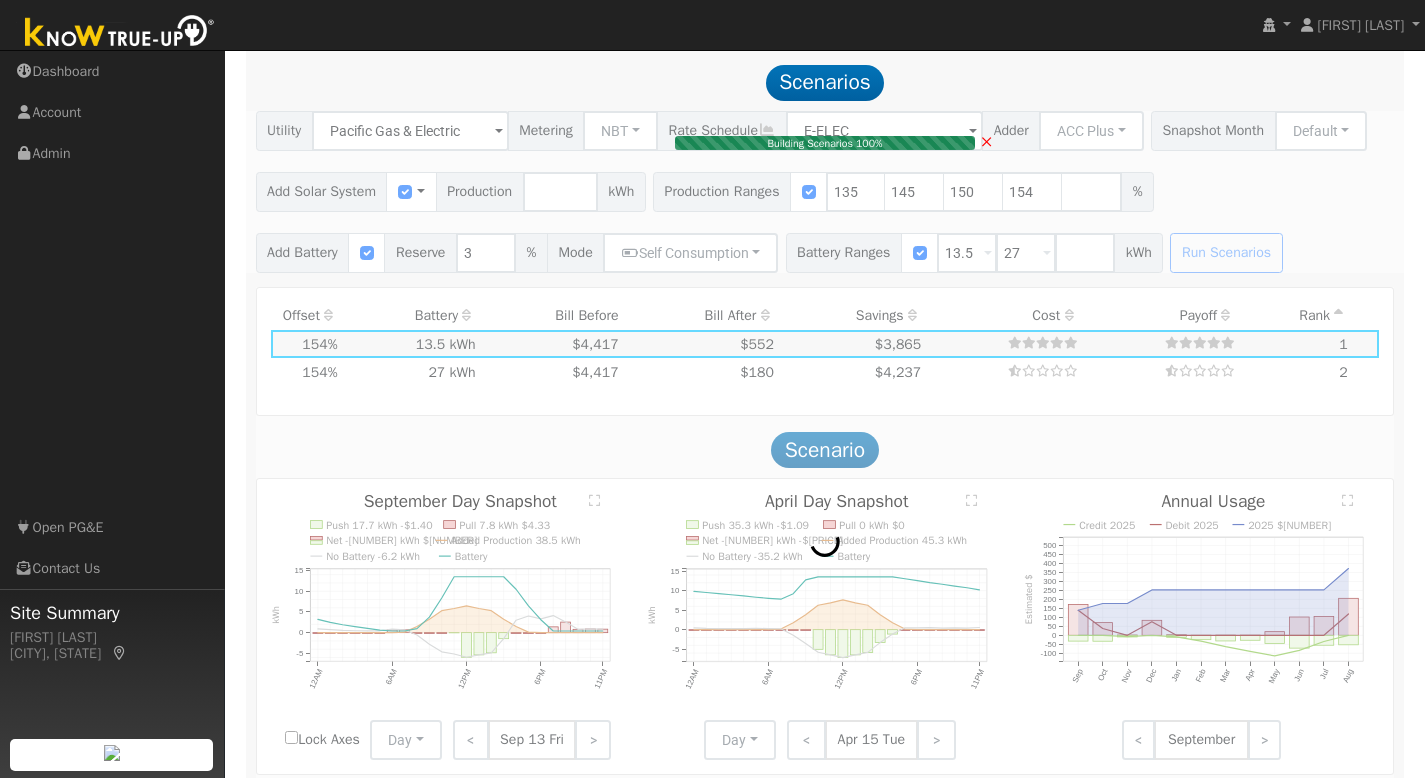 type on "7.7" 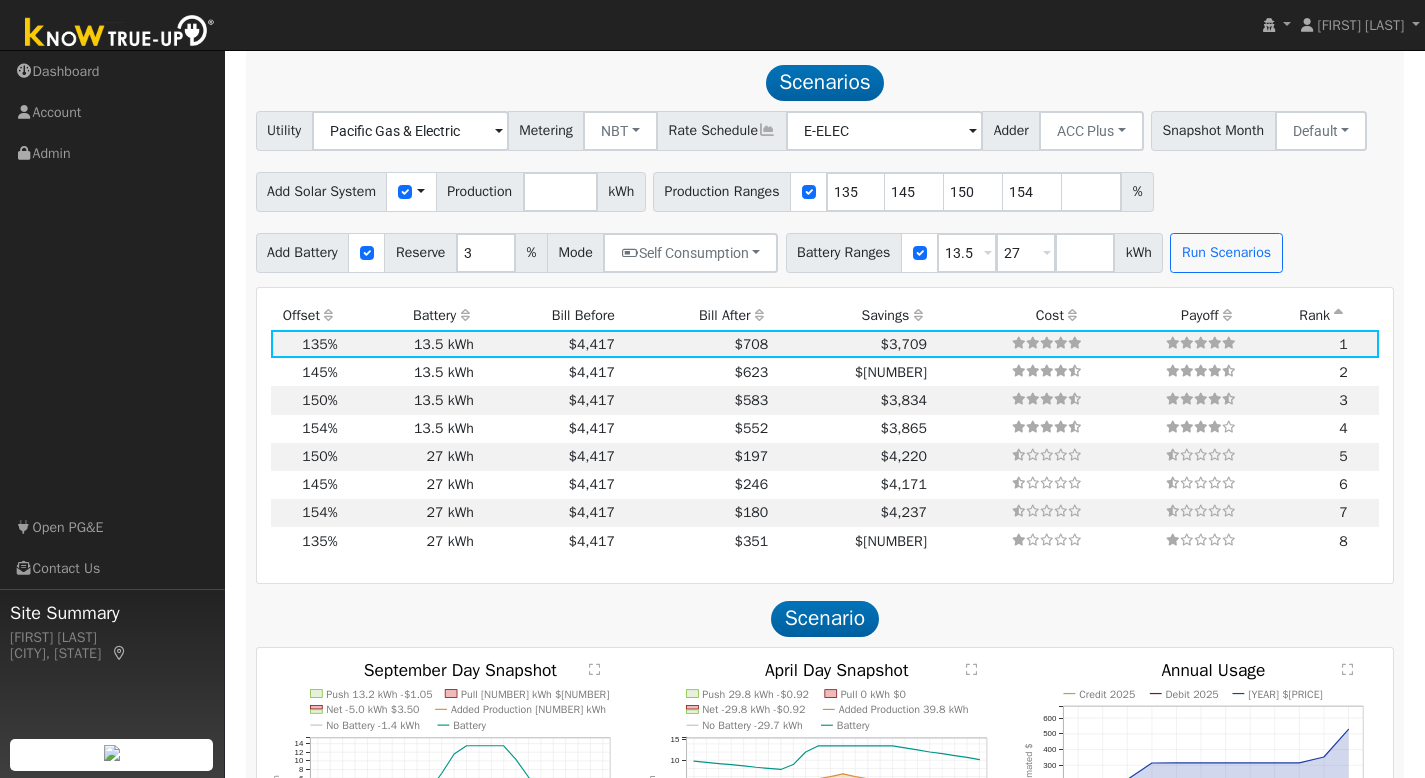 click on "Bill After" at bounding box center (694, 316) 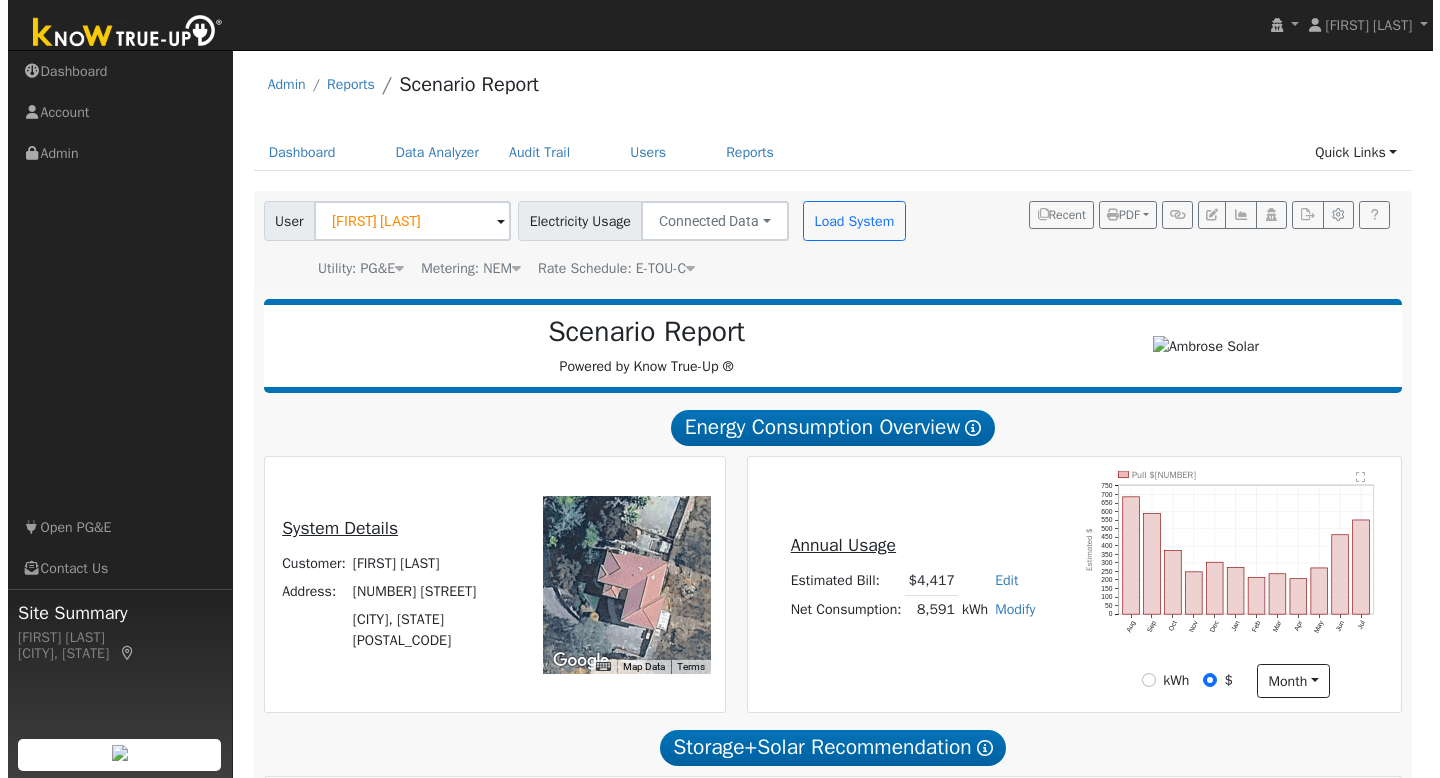 scroll, scrollTop: 0, scrollLeft: 0, axis: both 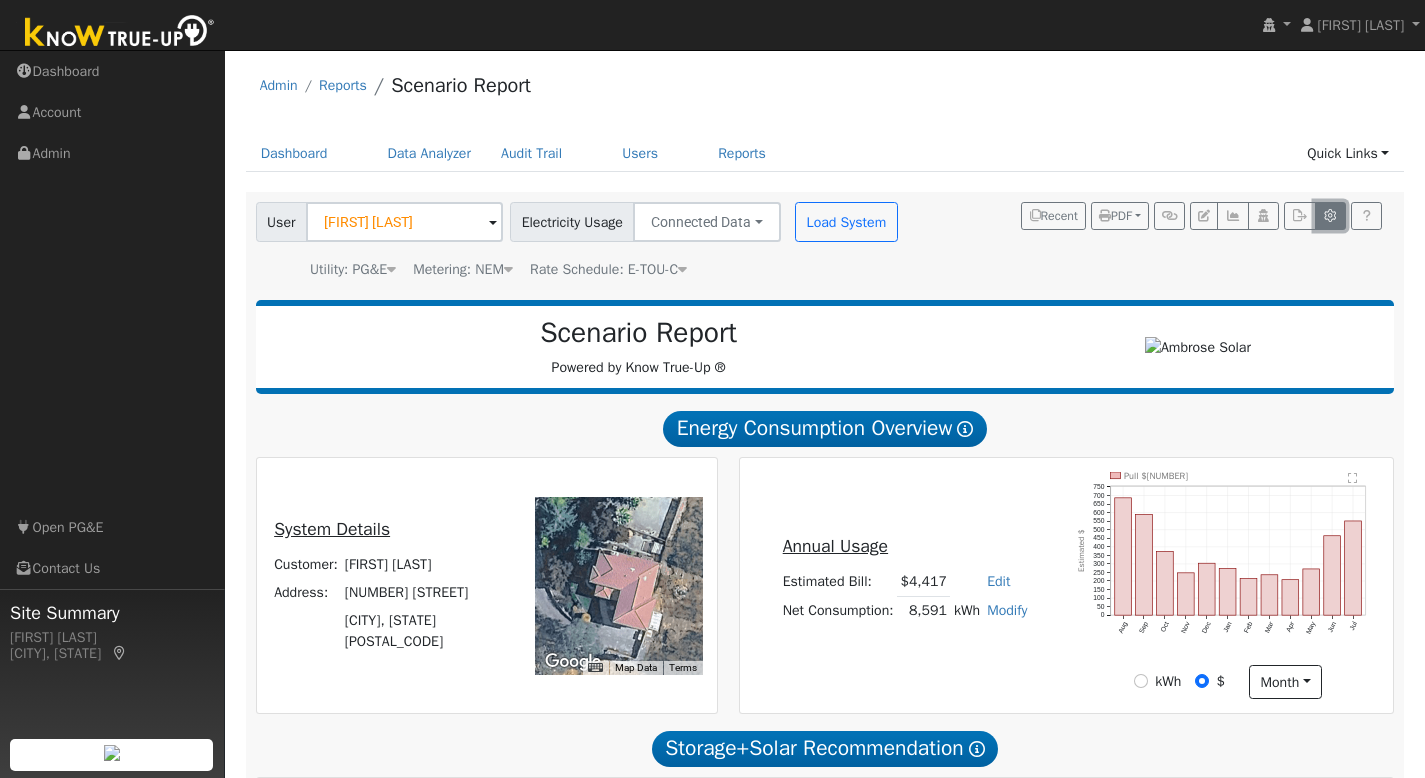 click at bounding box center (1330, 216) 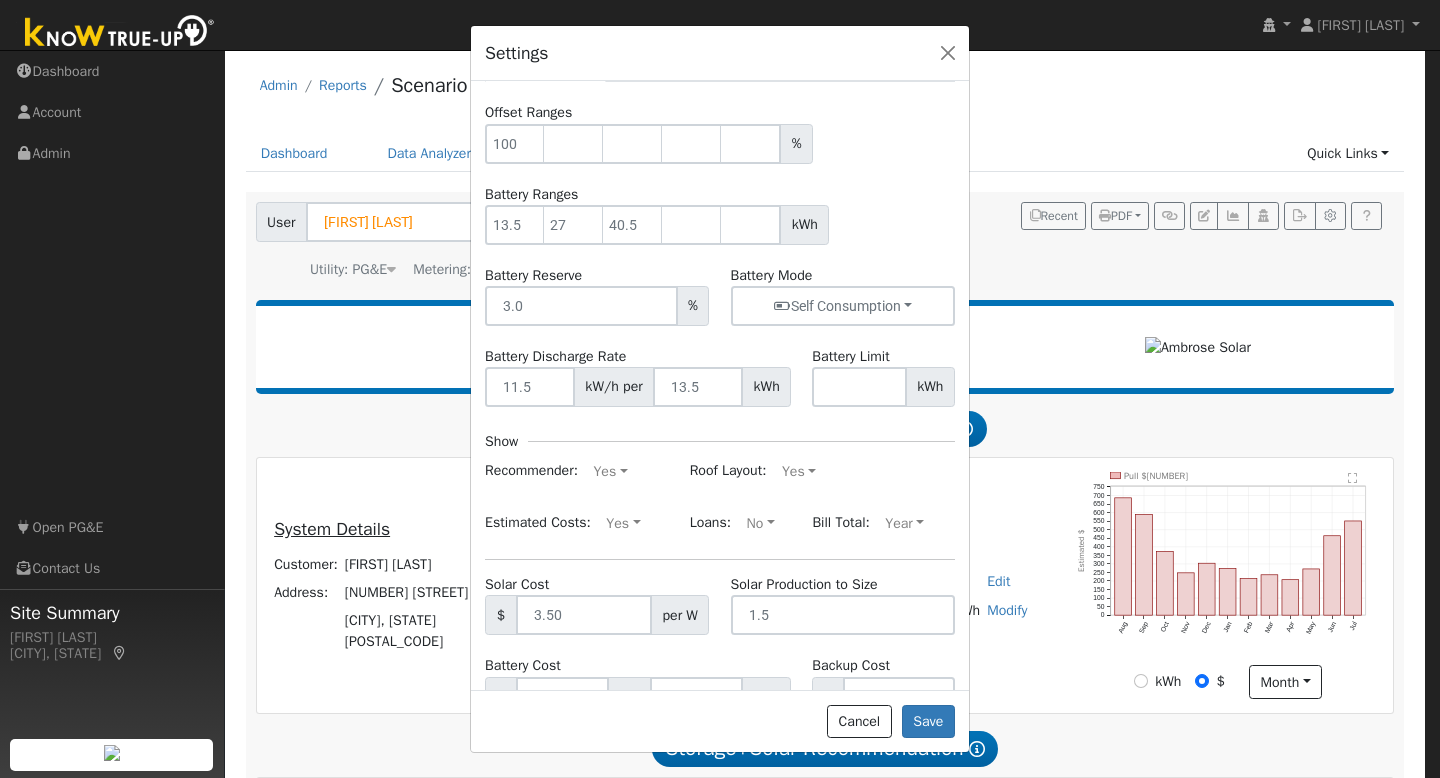 scroll, scrollTop: 0, scrollLeft: 0, axis: both 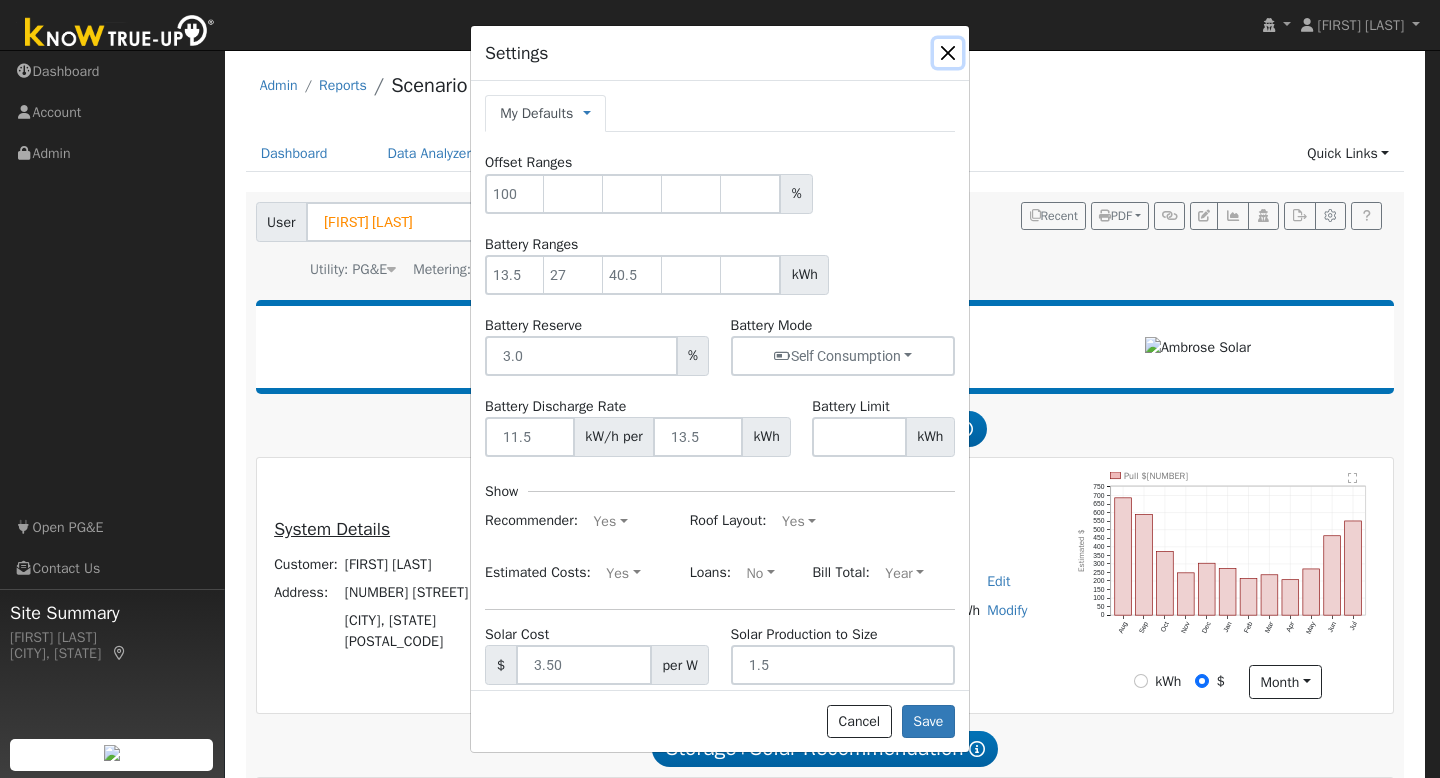 click at bounding box center (948, 53) 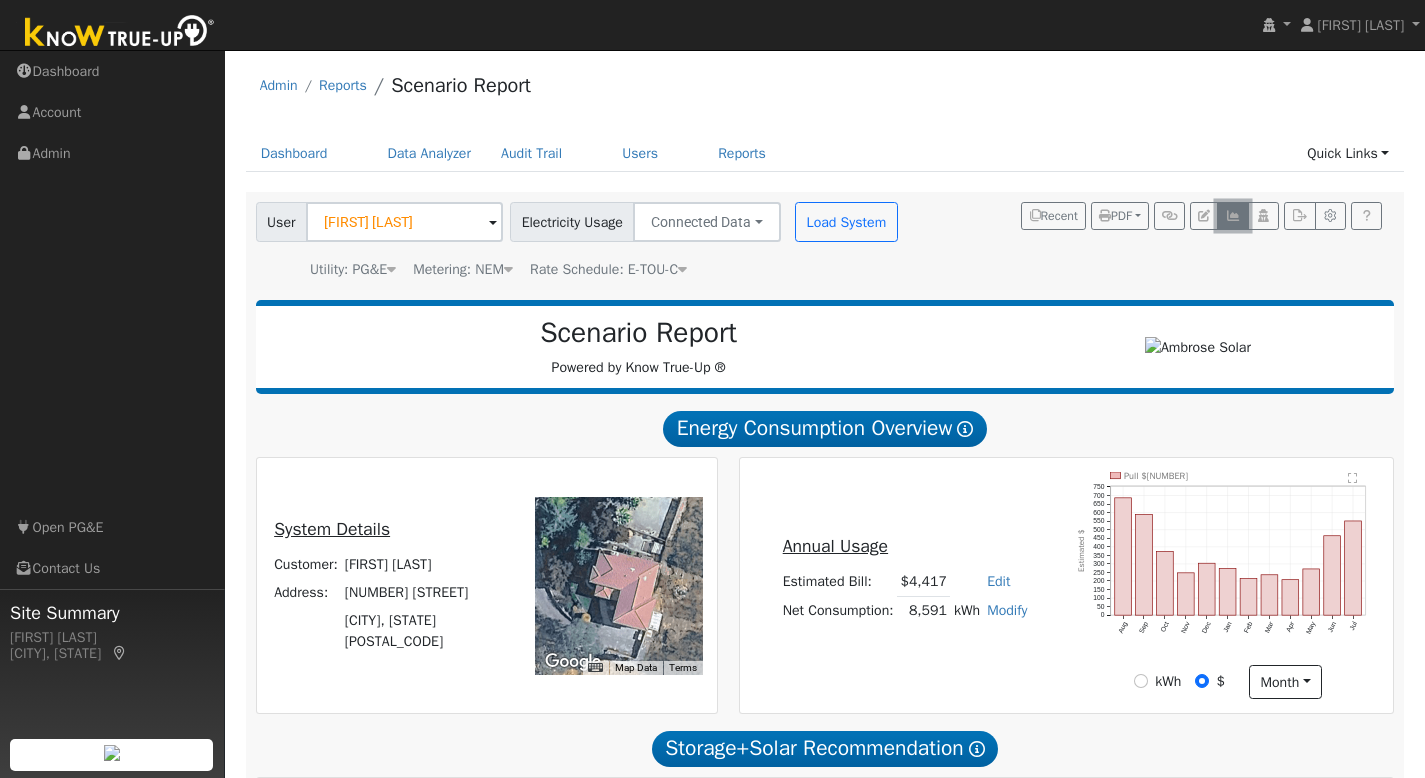 click at bounding box center [1232, 216] 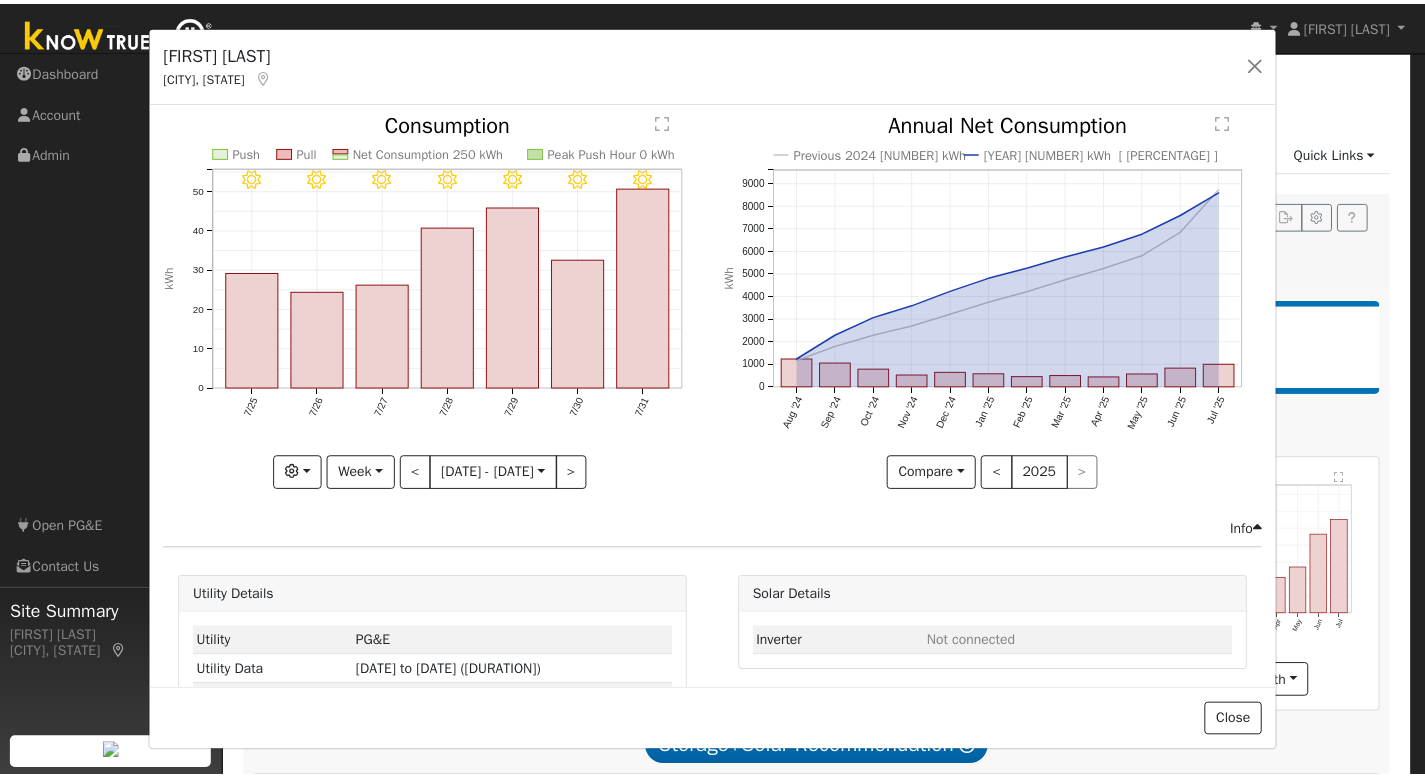 scroll, scrollTop: 0, scrollLeft: 0, axis: both 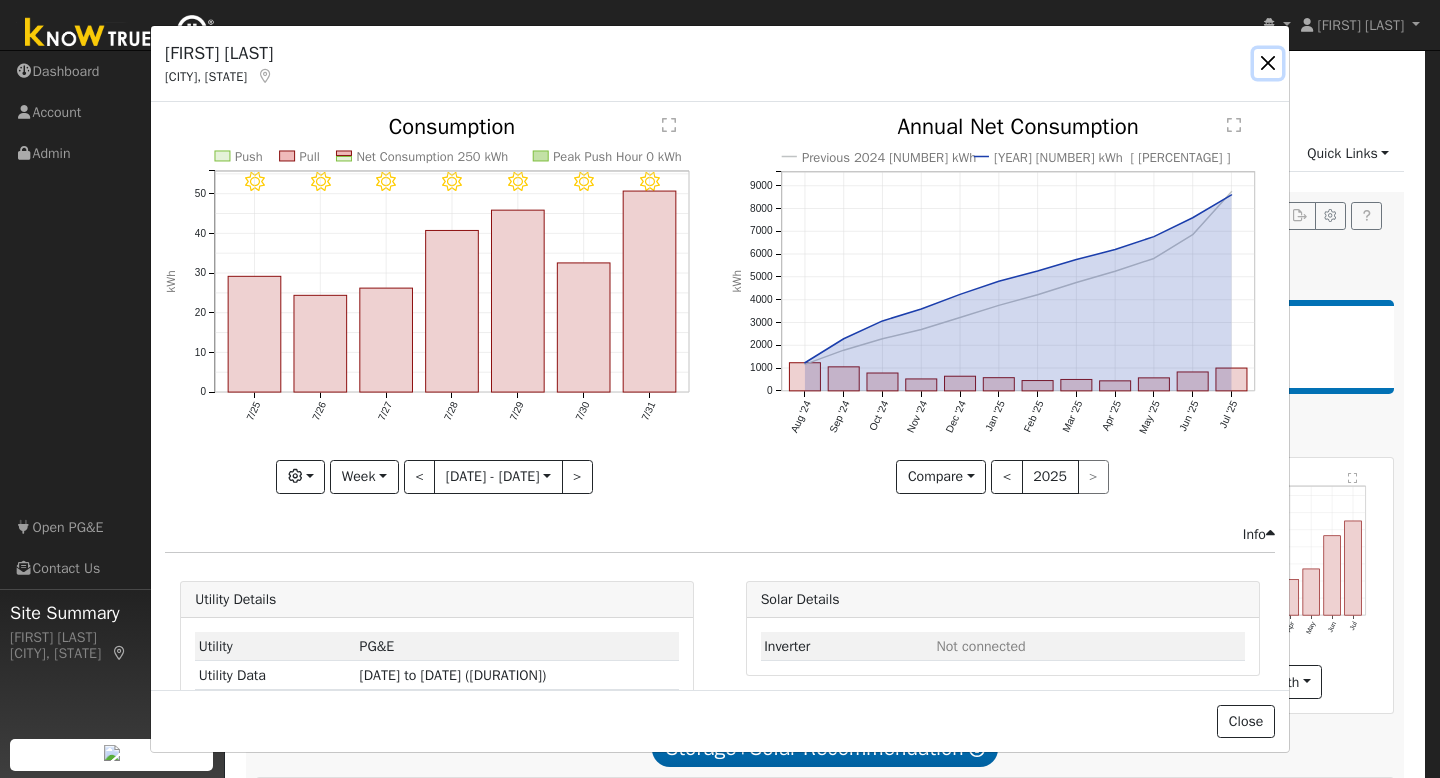 click at bounding box center [1268, 63] 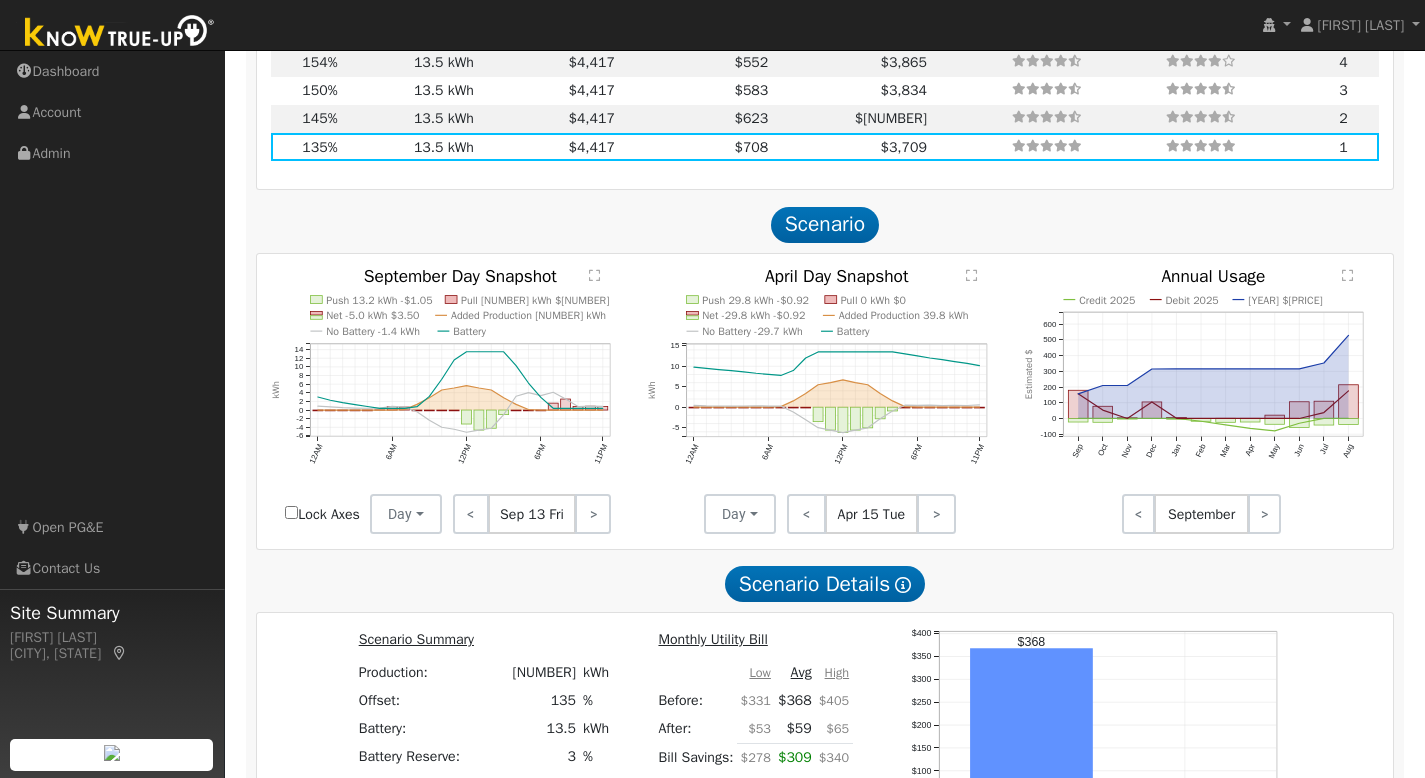 scroll, scrollTop: 1793, scrollLeft: 0, axis: vertical 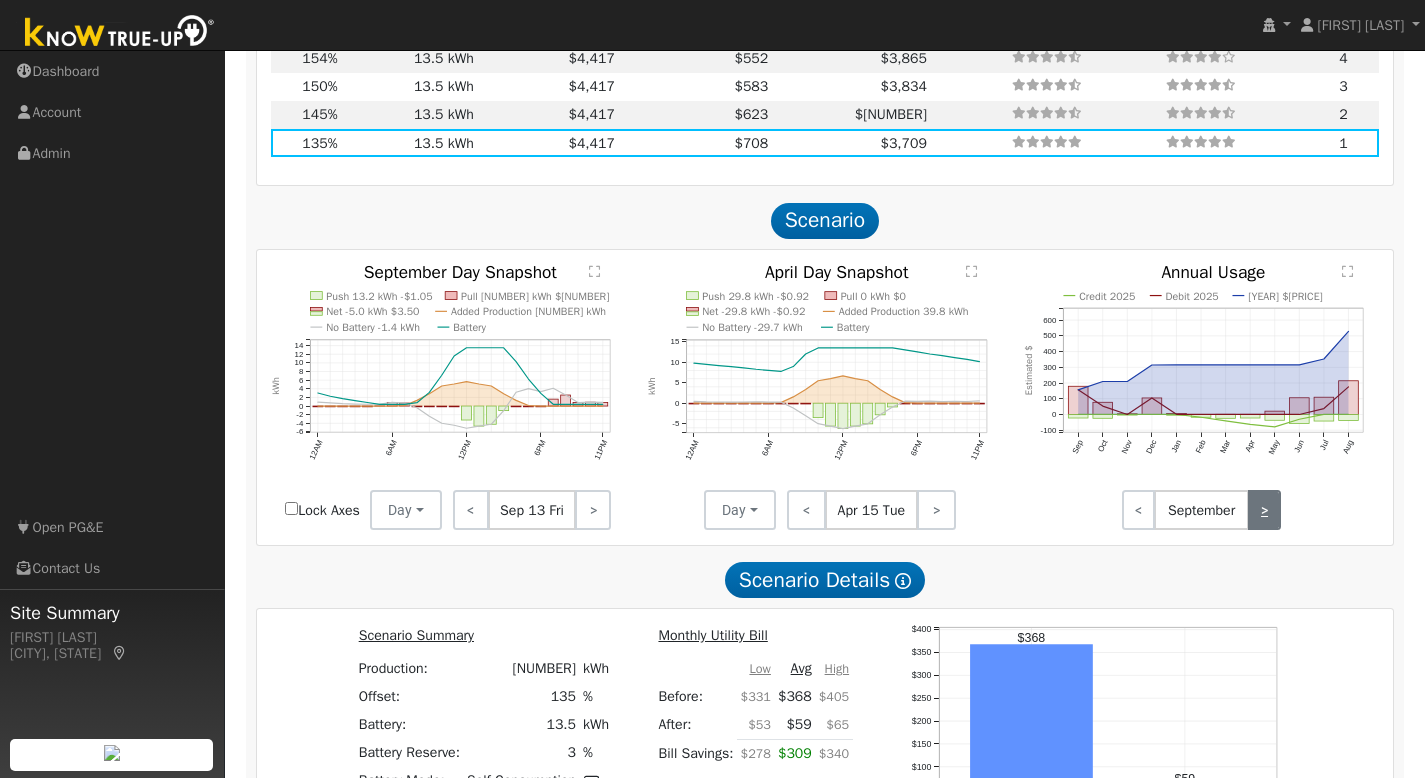 click on ">" at bounding box center [1264, 510] 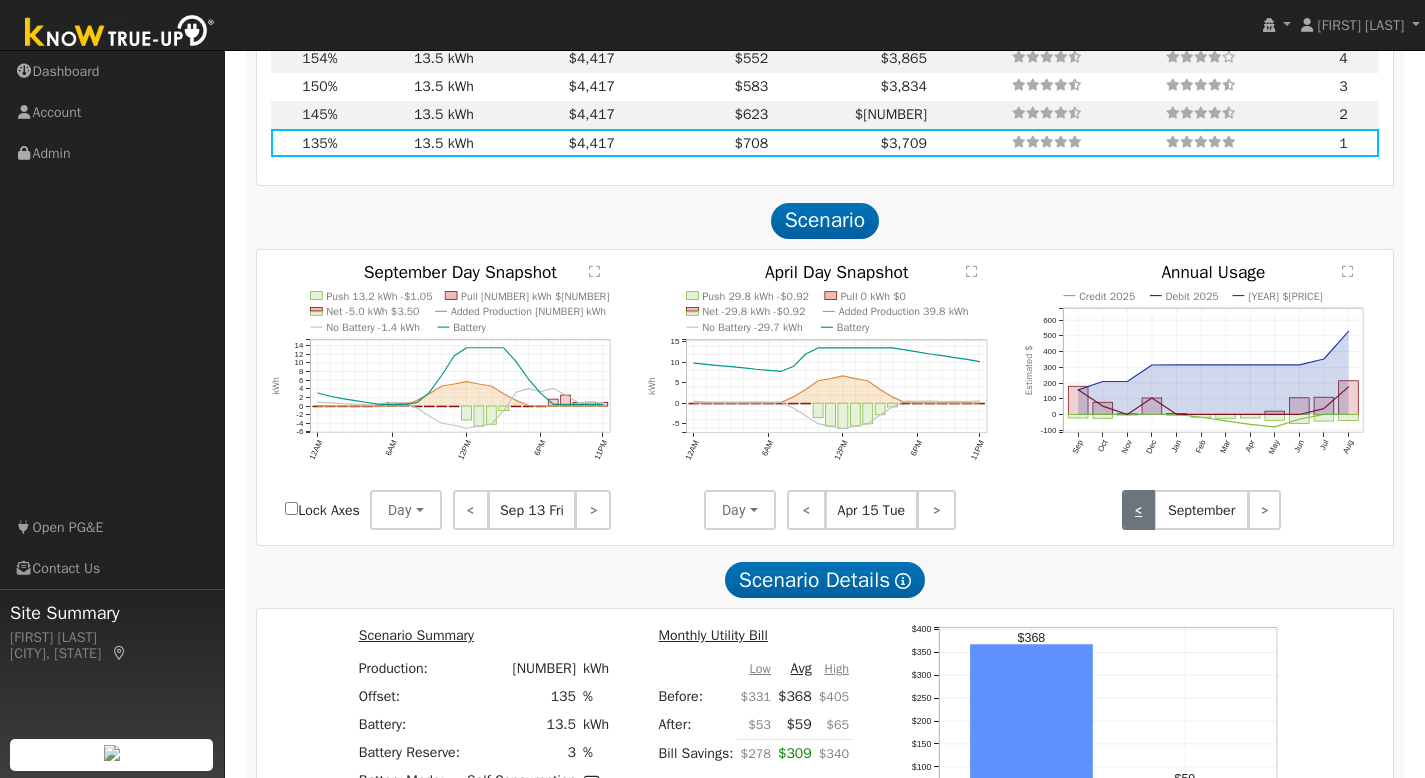 click on "<" at bounding box center [1138, 510] 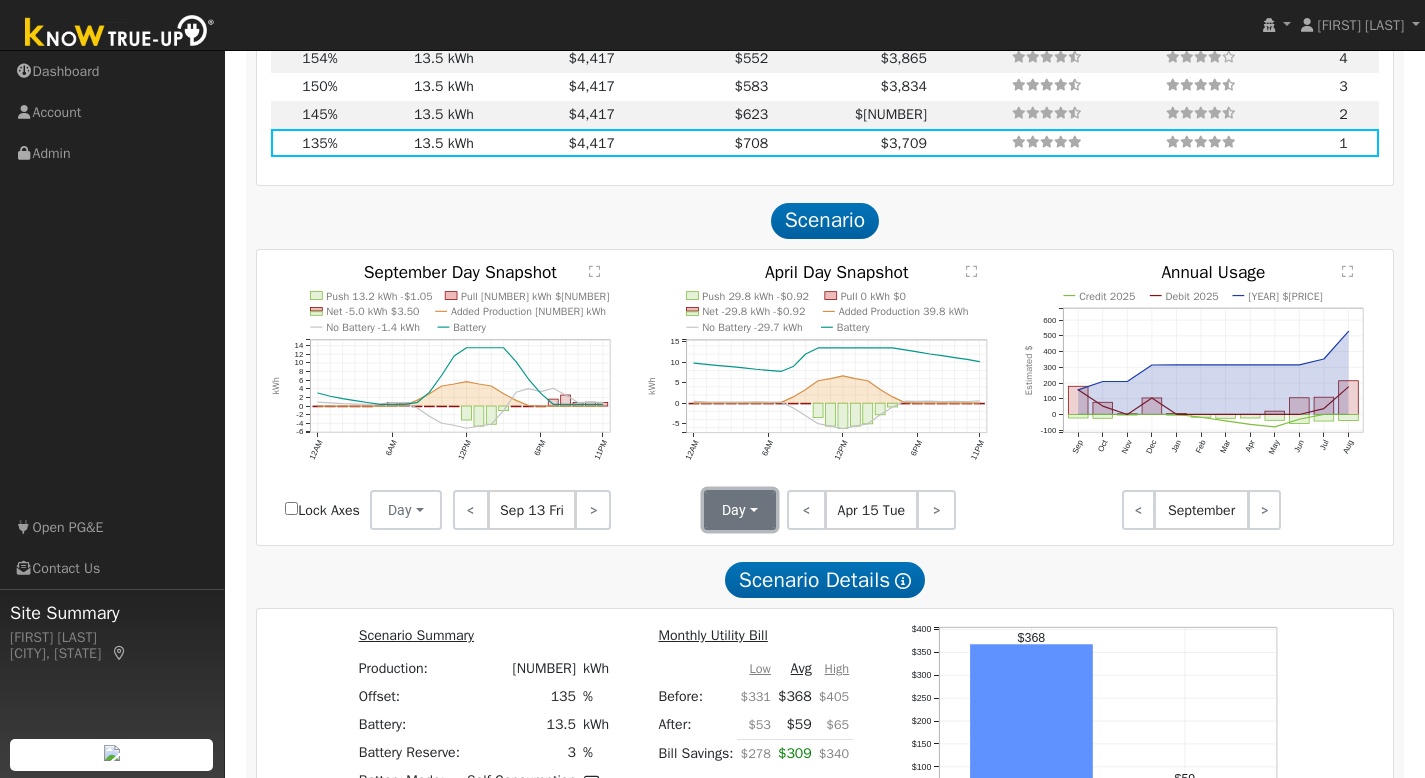click on "Day" at bounding box center (740, 510) 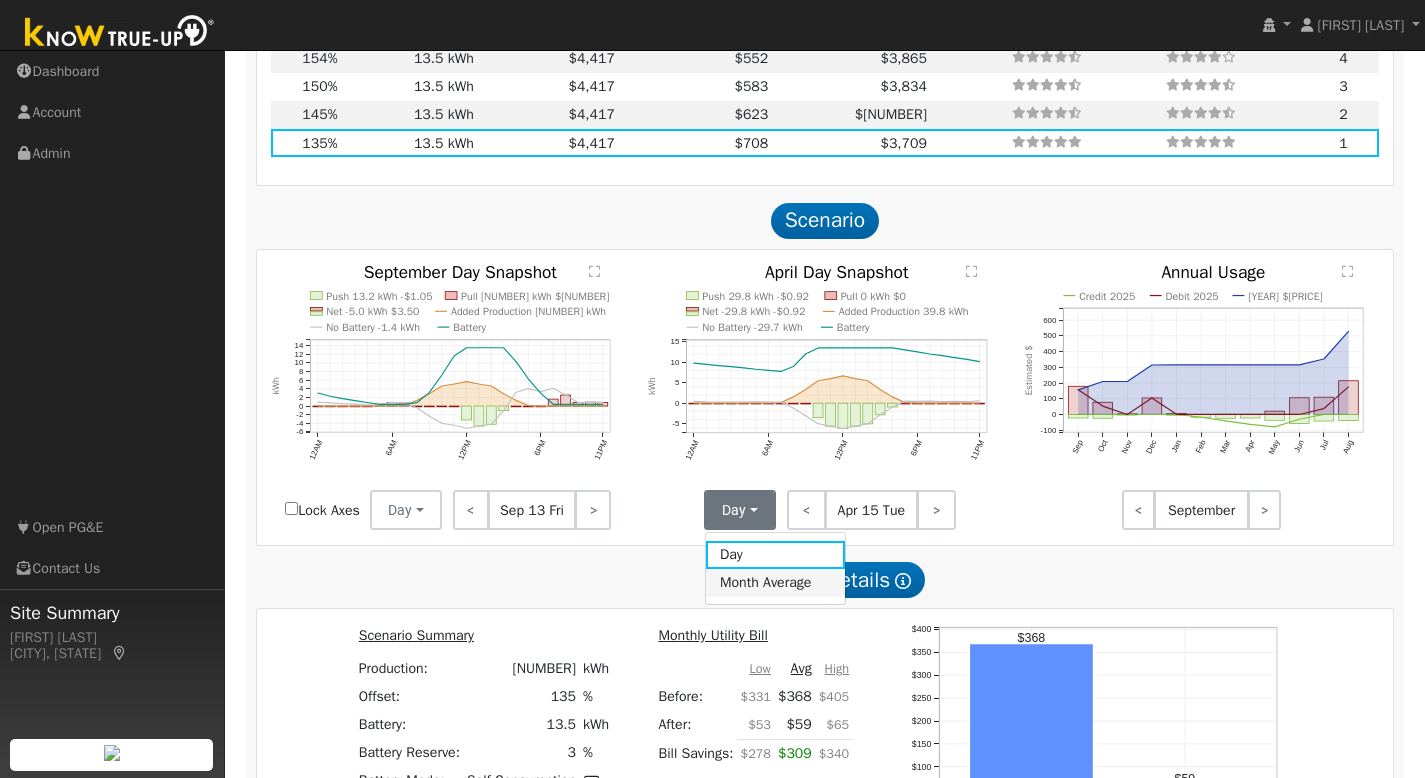 click on "Month Average" at bounding box center (775, 583) 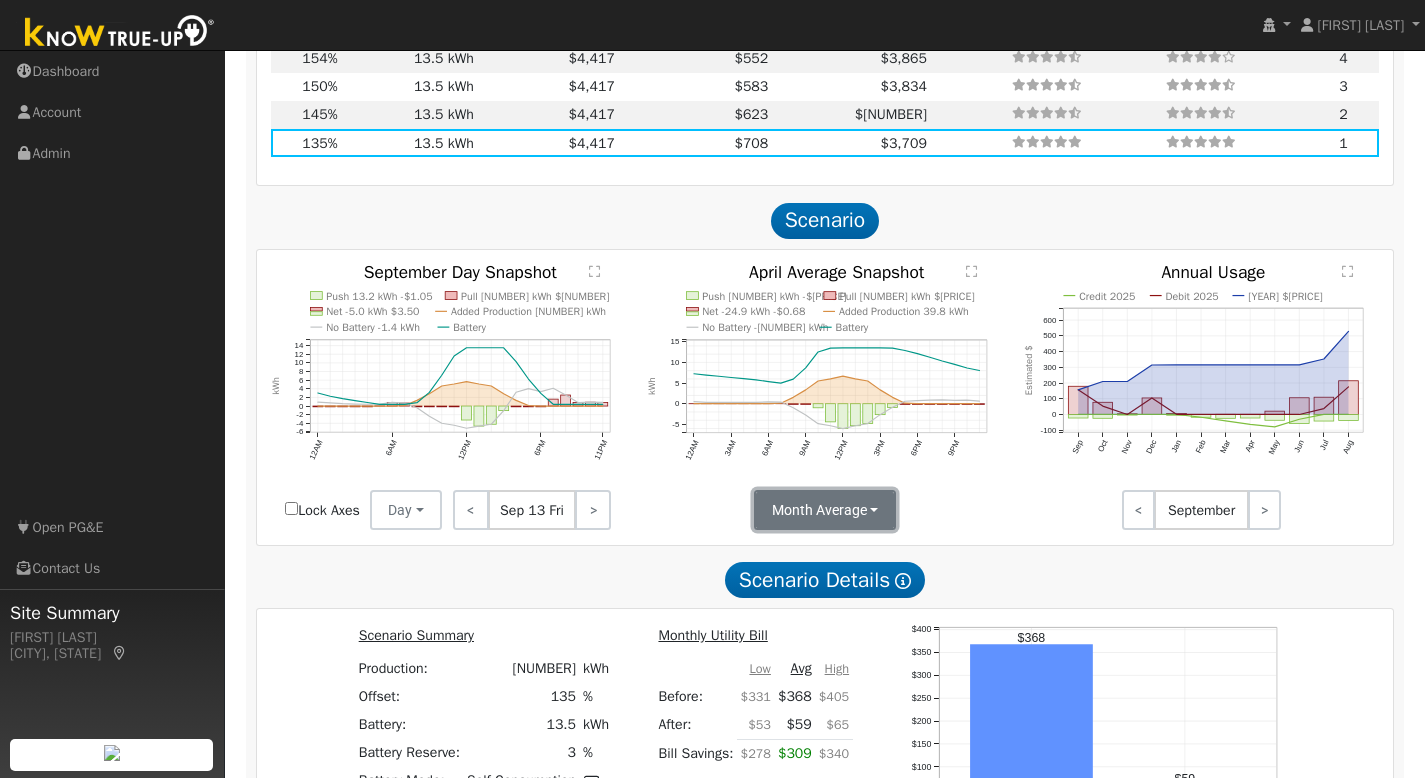 click on "Month Average" at bounding box center (825, 510) 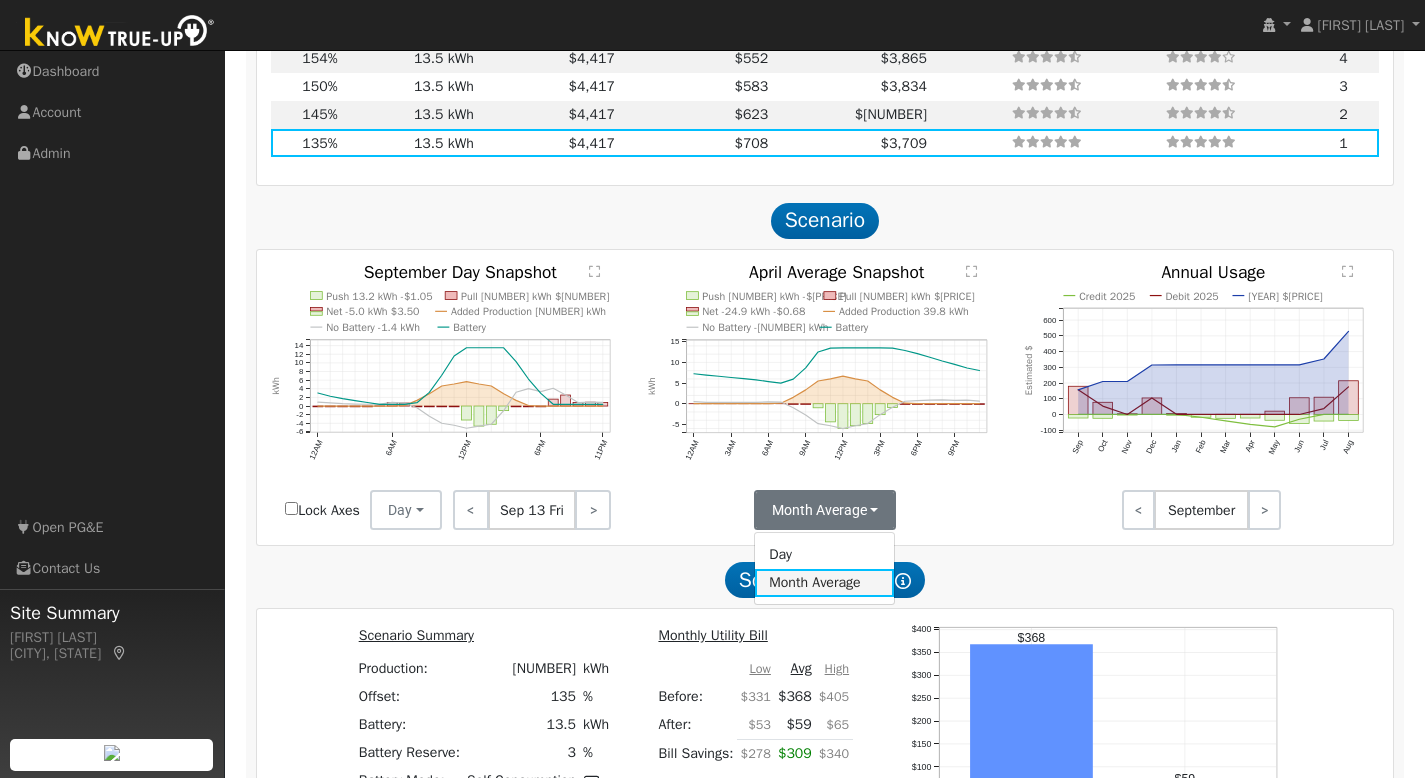 click on "Month Average" at bounding box center [824, 583] 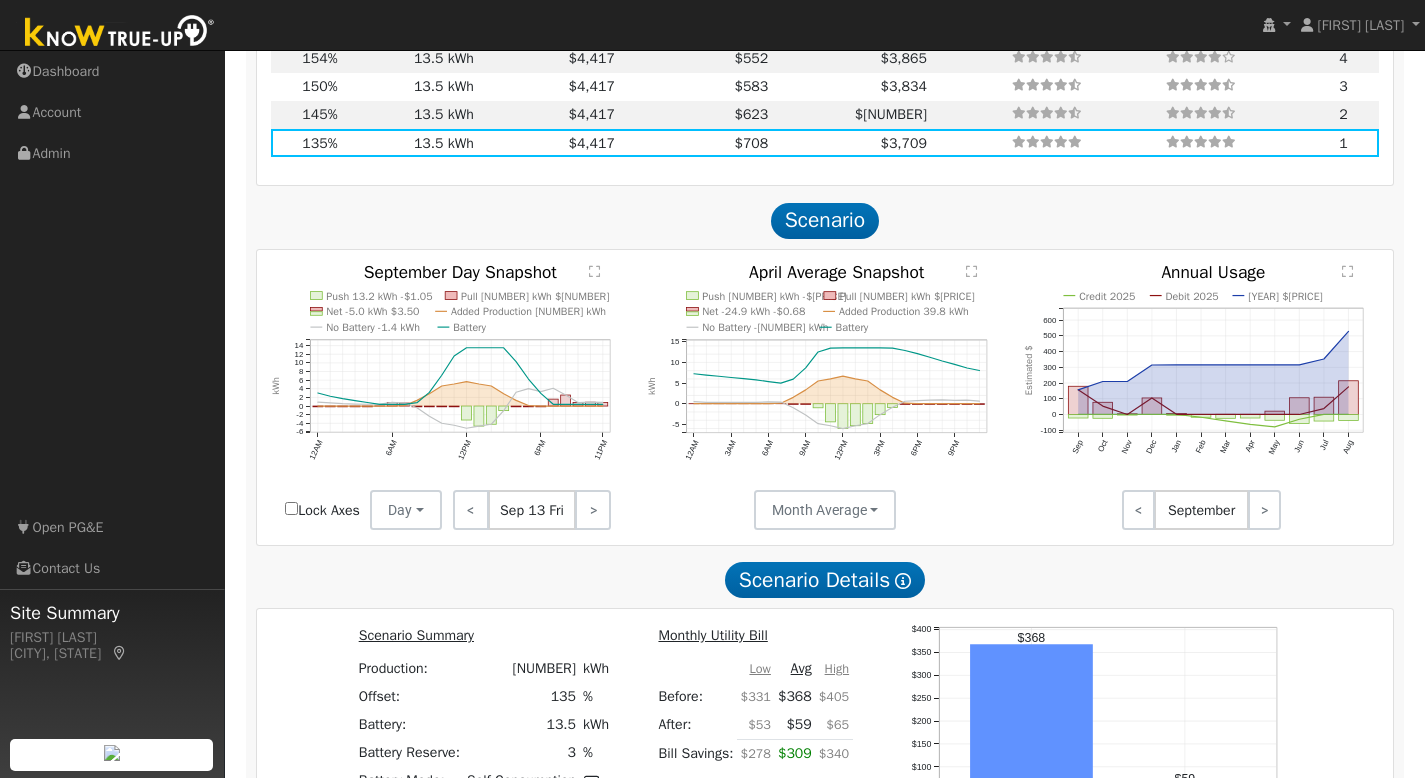 click on "" 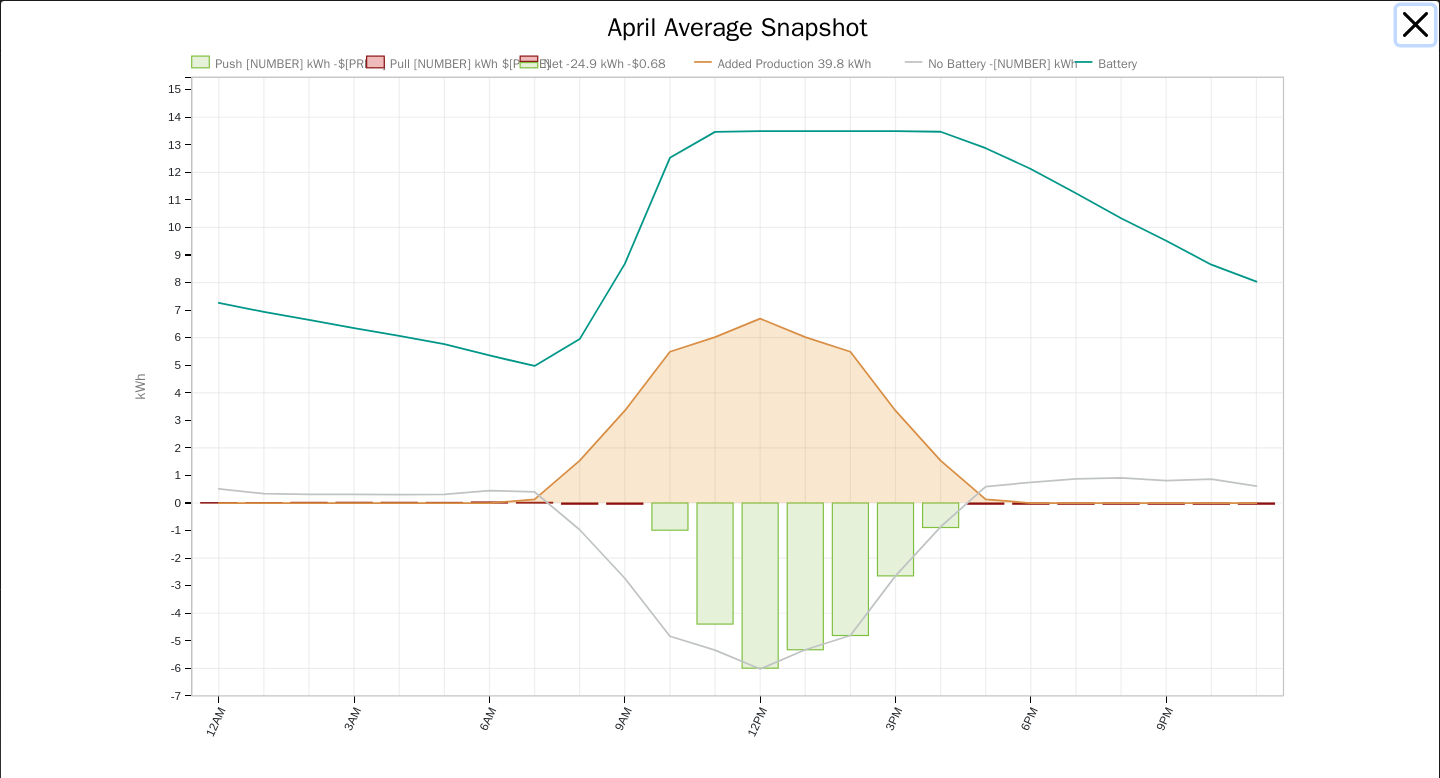 click at bounding box center [1416, 25] 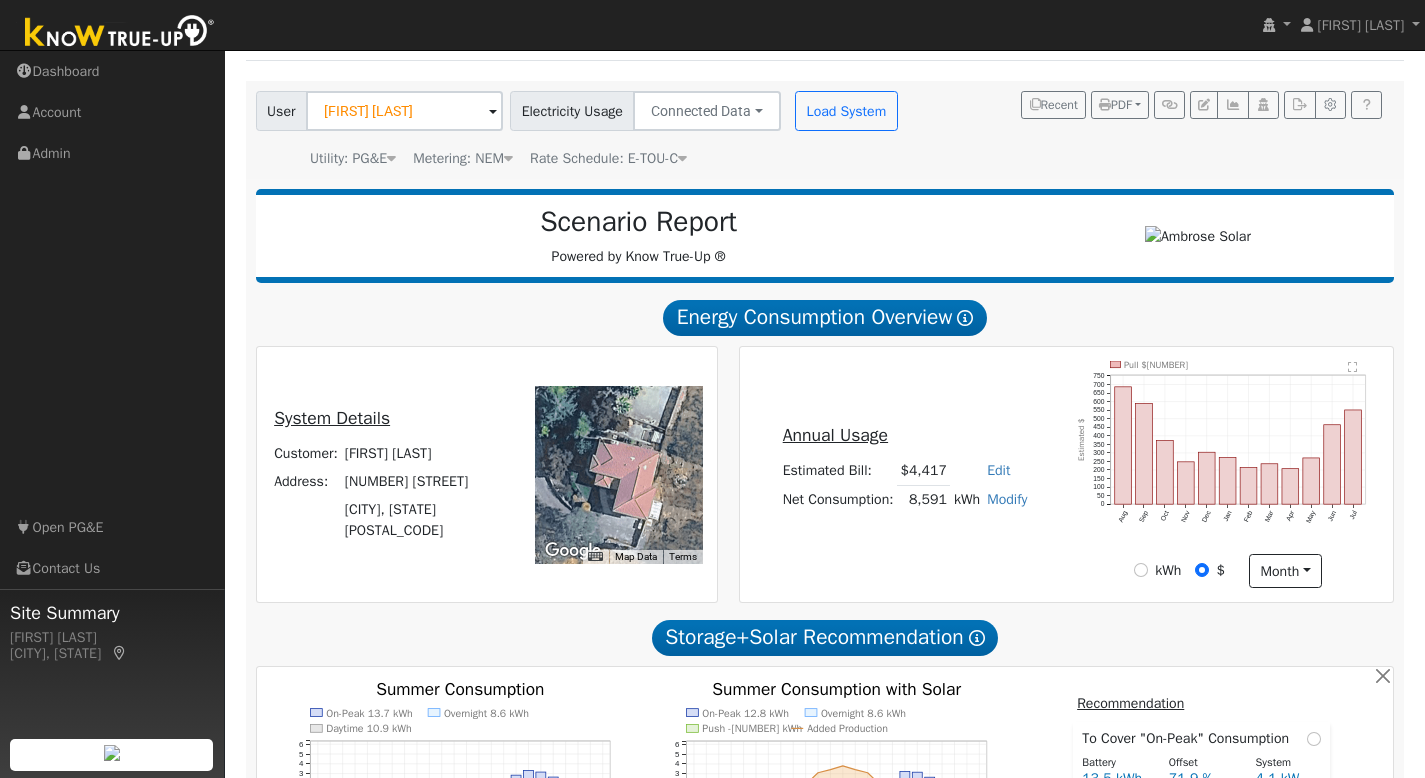 scroll, scrollTop: 0, scrollLeft: 0, axis: both 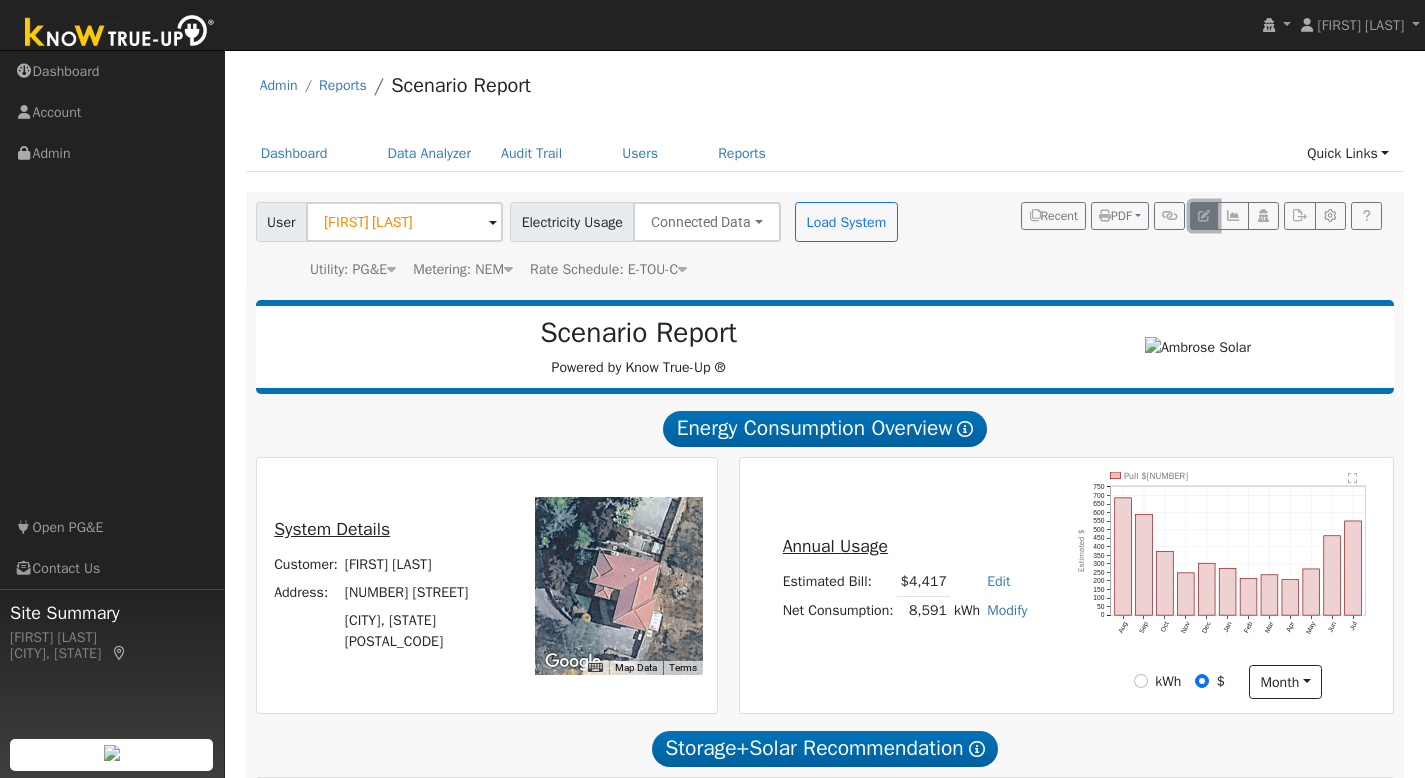 click at bounding box center (1204, 216) 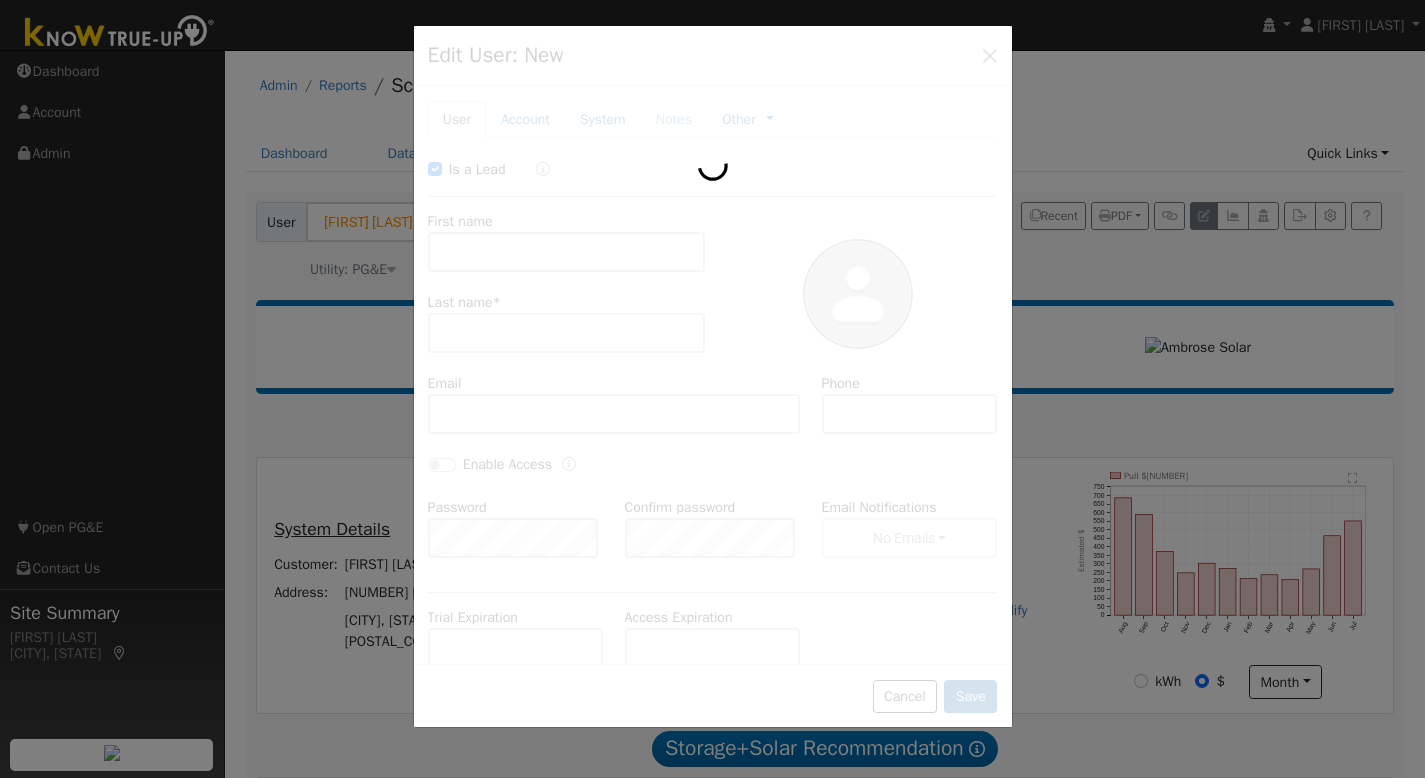 checkbox on "true" 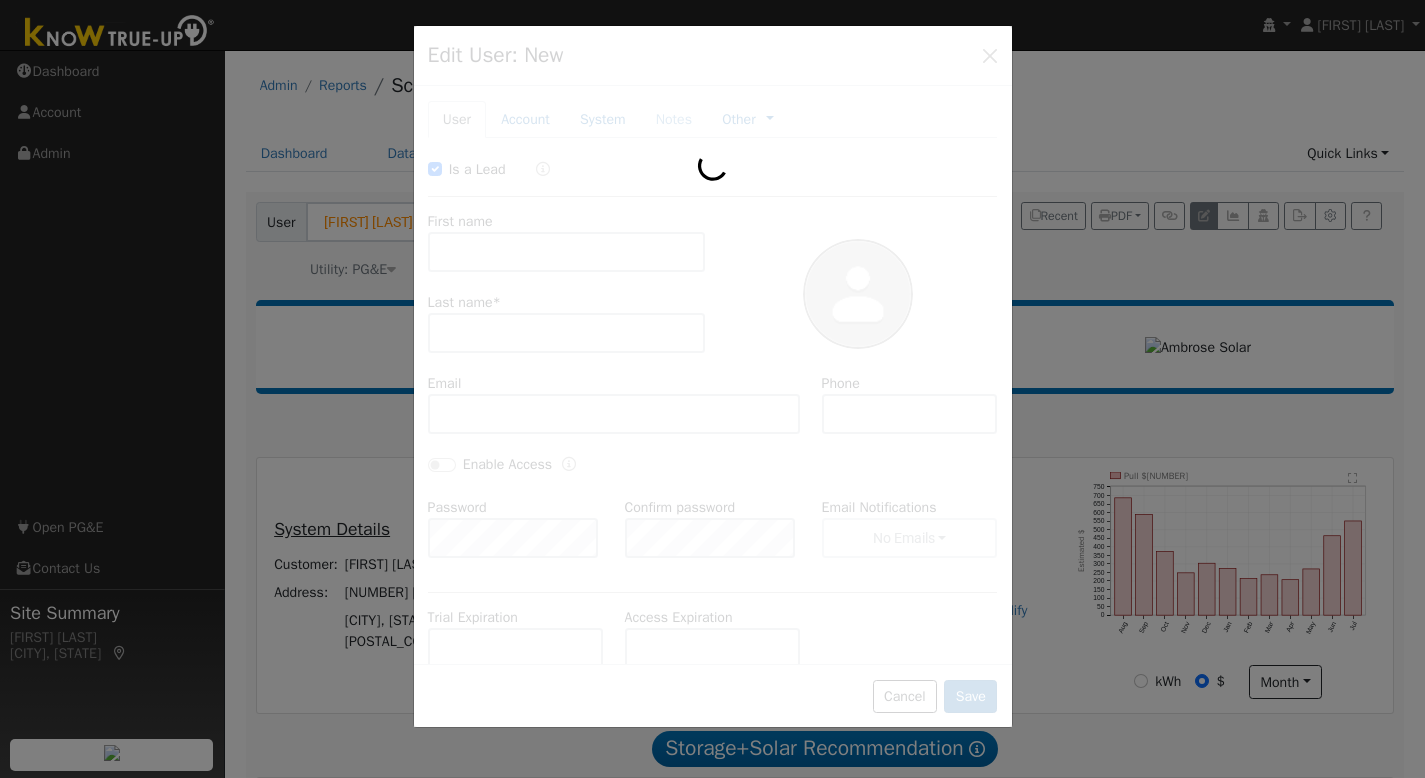 type on "[FIRST]" 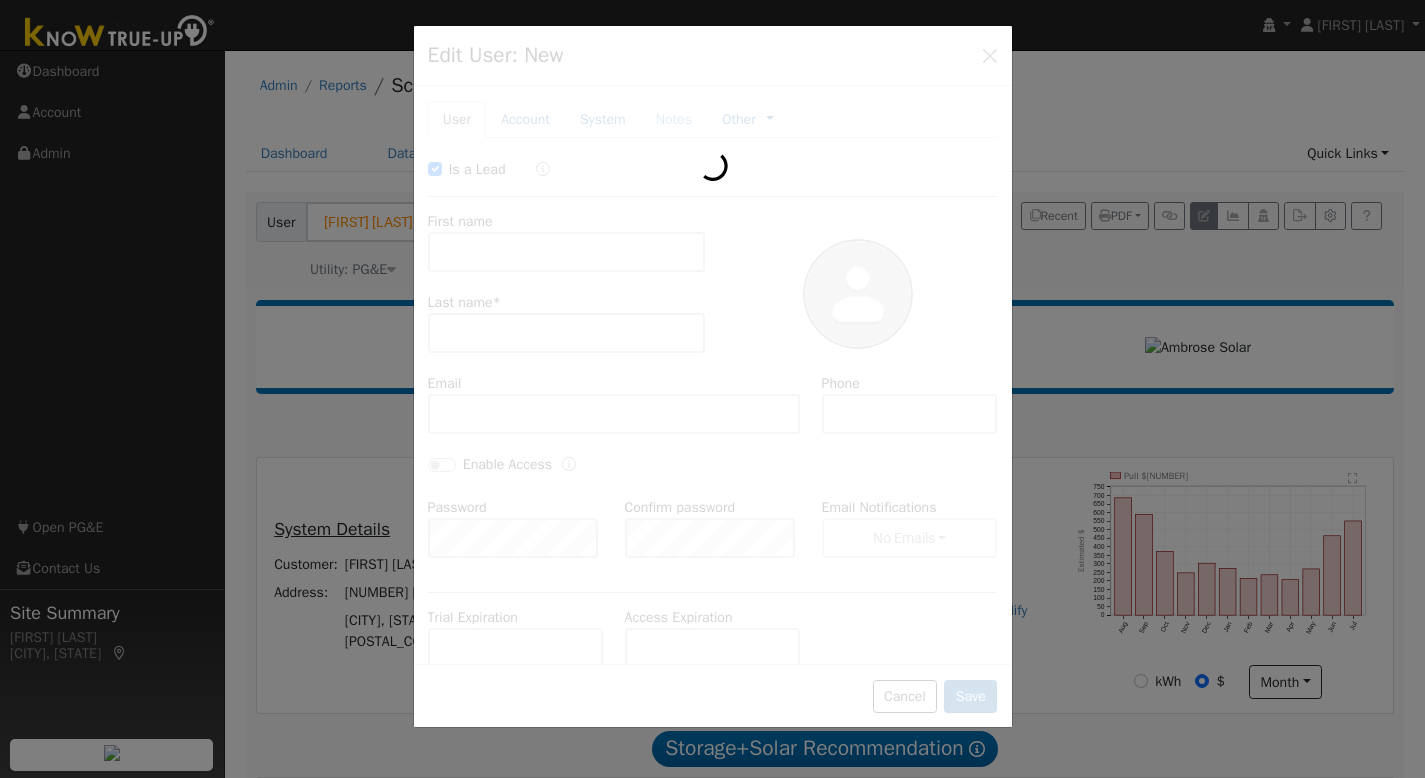 type on "Chinn" 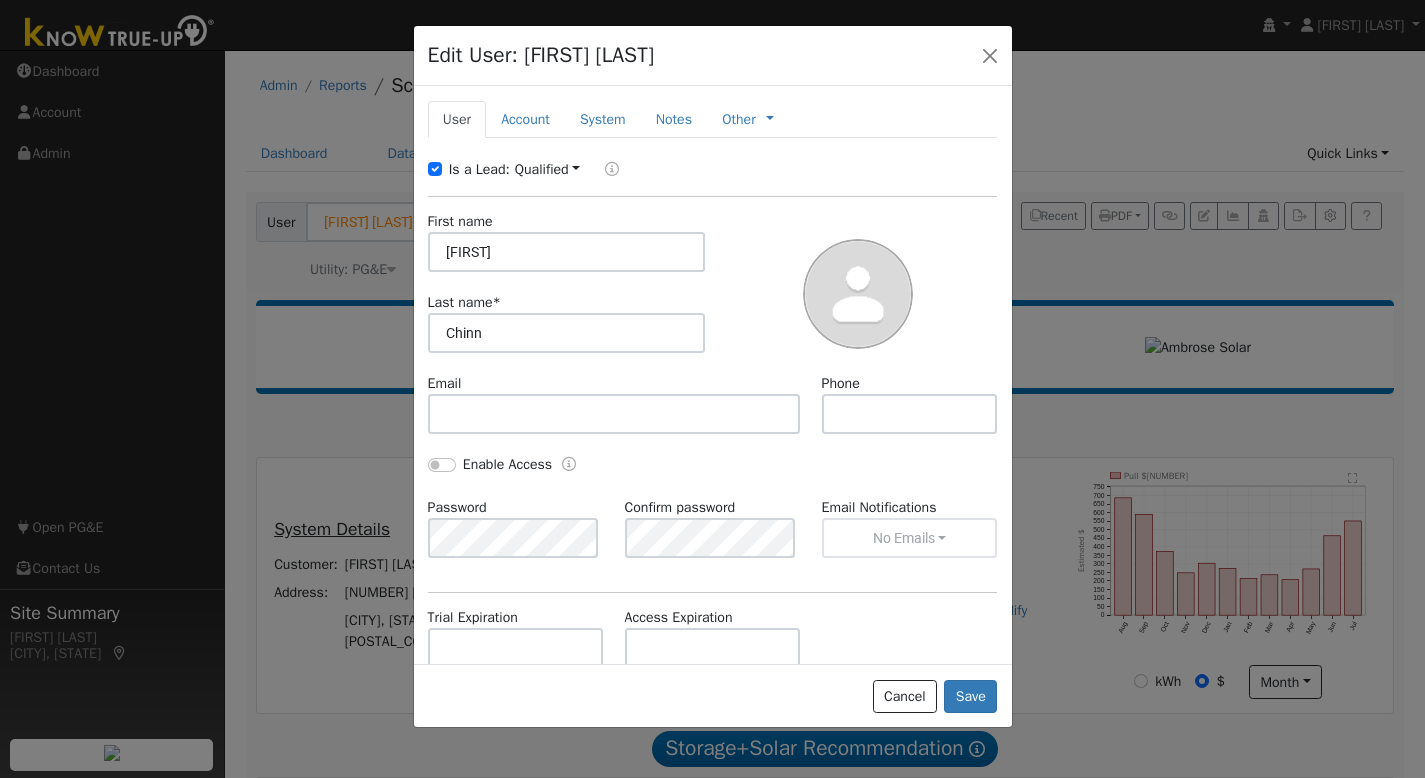 scroll, scrollTop: 198, scrollLeft: 0, axis: vertical 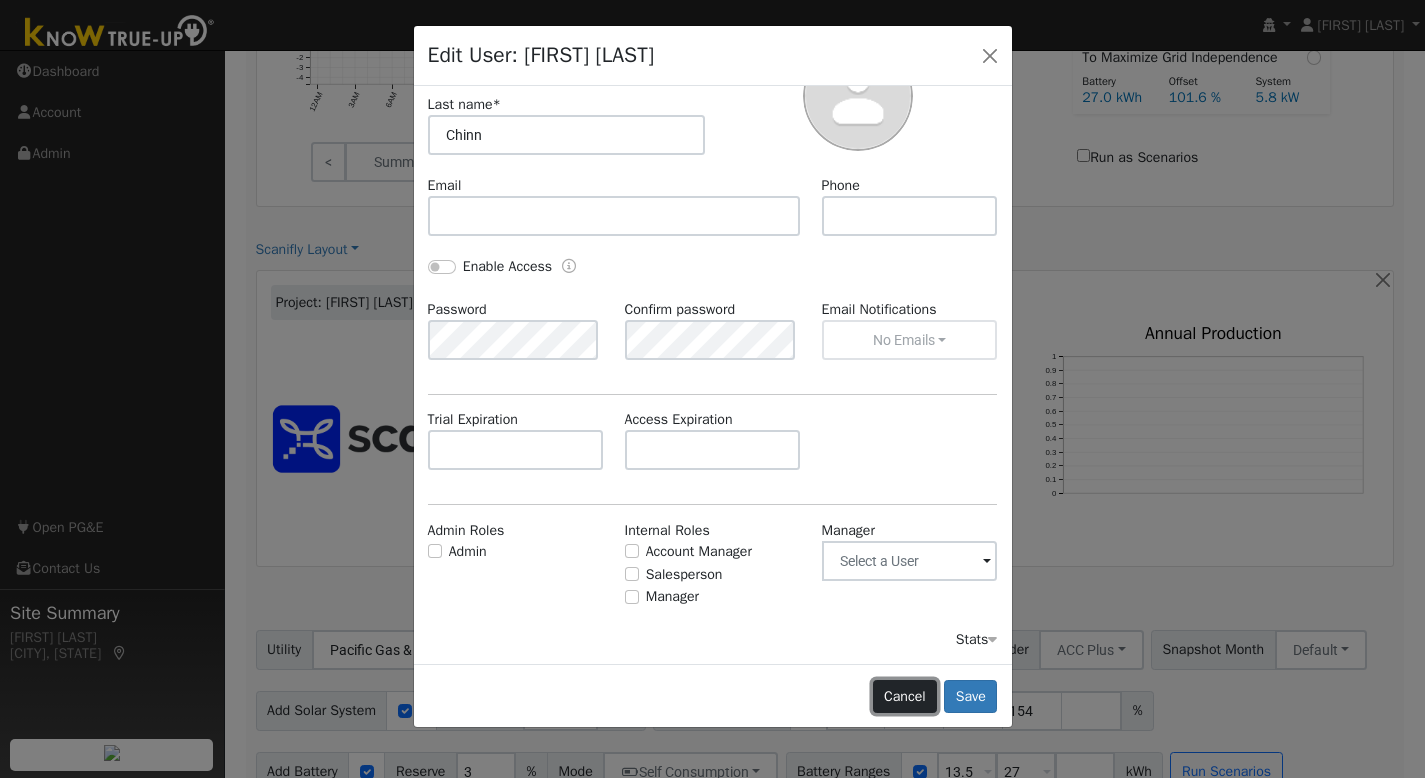 click on "Cancel" at bounding box center [905, 697] 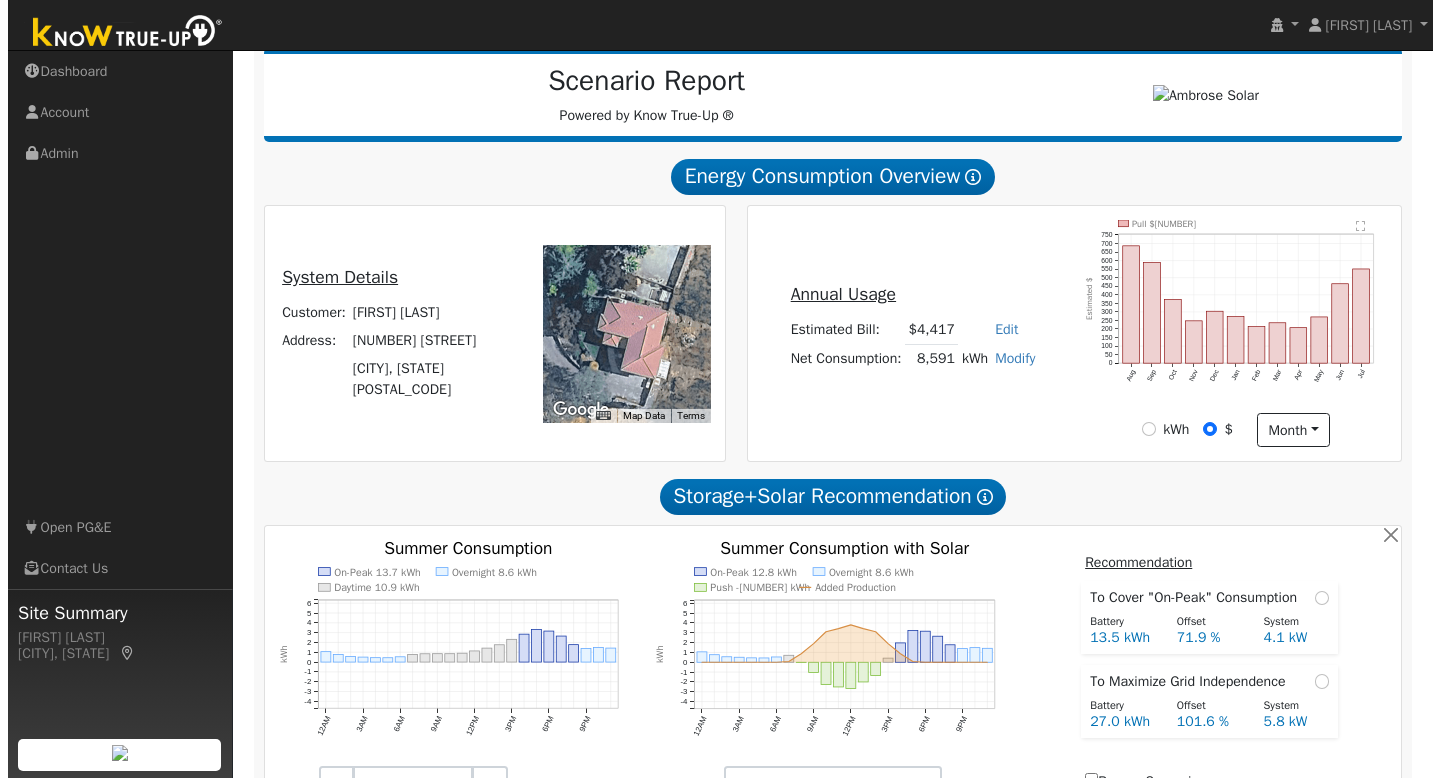 scroll, scrollTop: 20, scrollLeft: 0, axis: vertical 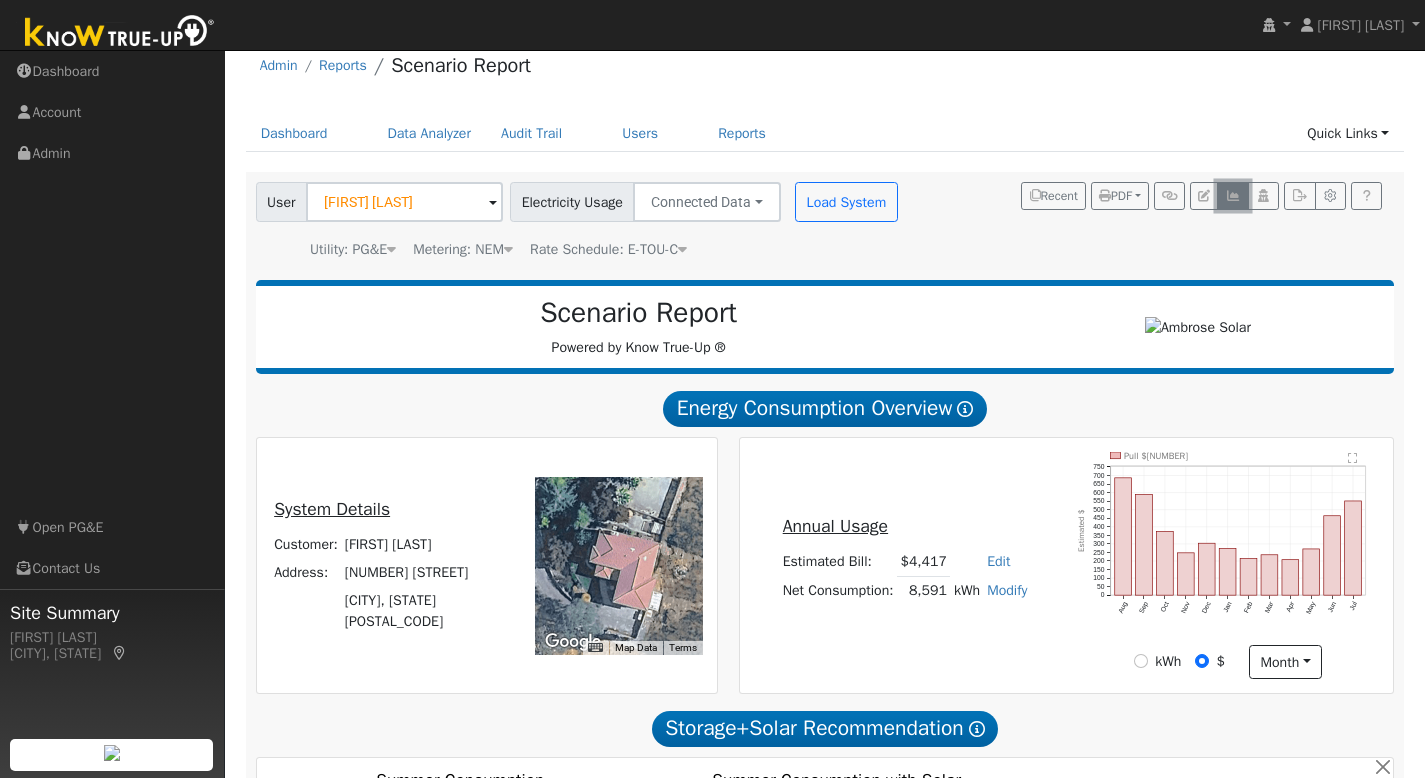 click at bounding box center [1232, 196] 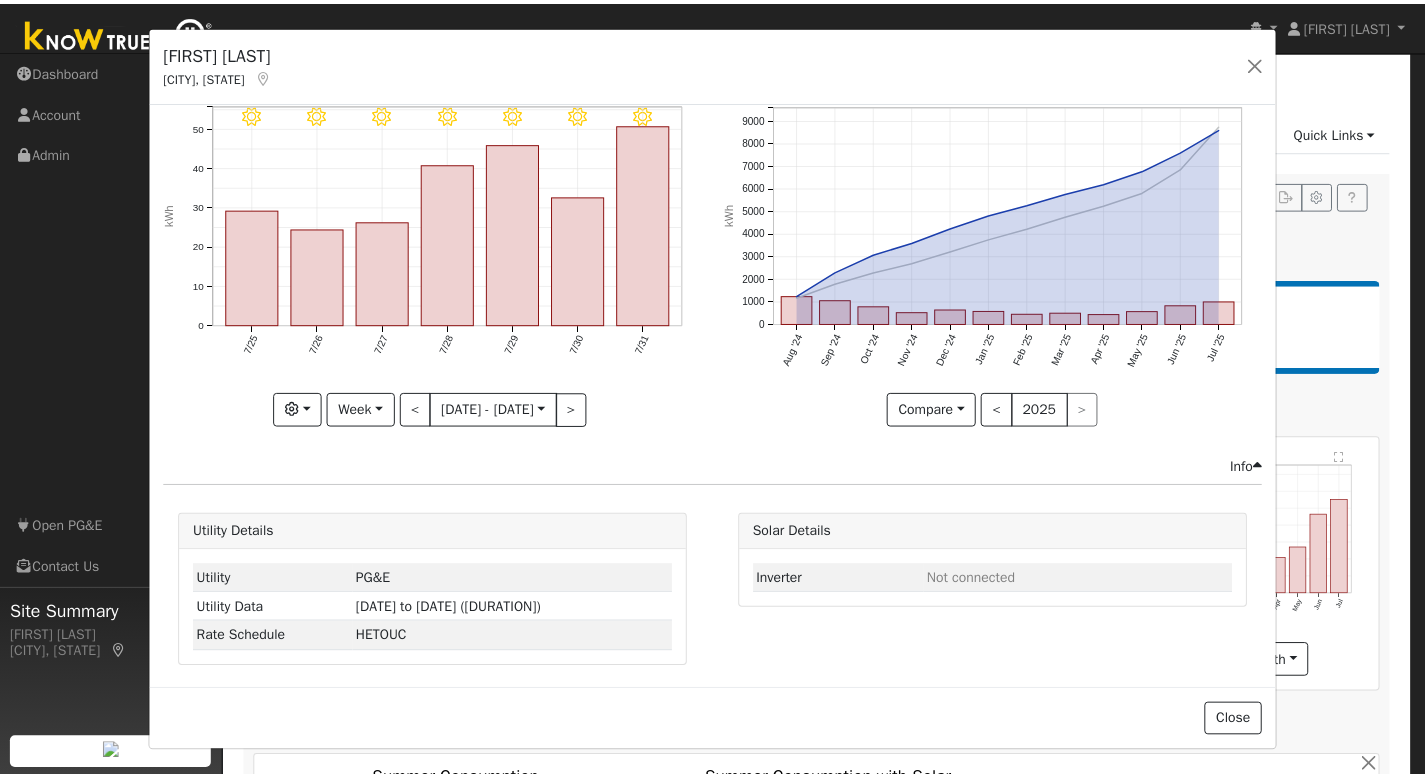 scroll, scrollTop: 68, scrollLeft: 0, axis: vertical 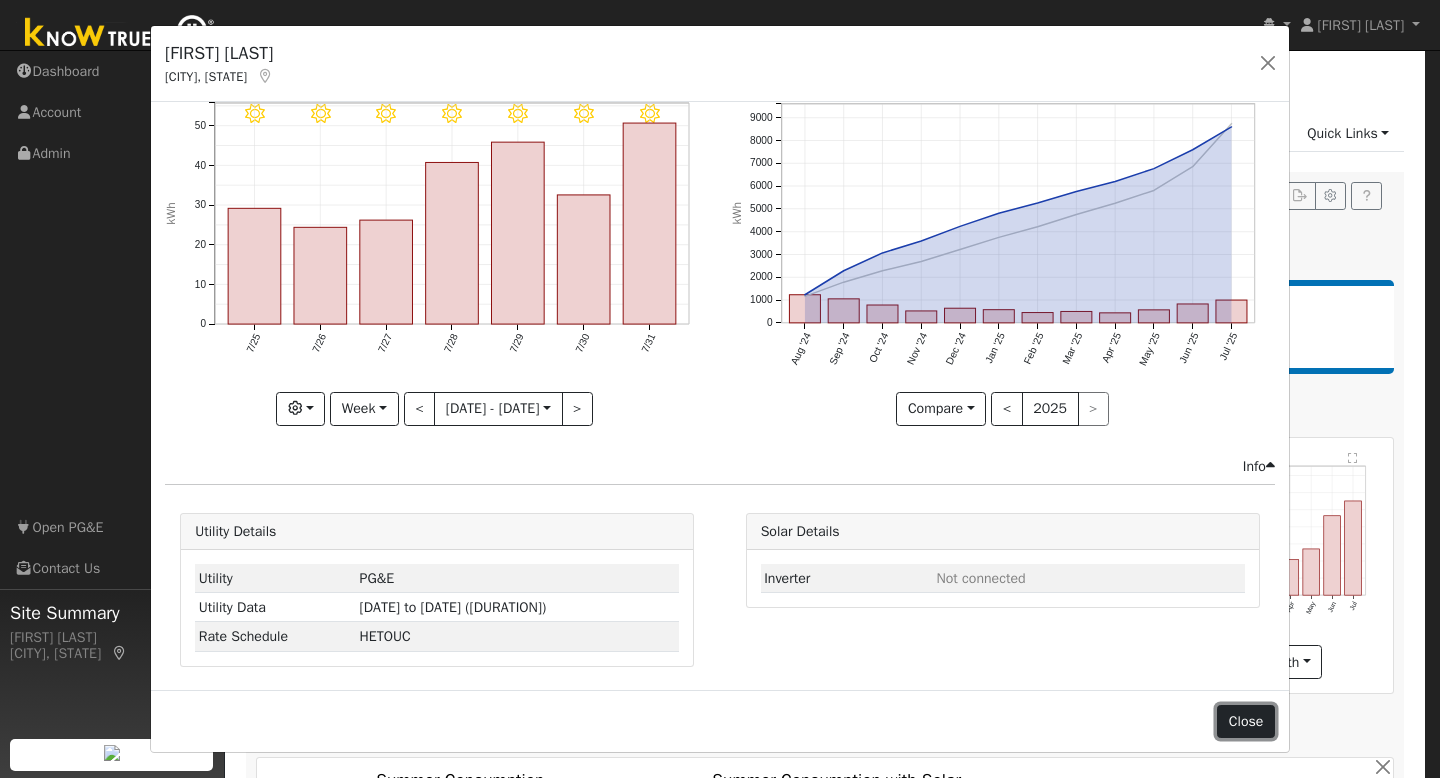 click on "Close" at bounding box center [1246, 722] 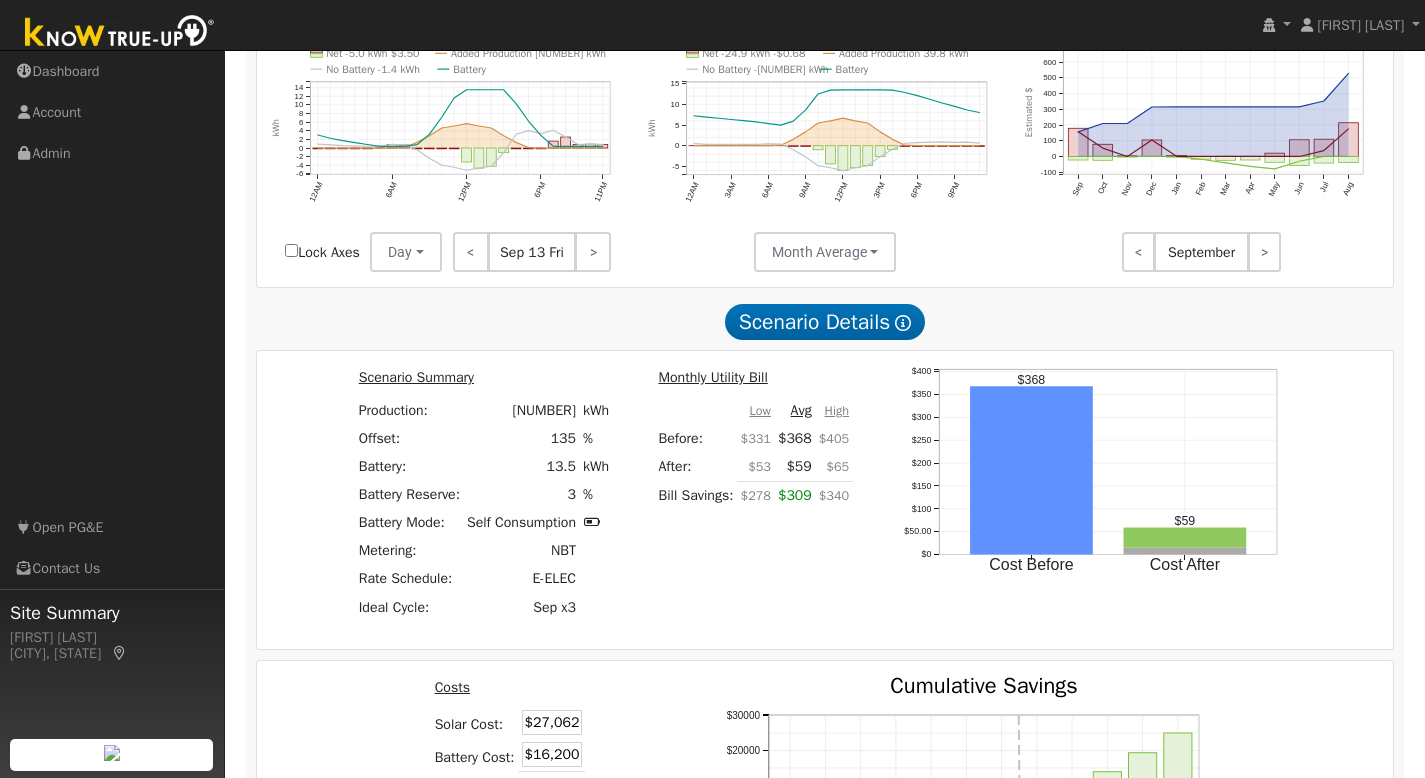 scroll, scrollTop: 1664, scrollLeft: 0, axis: vertical 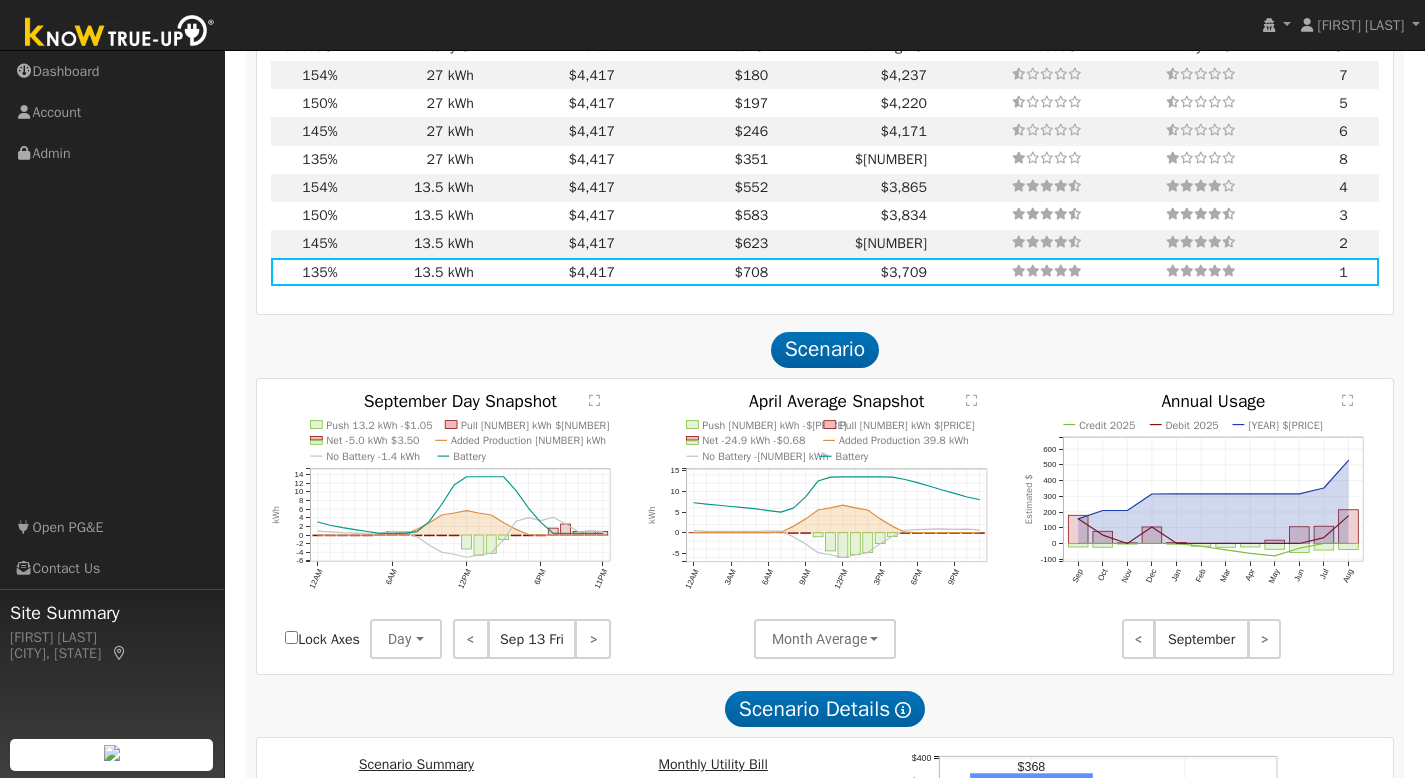 click on "Sep 13 Fri" at bounding box center [532, 639] 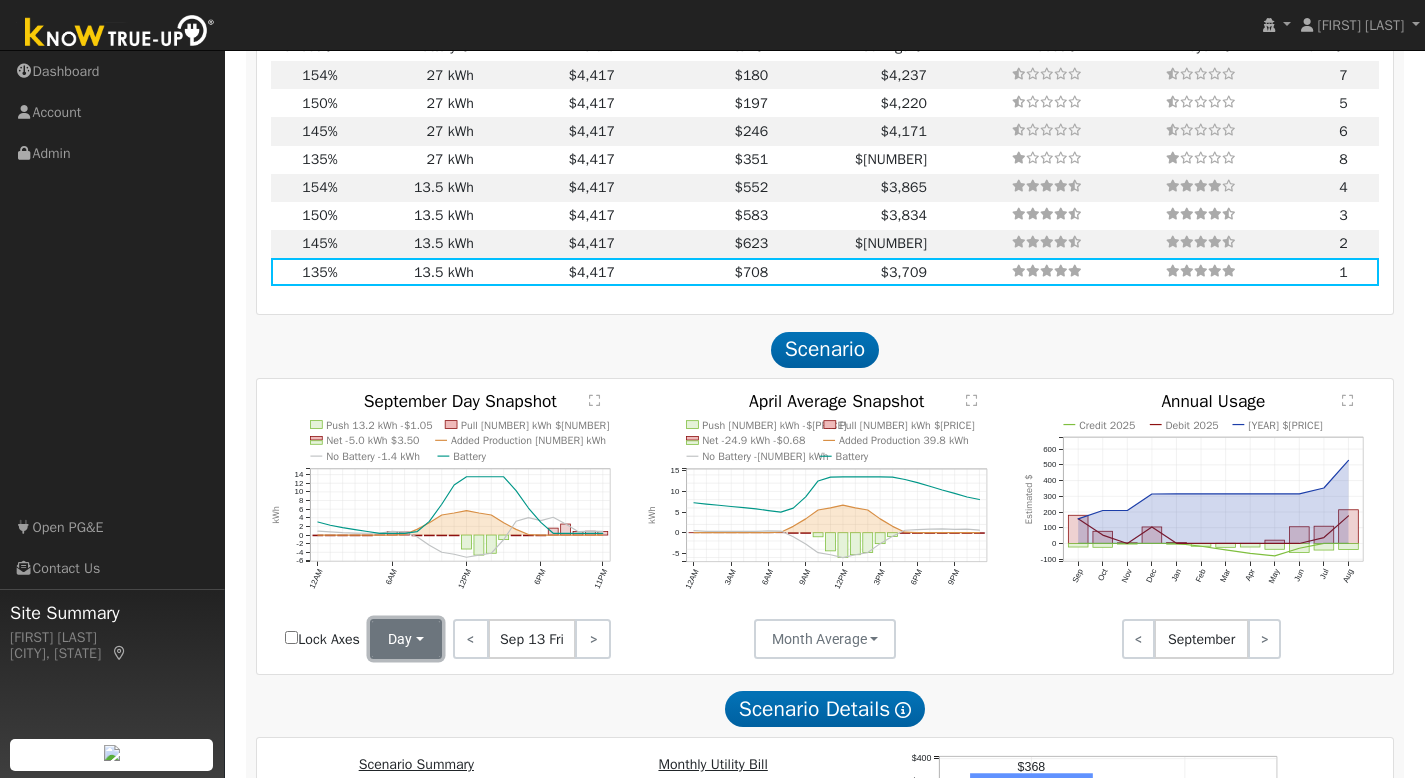 click on "Day" at bounding box center (406, 639) 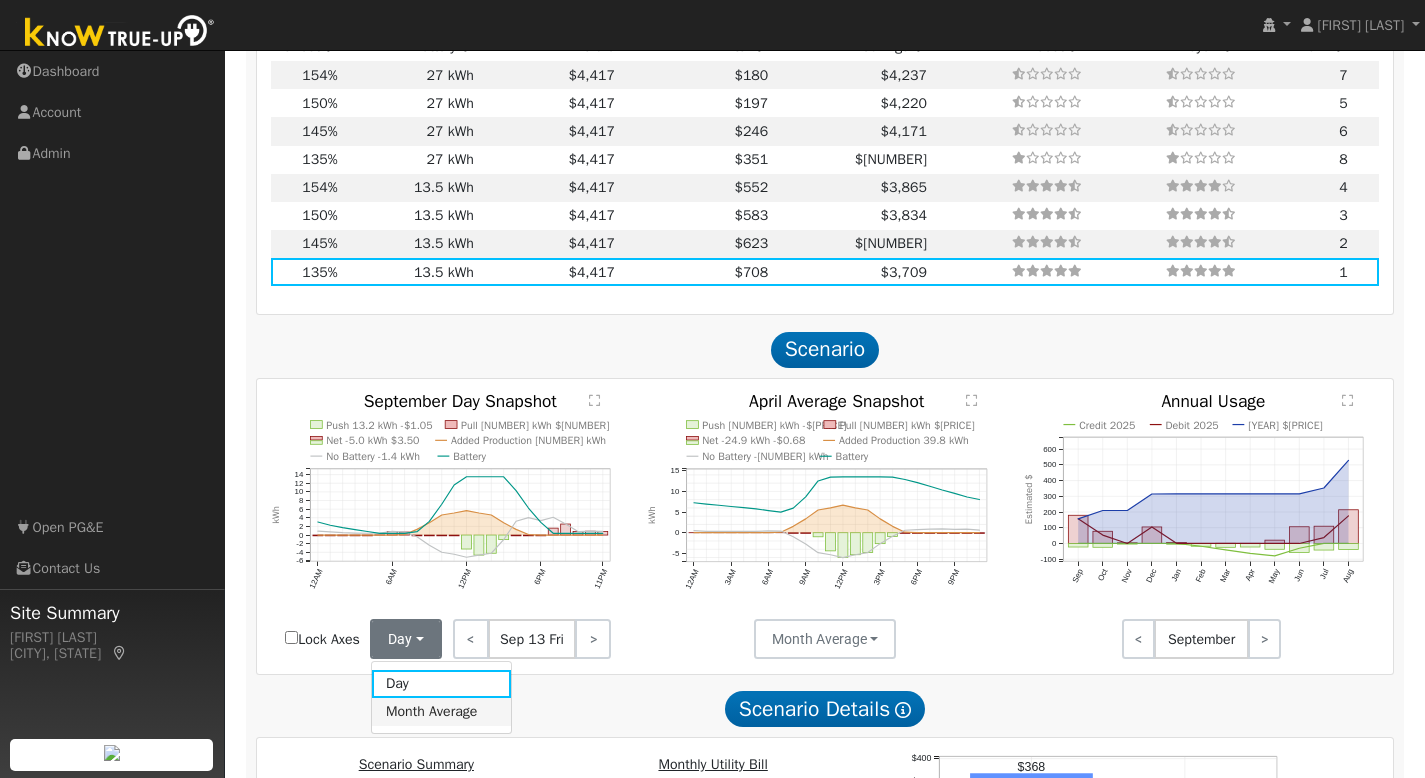 click on "Month Average" at bounding box center (441, 712) 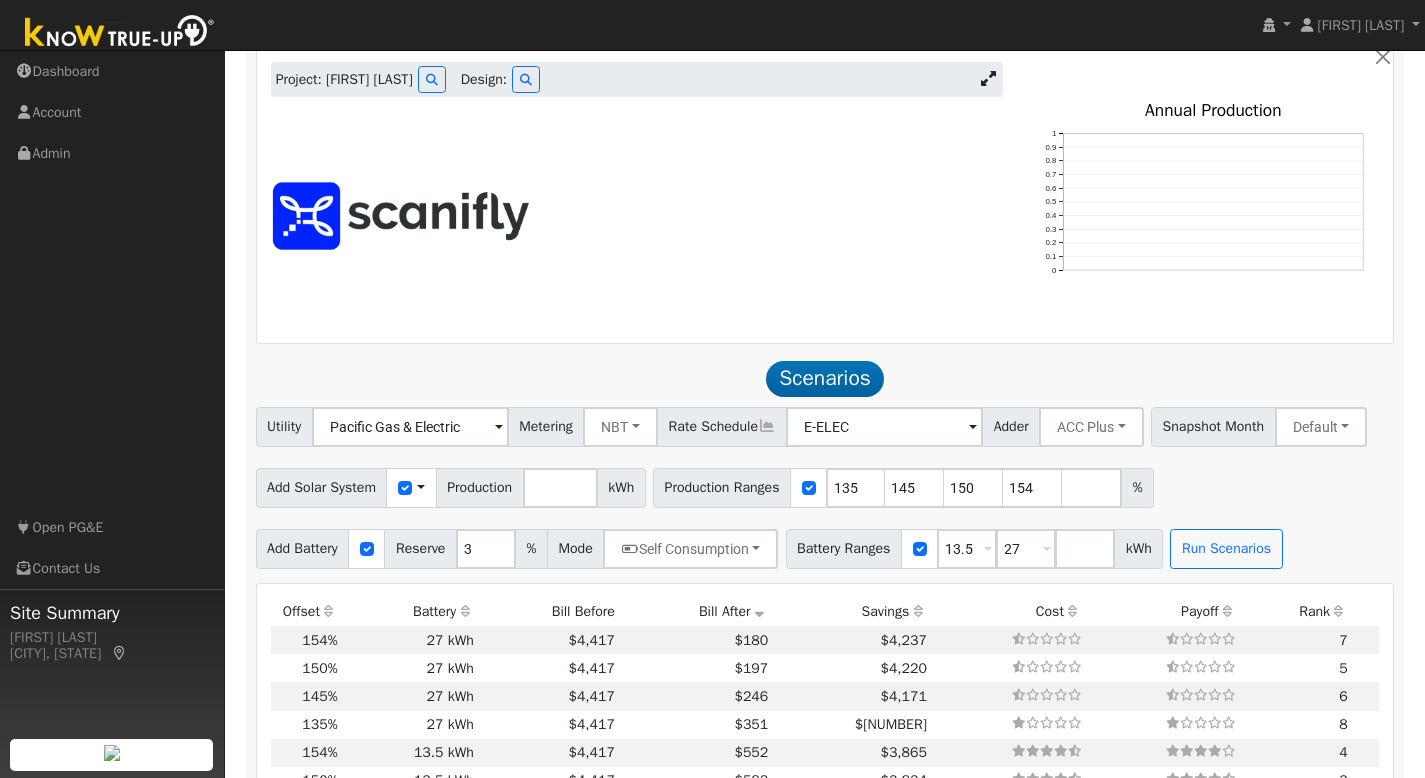 scroll, scrollTop: 1098, scrollLeft: 0, axis: vertical 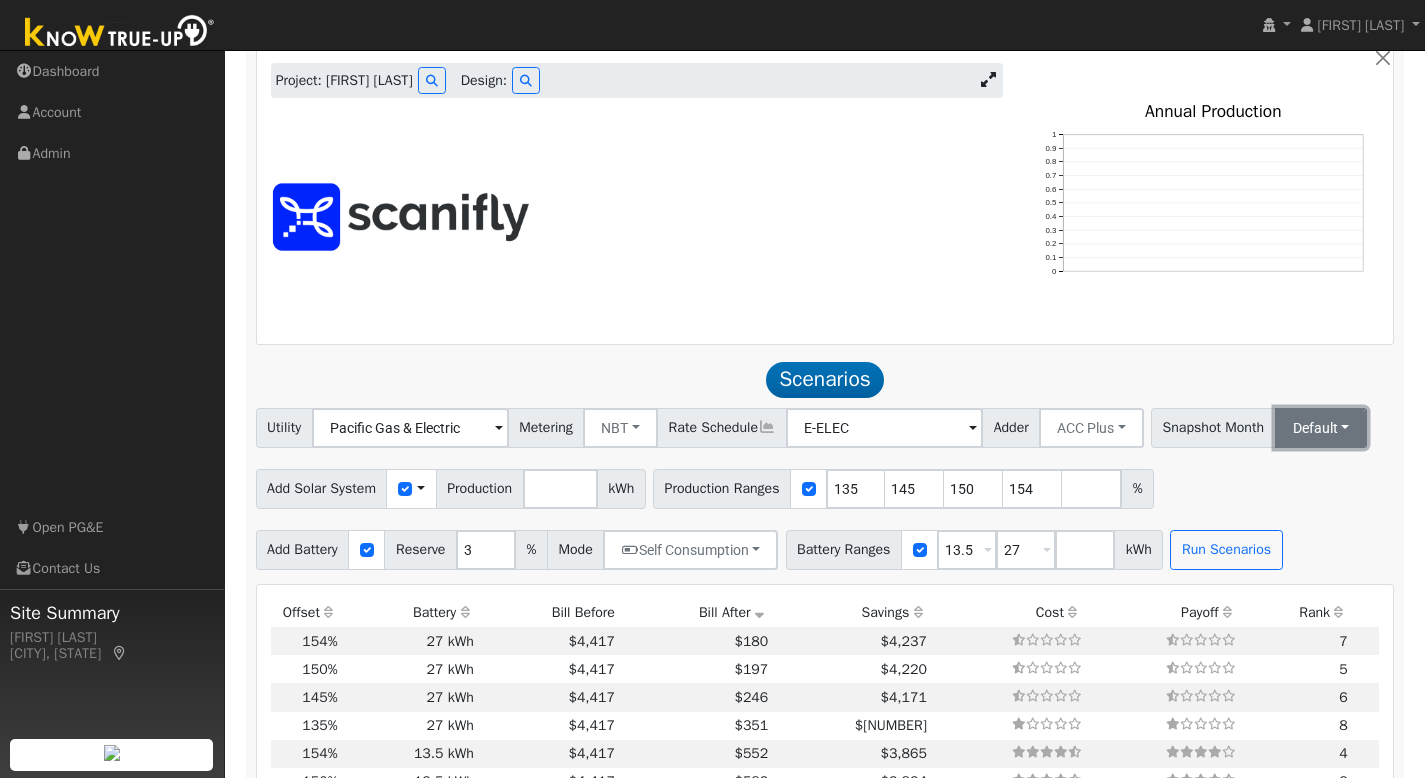 click on "Default" at bounding box center [1321, 428] 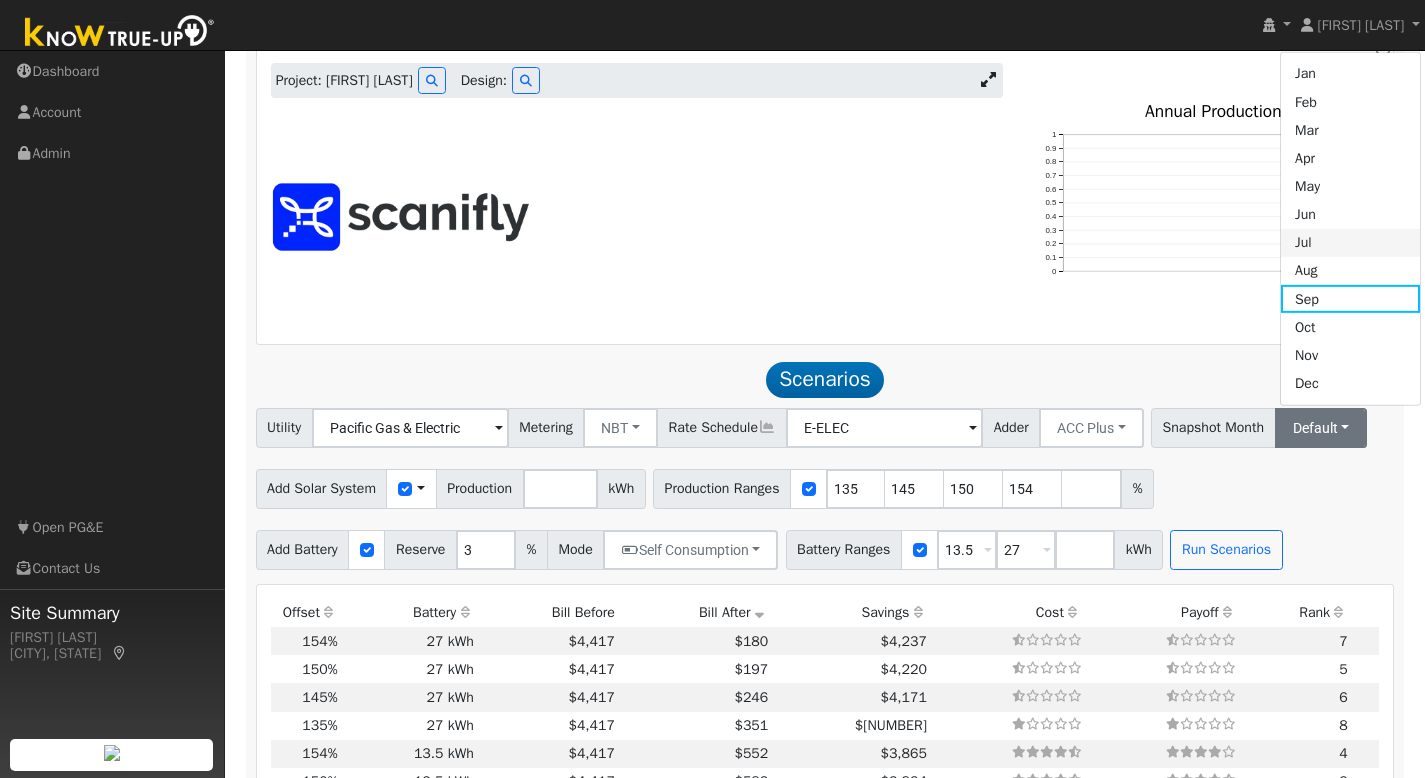 click on "Jul" at bounding box center [1350, 243] 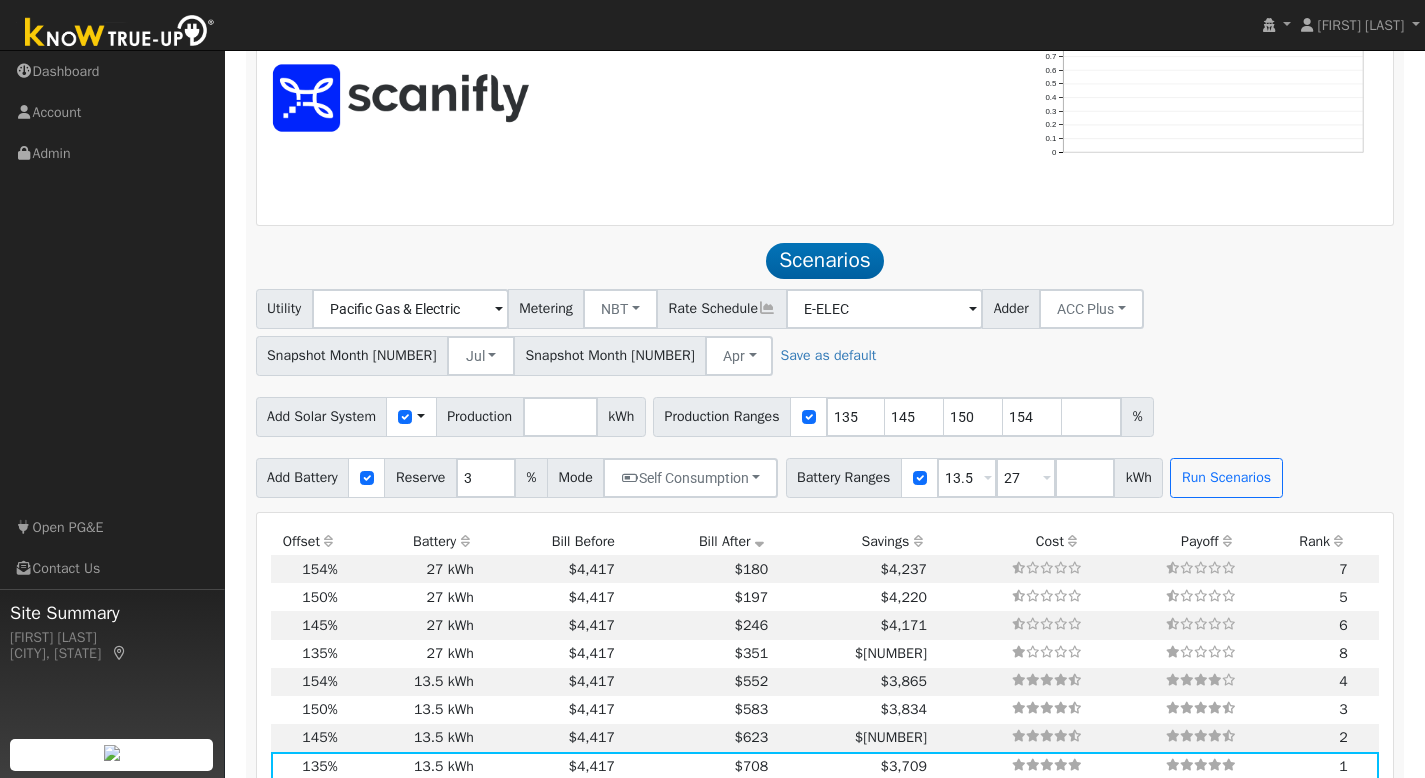 scroll, scrollTop: 1217, scrollLeft: 0, axis: vertical 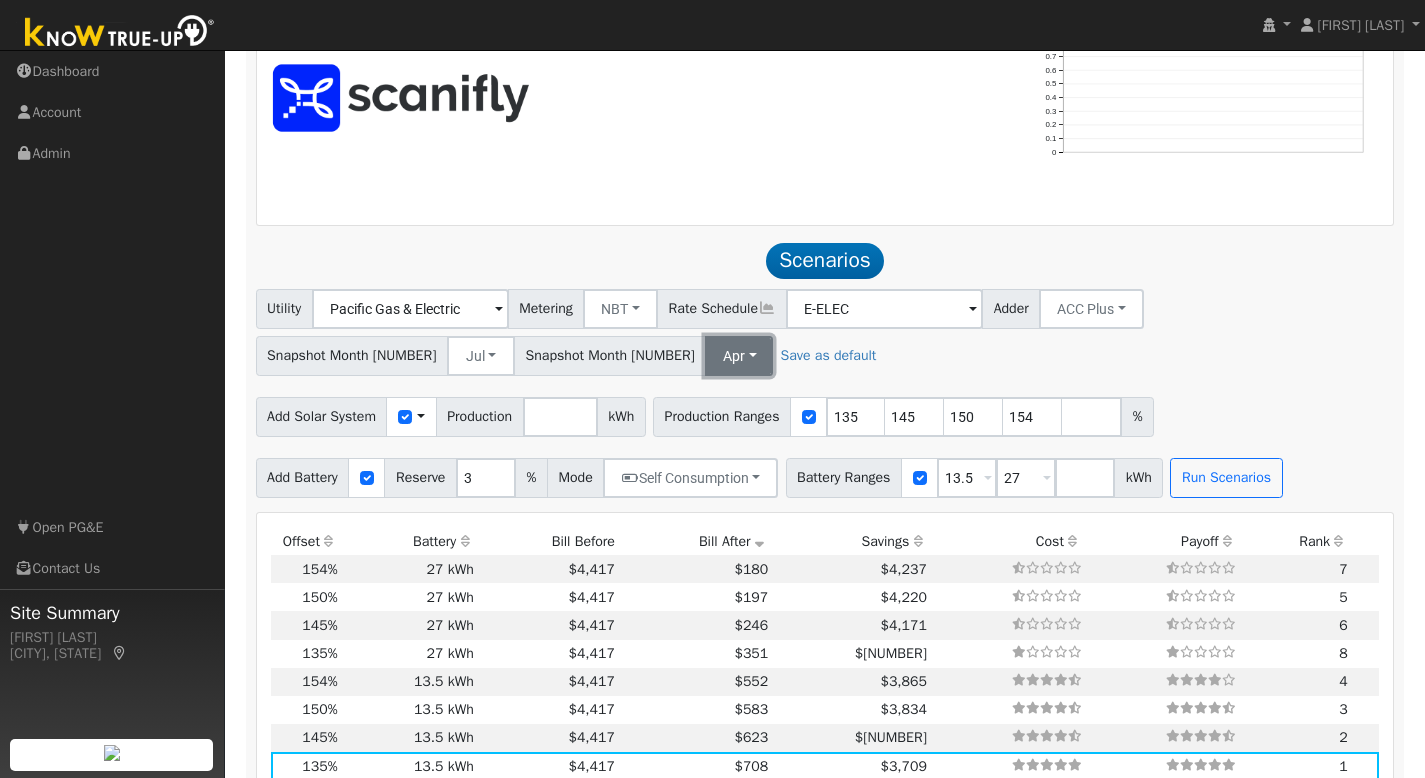 click on "Apr" at bounding box center (739, 356) 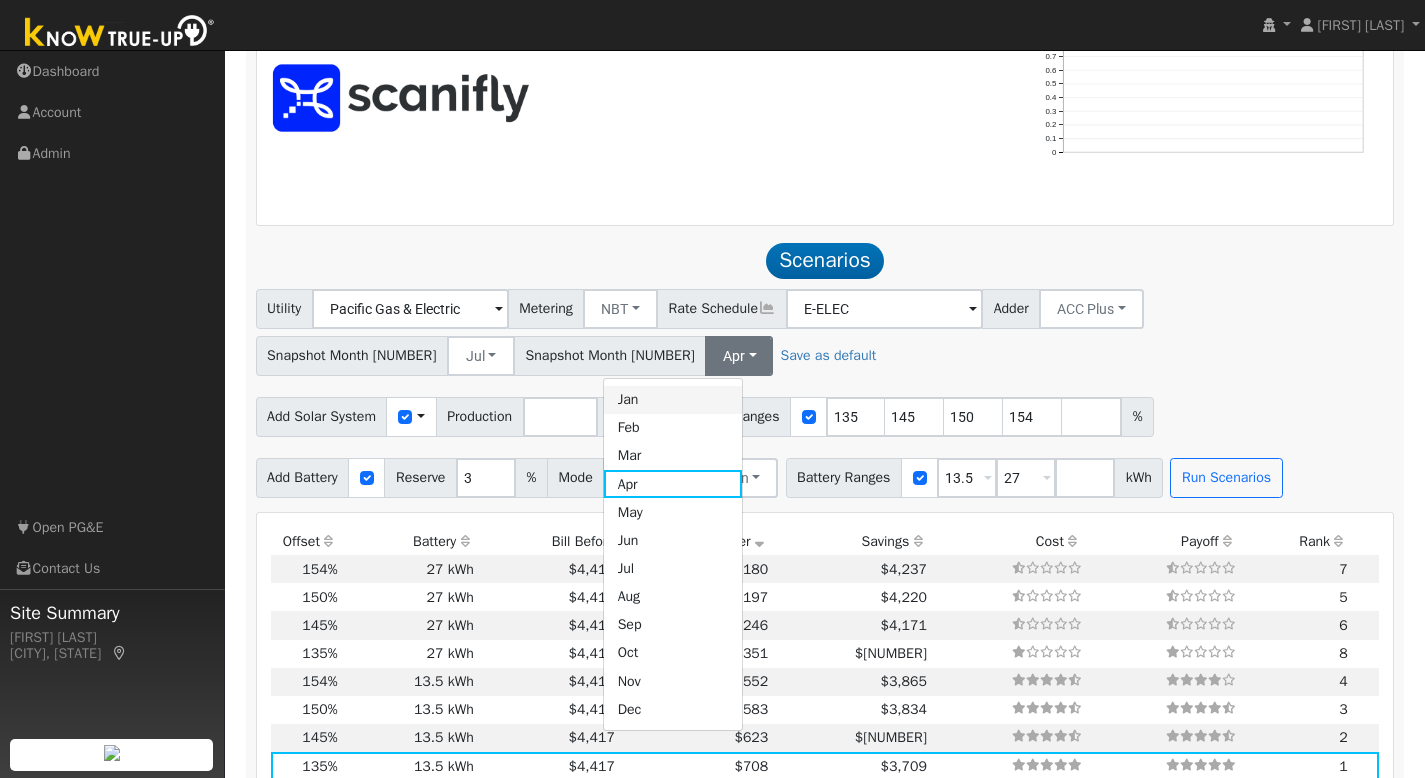 click on "Jan" at bounding box center (673, 400) 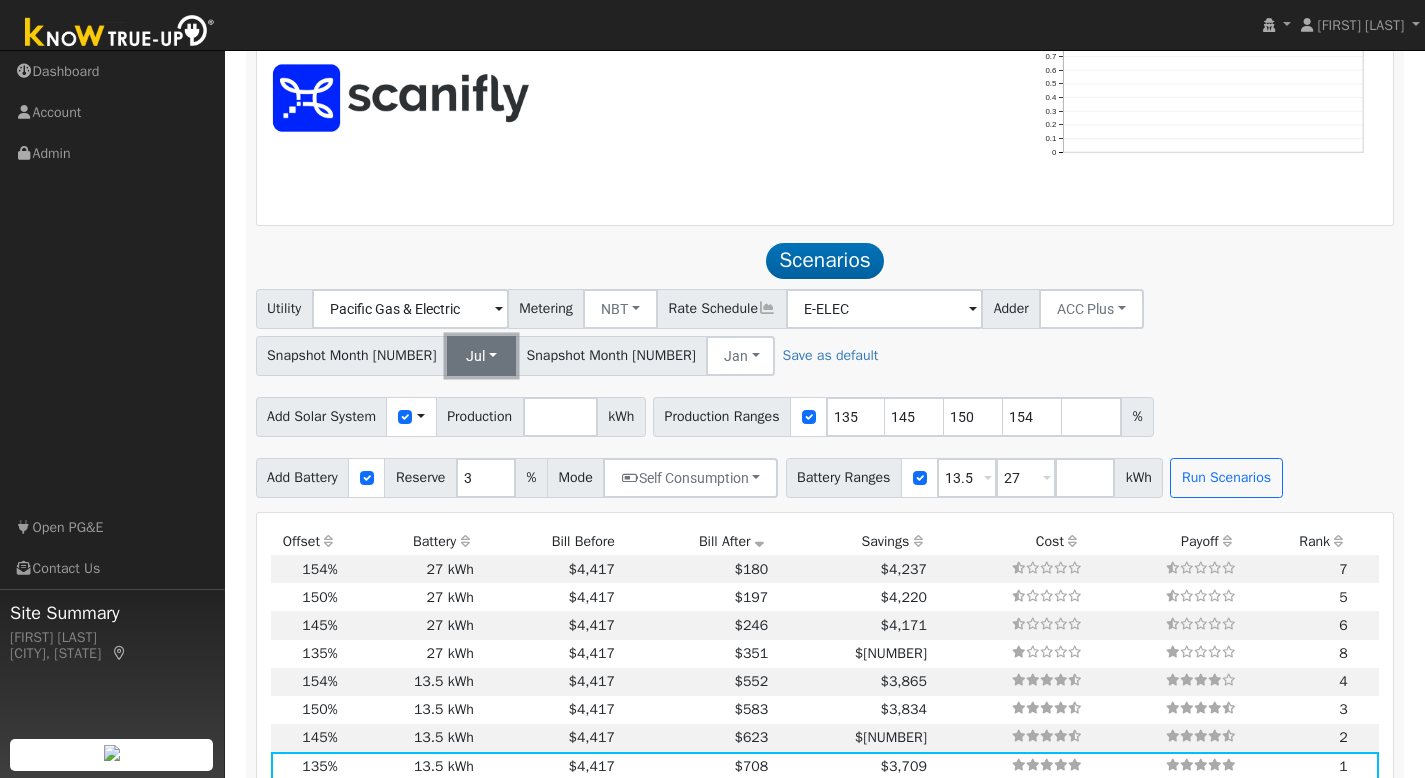 click on "Jul" at bounding box center [481, 356] 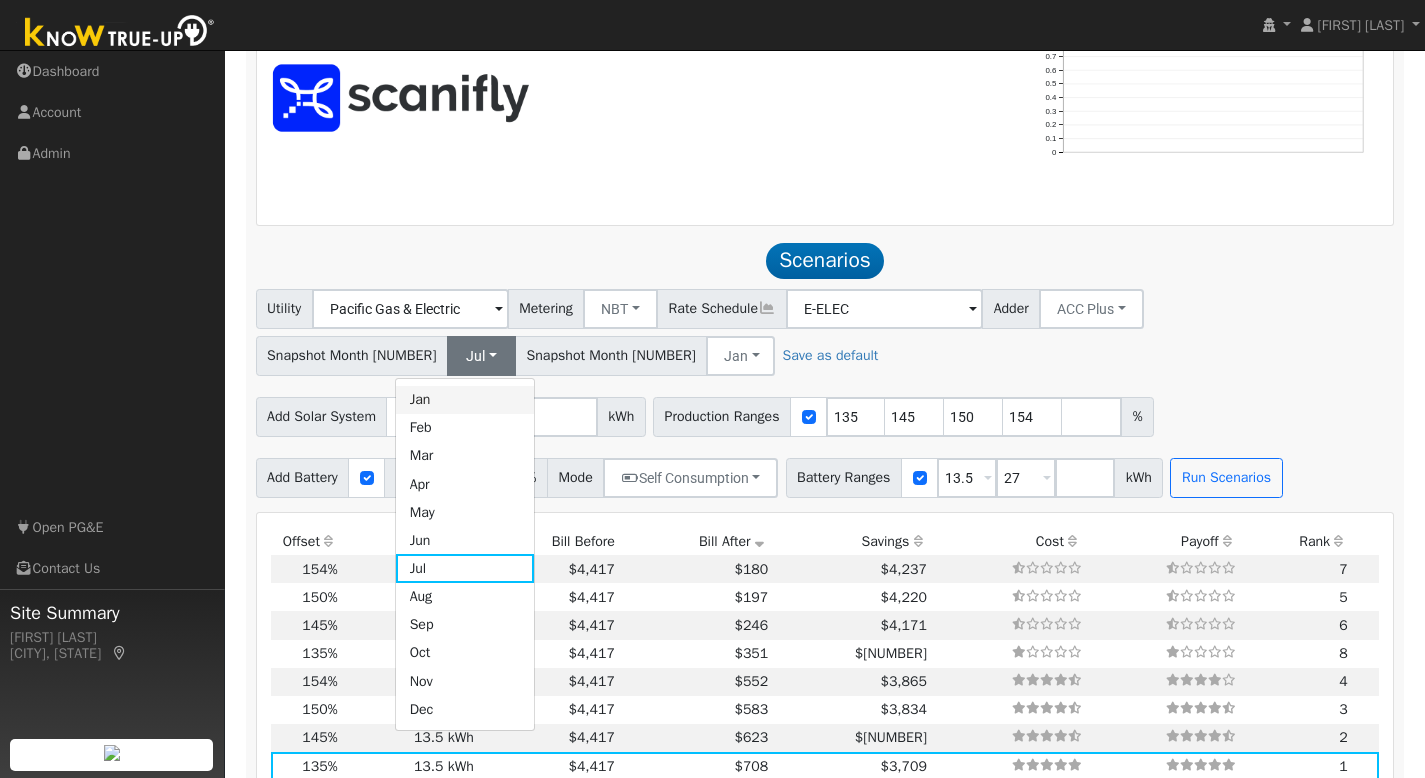 click on "Jan" at bounding box center (465, 400) 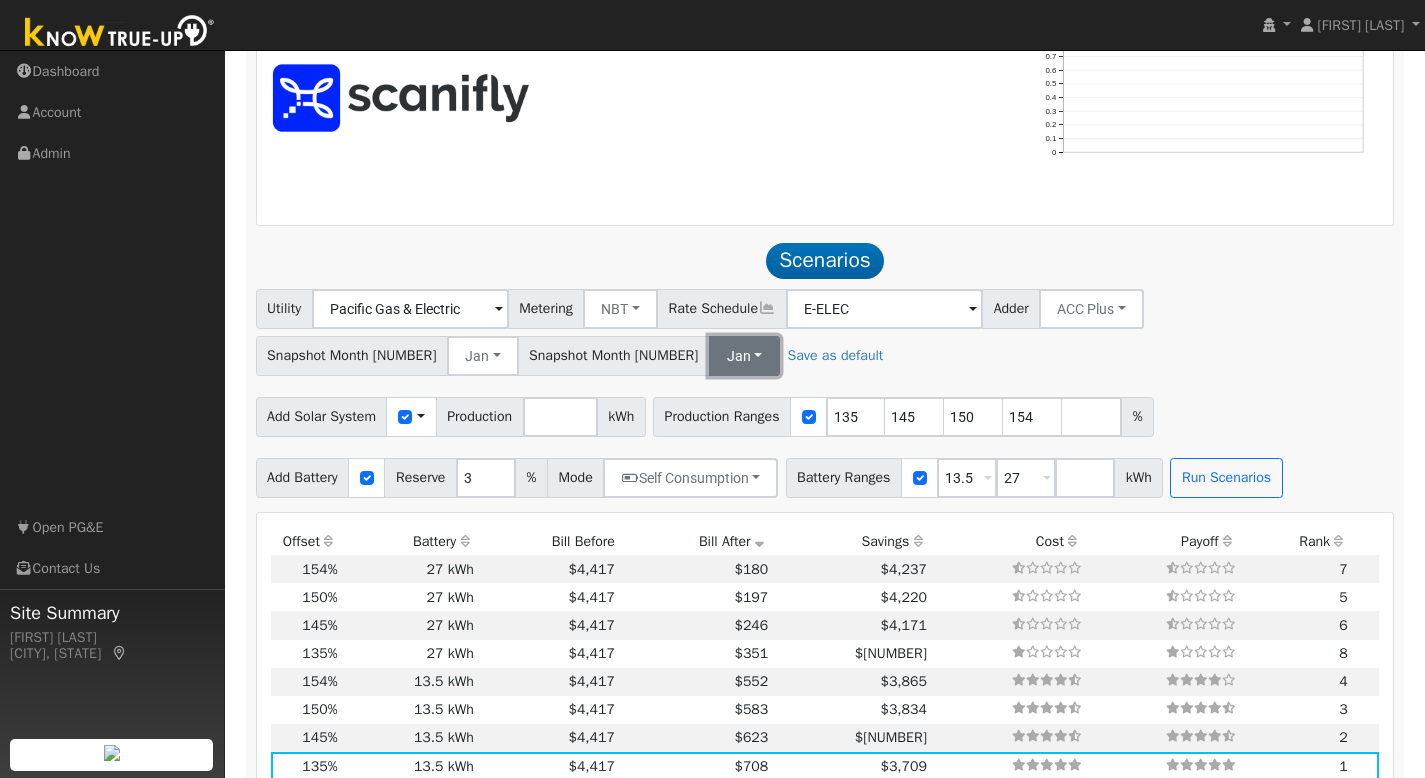 click on "Jan" at bounding box center [745, 356] 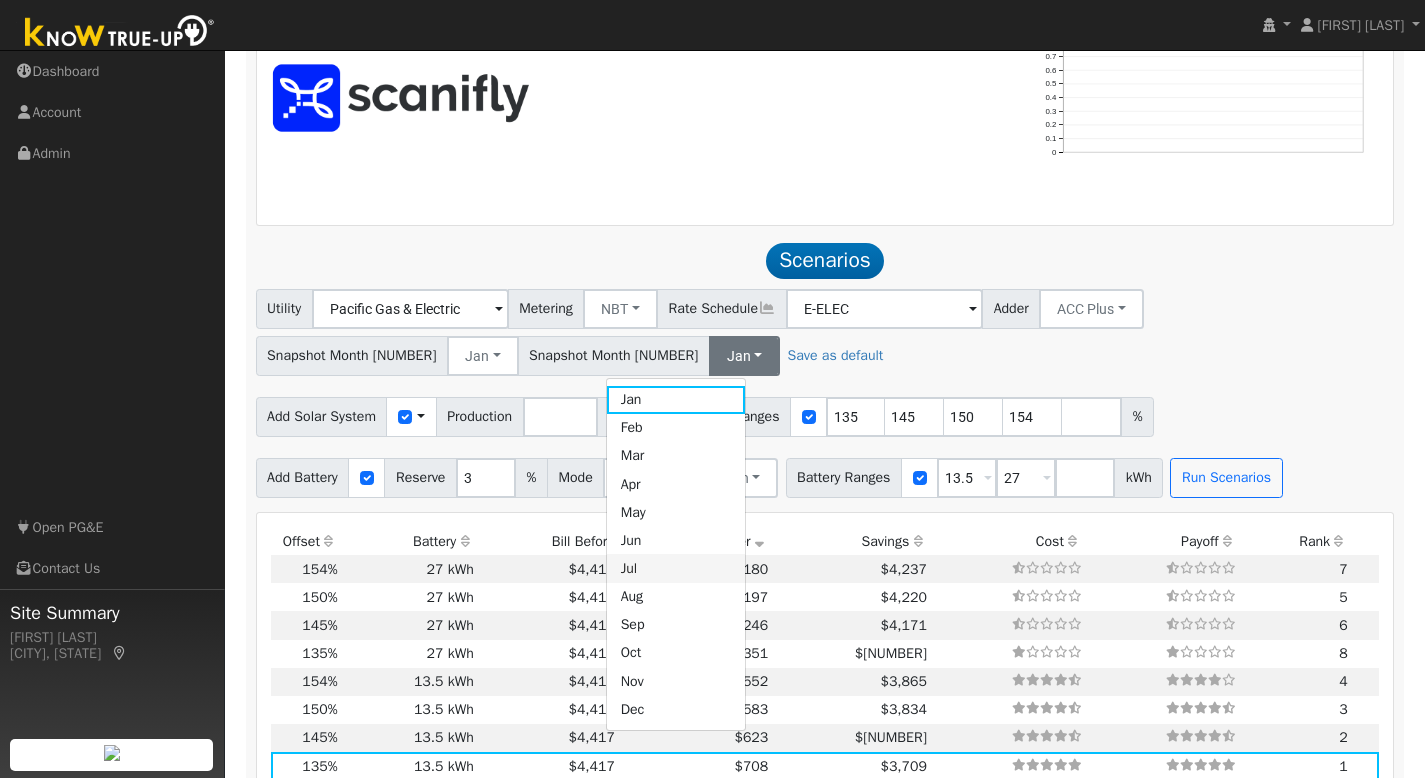 click on "Jul" at bounding box center [676, 568] 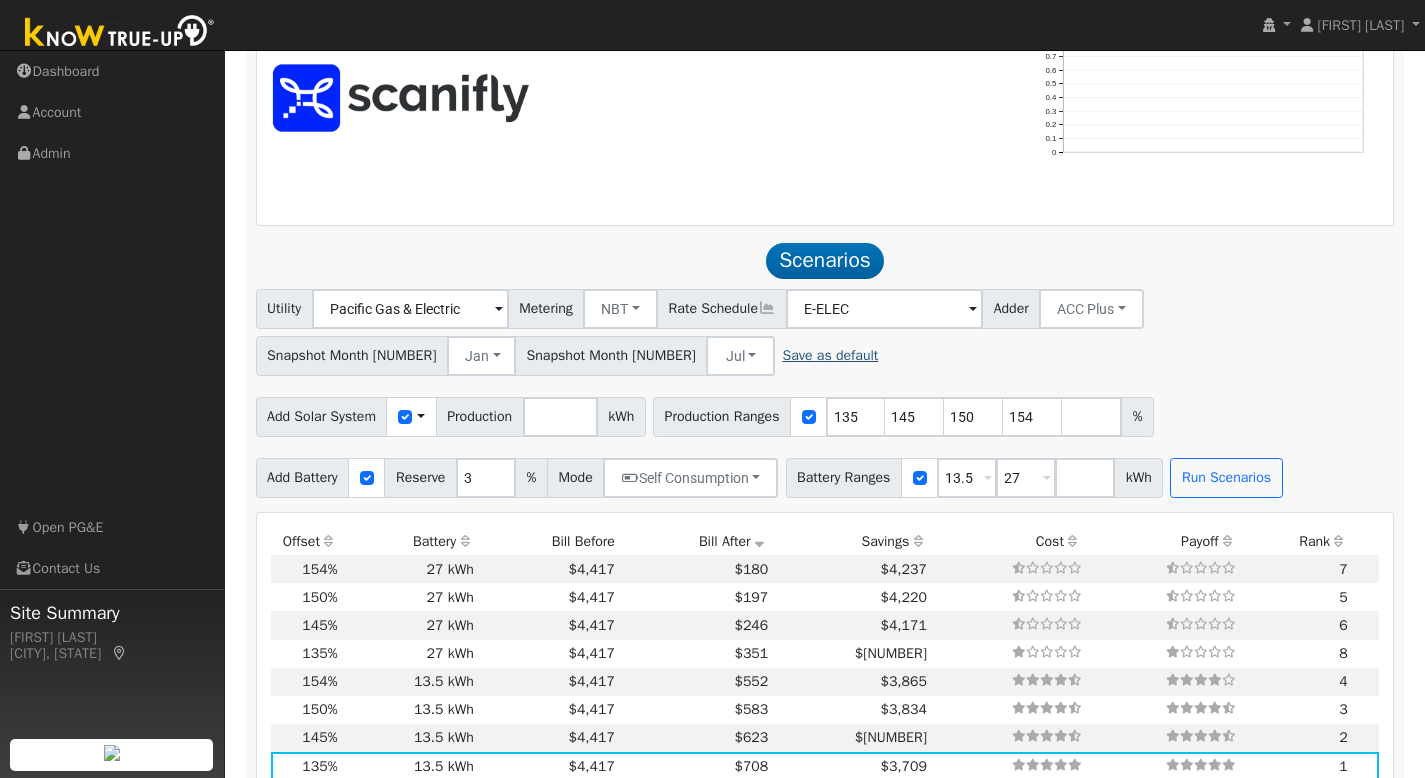 click on "Save as default" at bounding box center [830, 355] 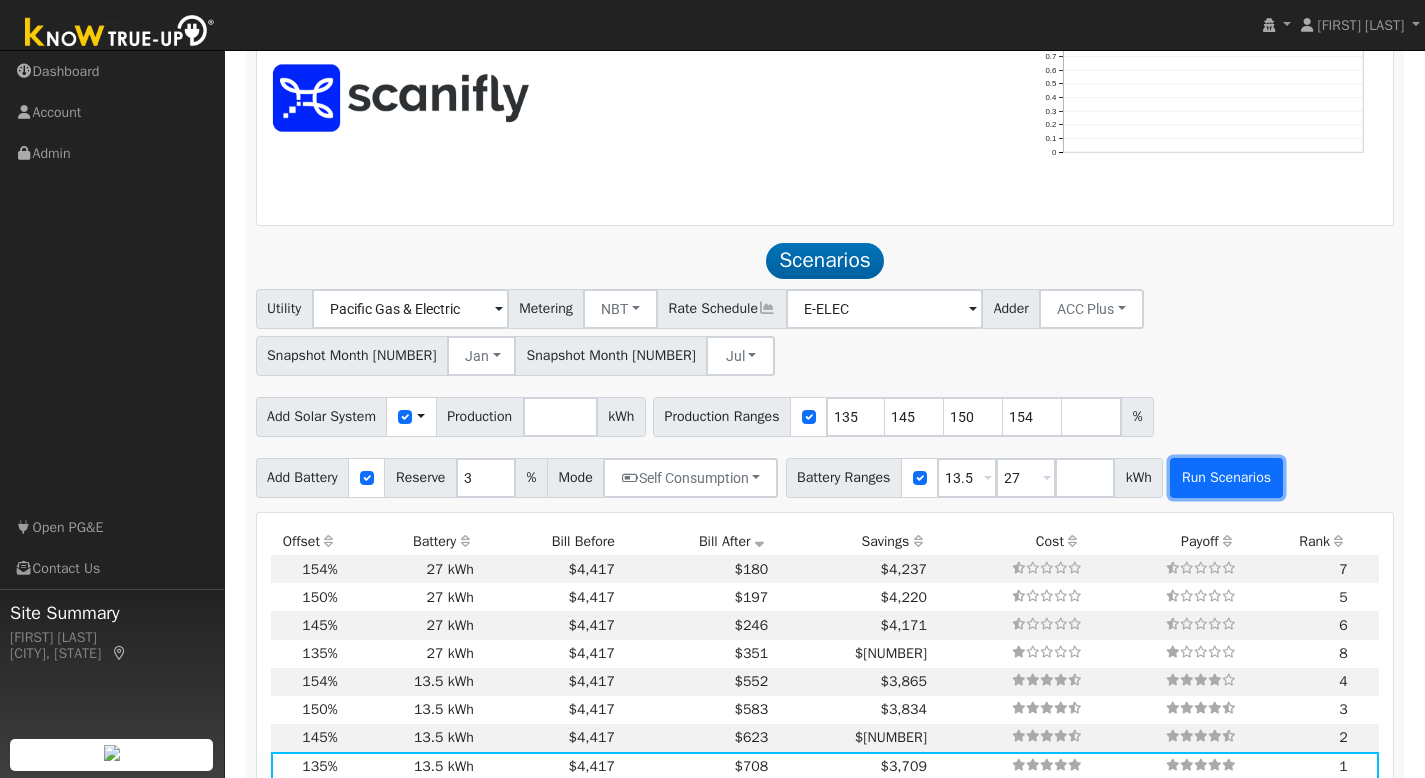 click on "Run Scenarios" at bounding box center [1226, 478] 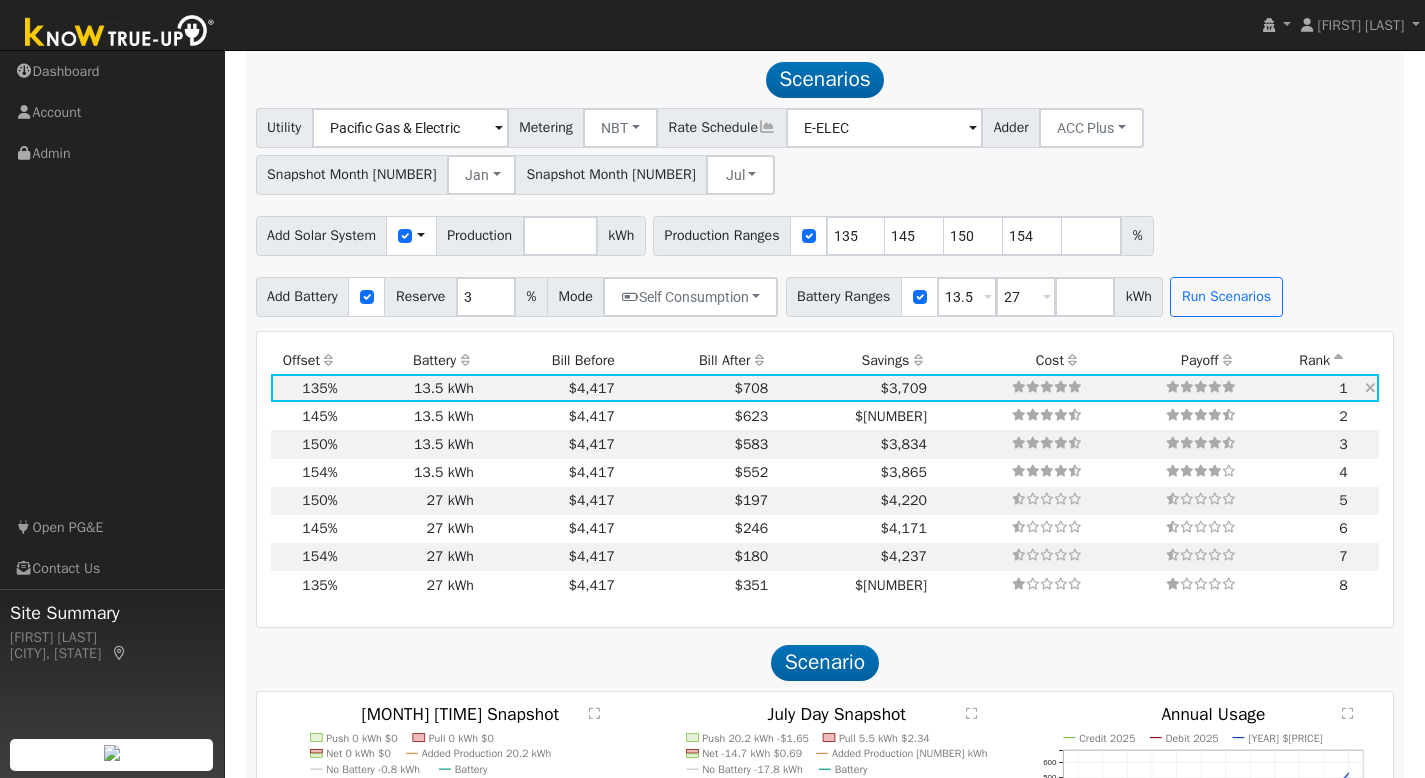 scroll, scrollTop: 1399, scrollLeft: 0, axis: vertical 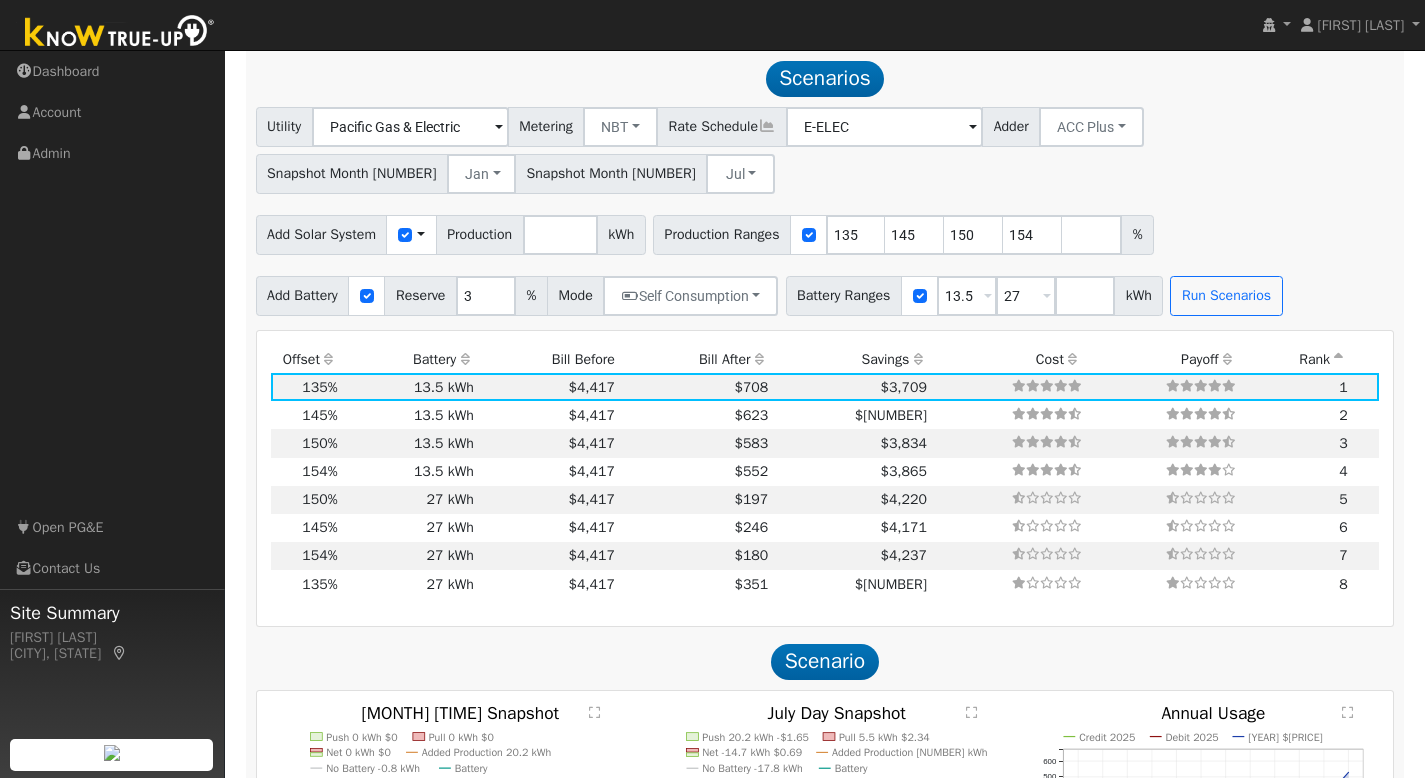 click on "Bill After" at bounding box center (694, 359) 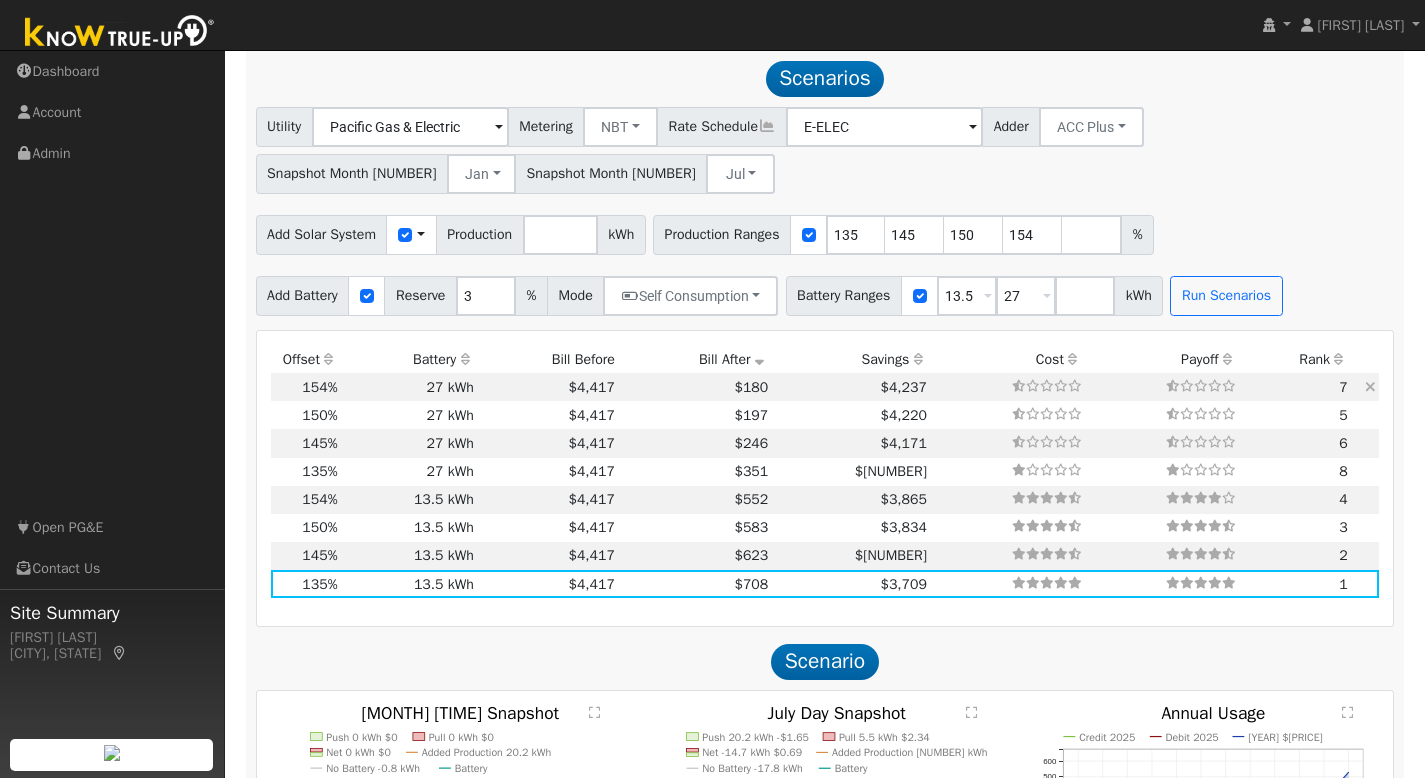 click on "$180" at bounding box center [694, 387] 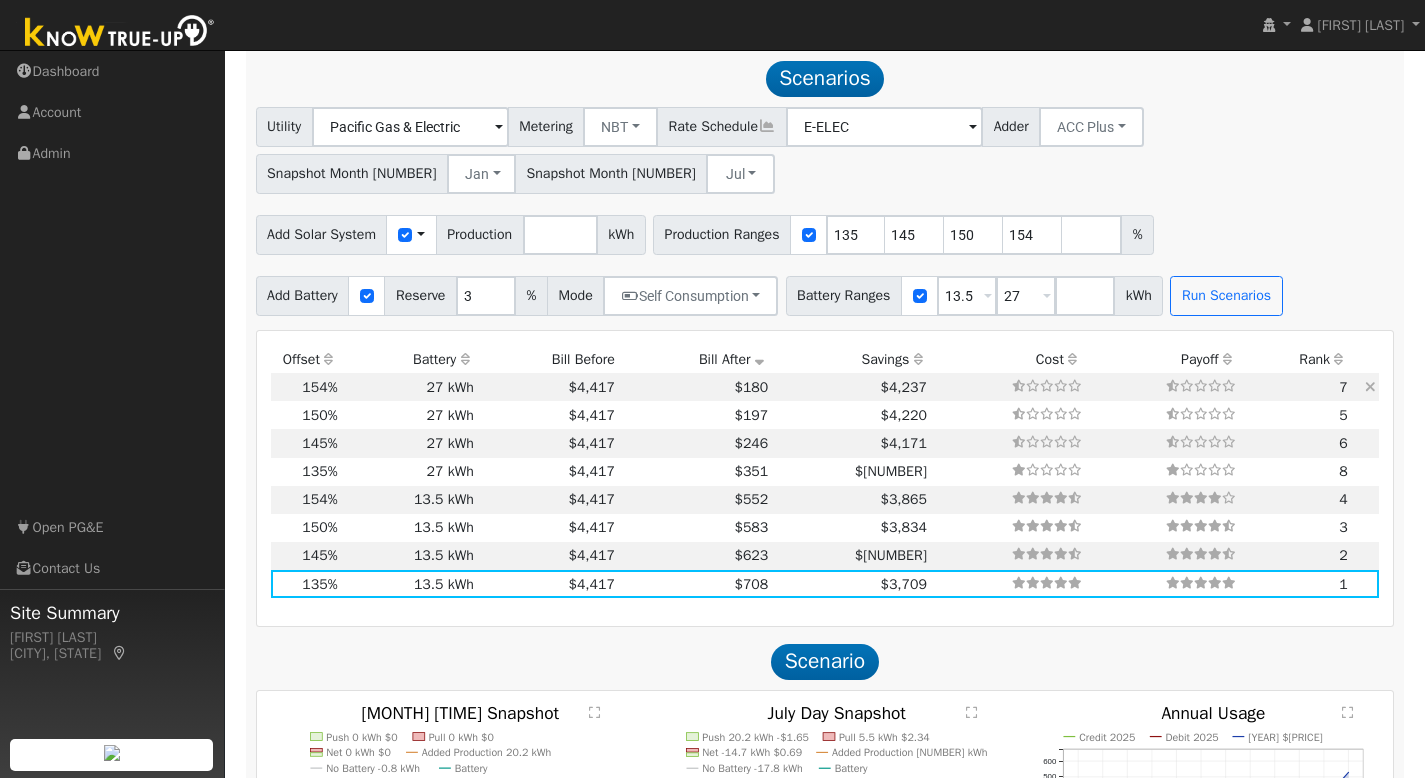 type on "$30,870" 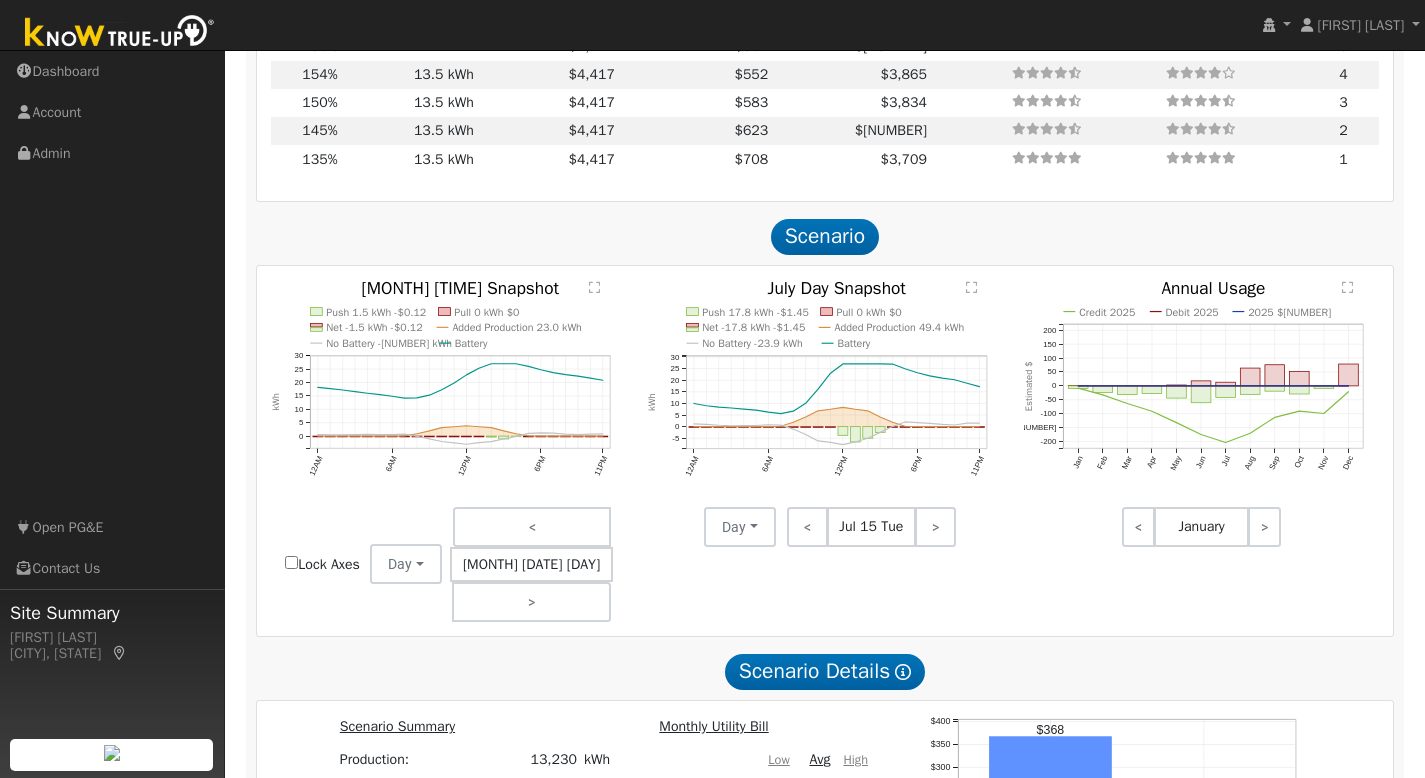 scroll, scrollTop: 1818, scrollLeft: 0, axis: vertical 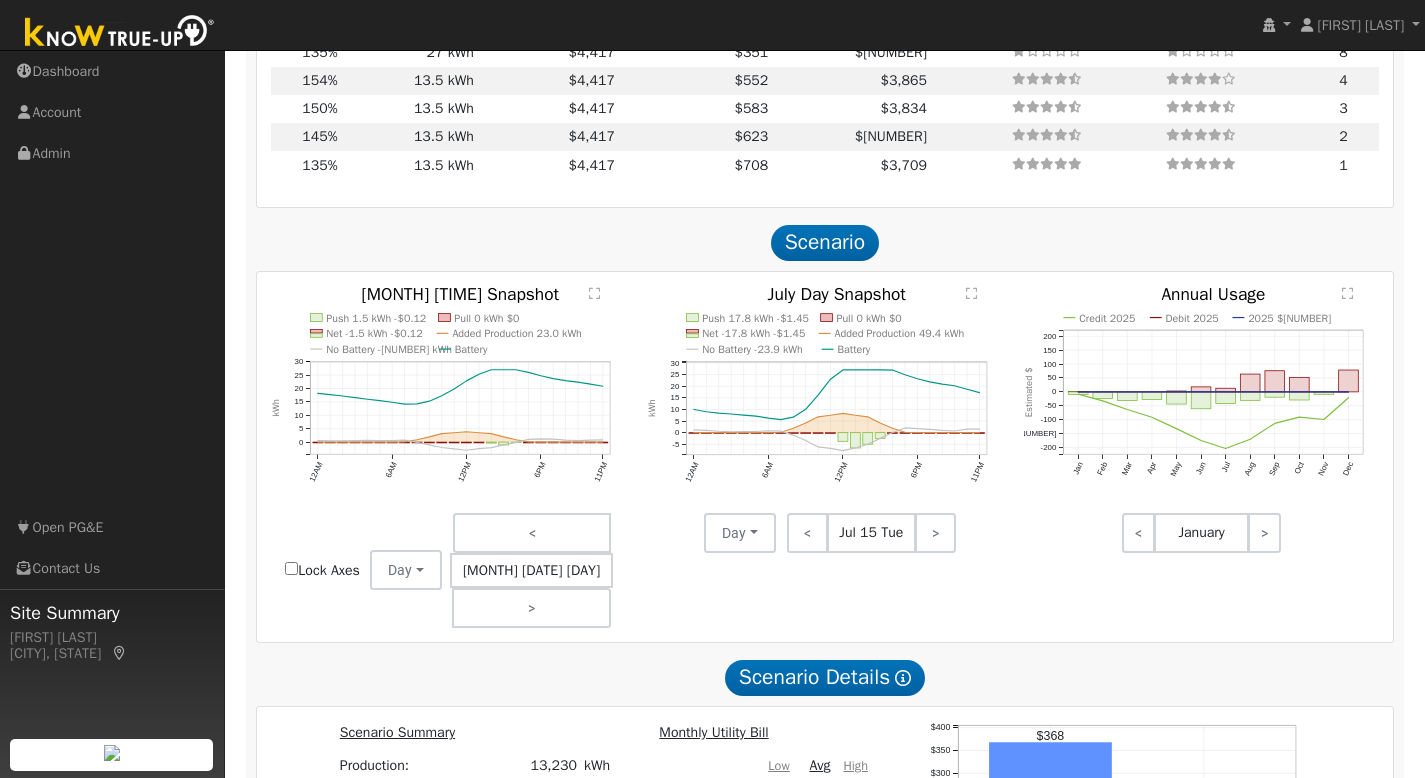 click on "" 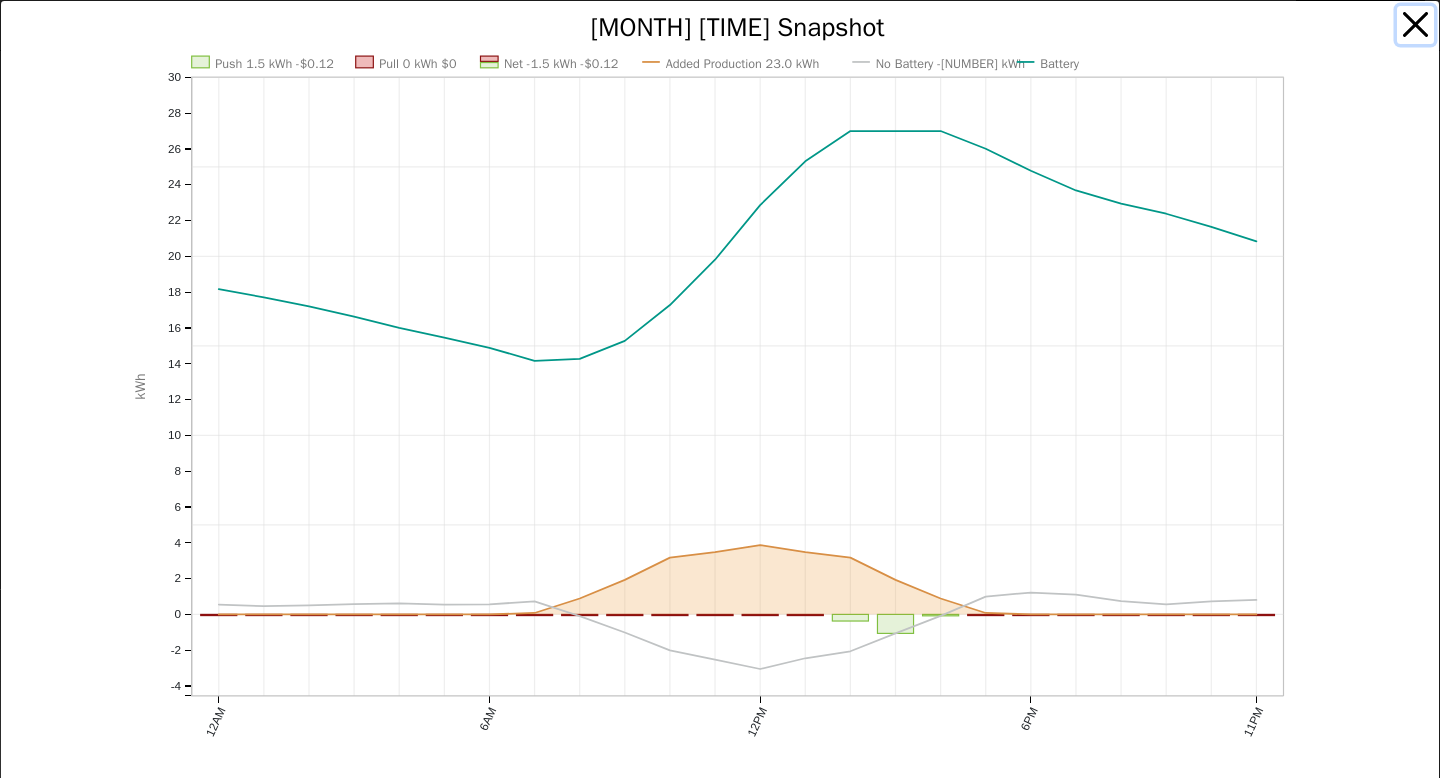 click at bounding box center (1416, 25) 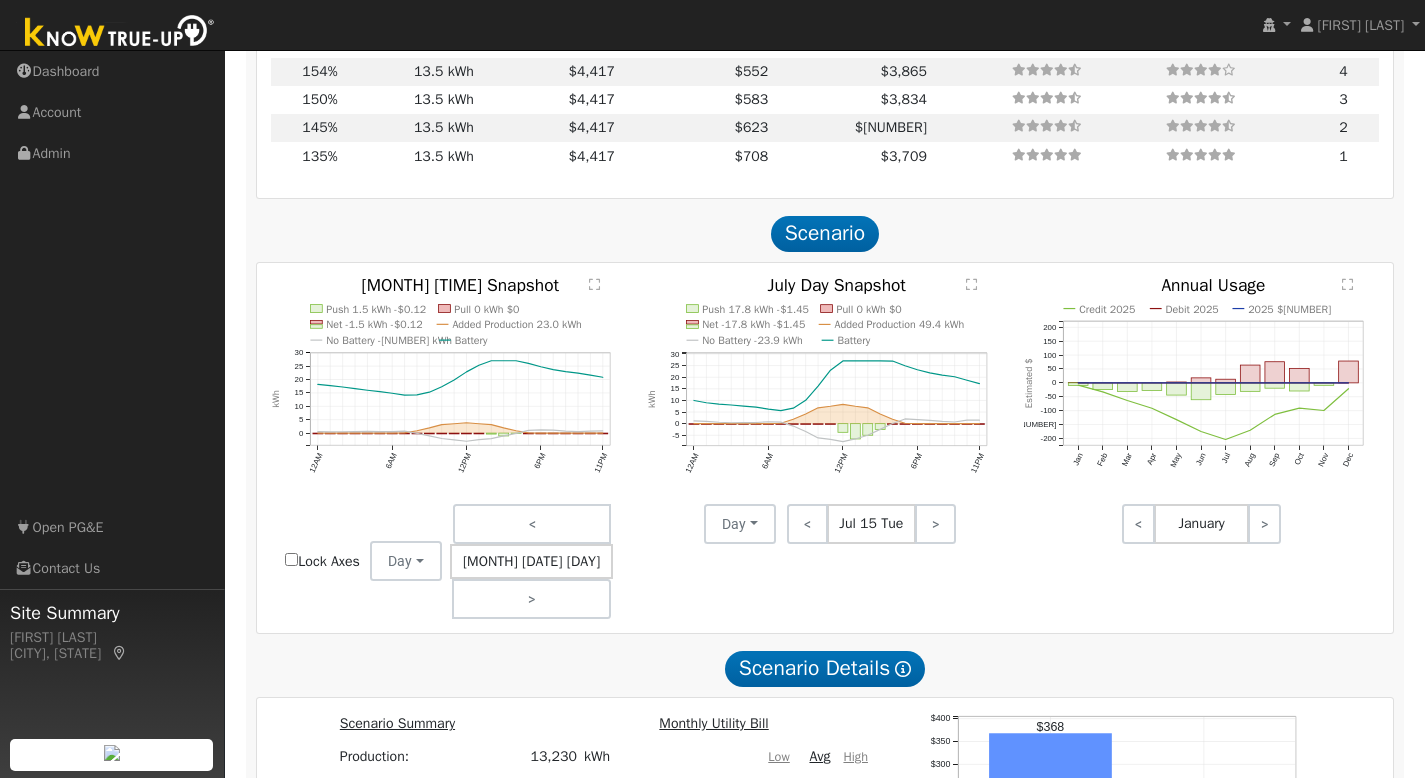 click on "" 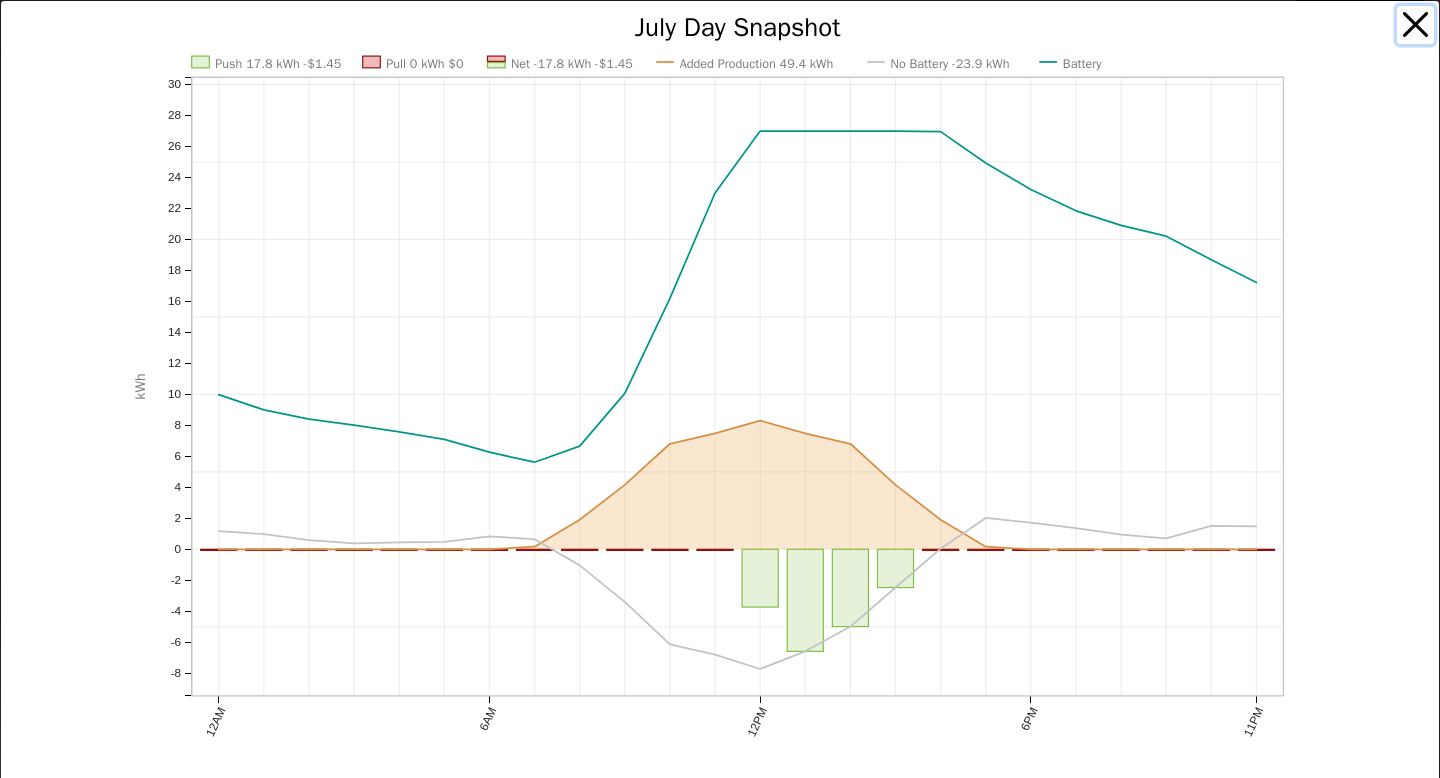 click at bounding box center (1416, 25) 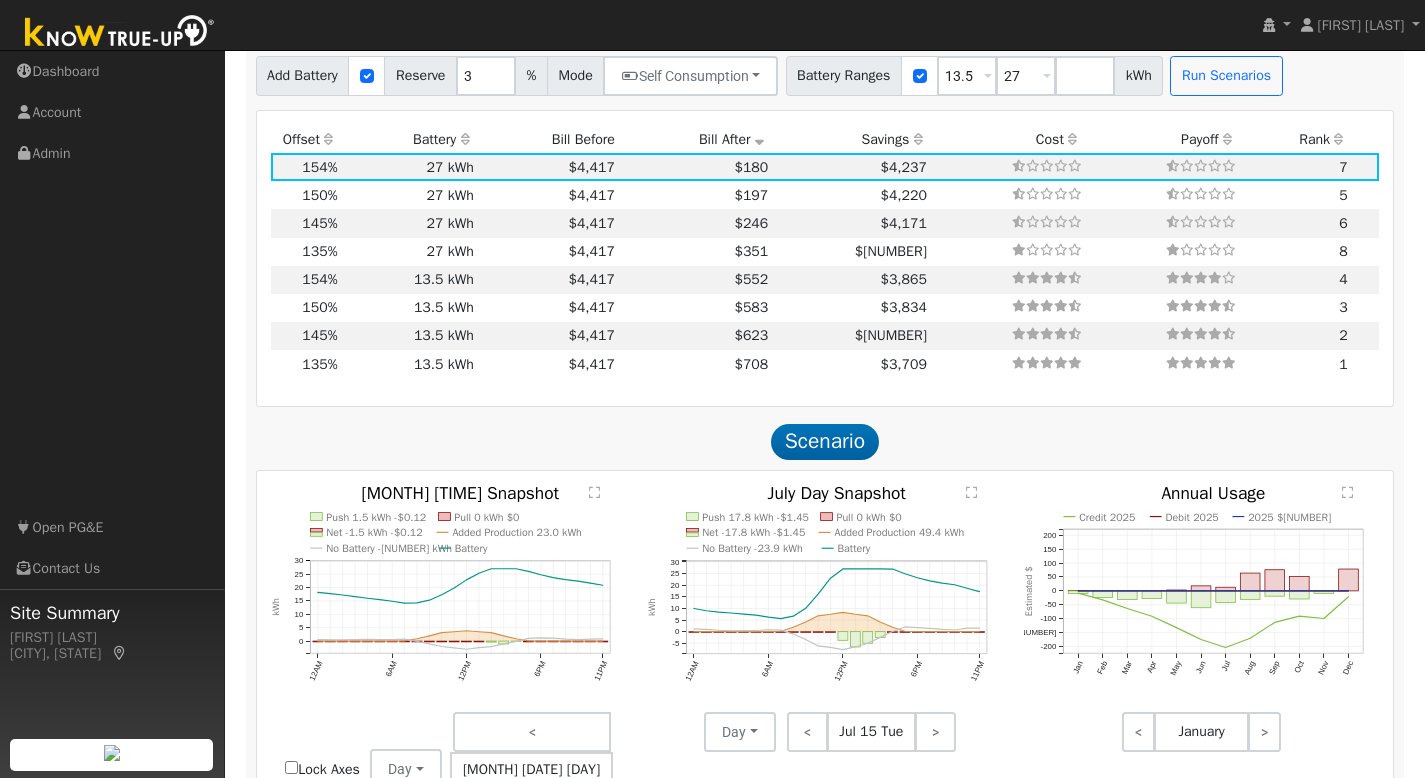 scroll, scrollTop: 1623, scrollLeft: 0, axis: vertical 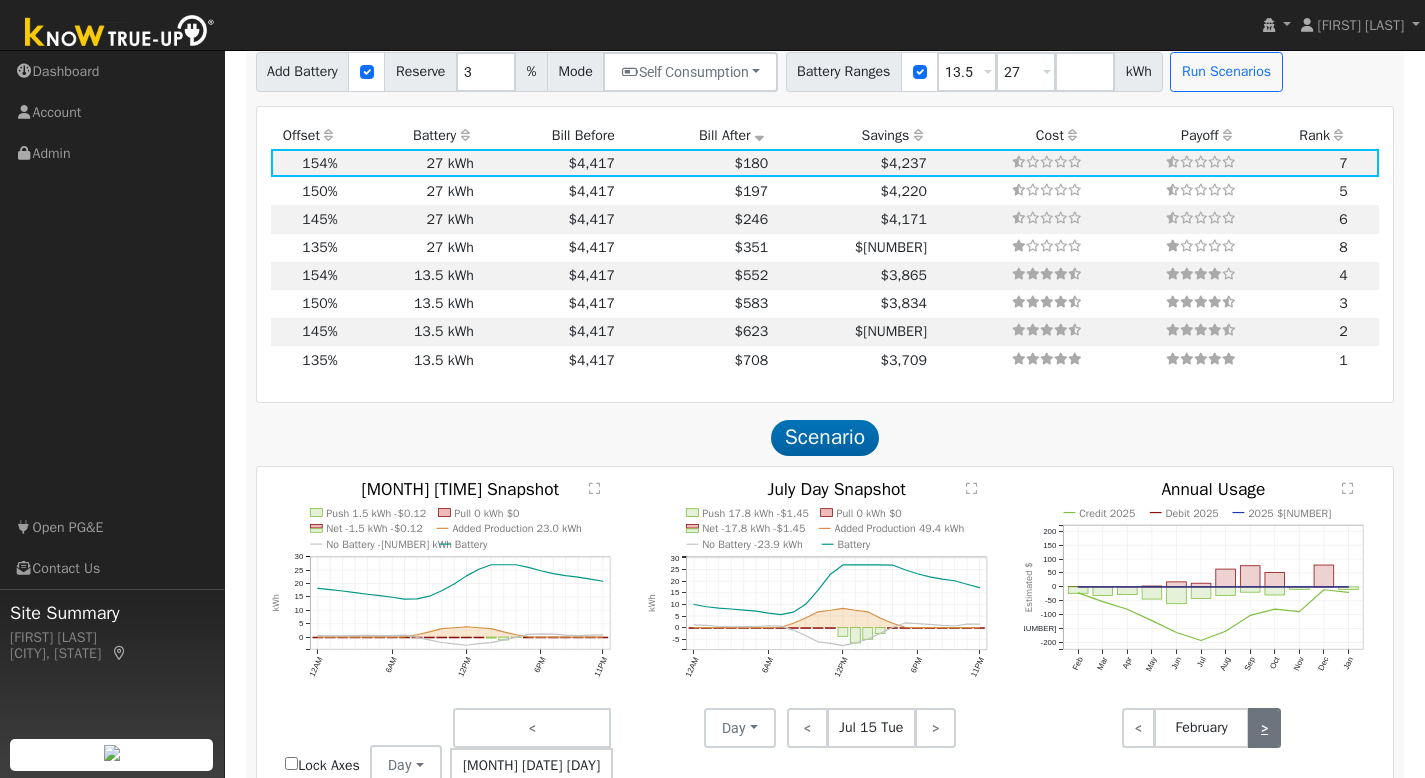 click on ">" at bounding box center (1264, 728) 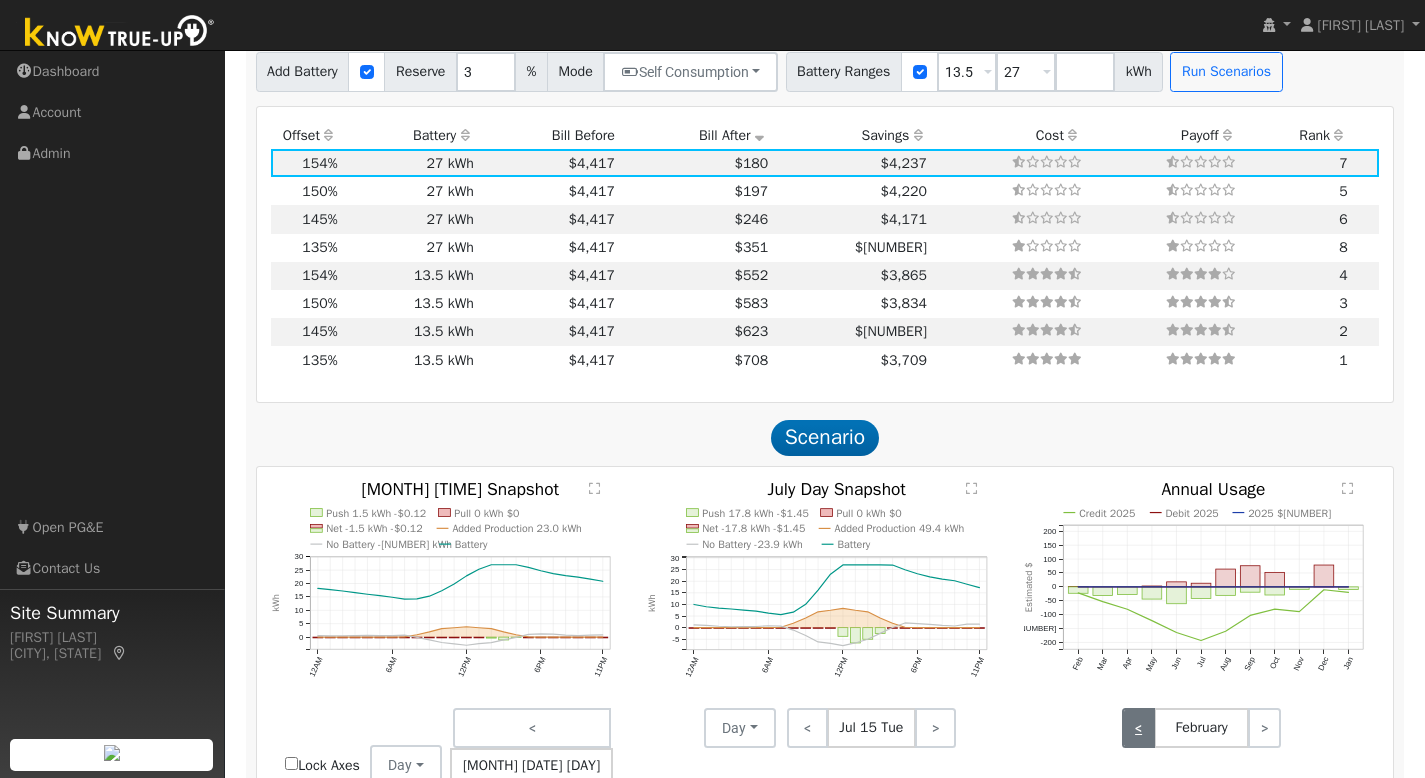 click on "<" at bounding box center [1138, 728] 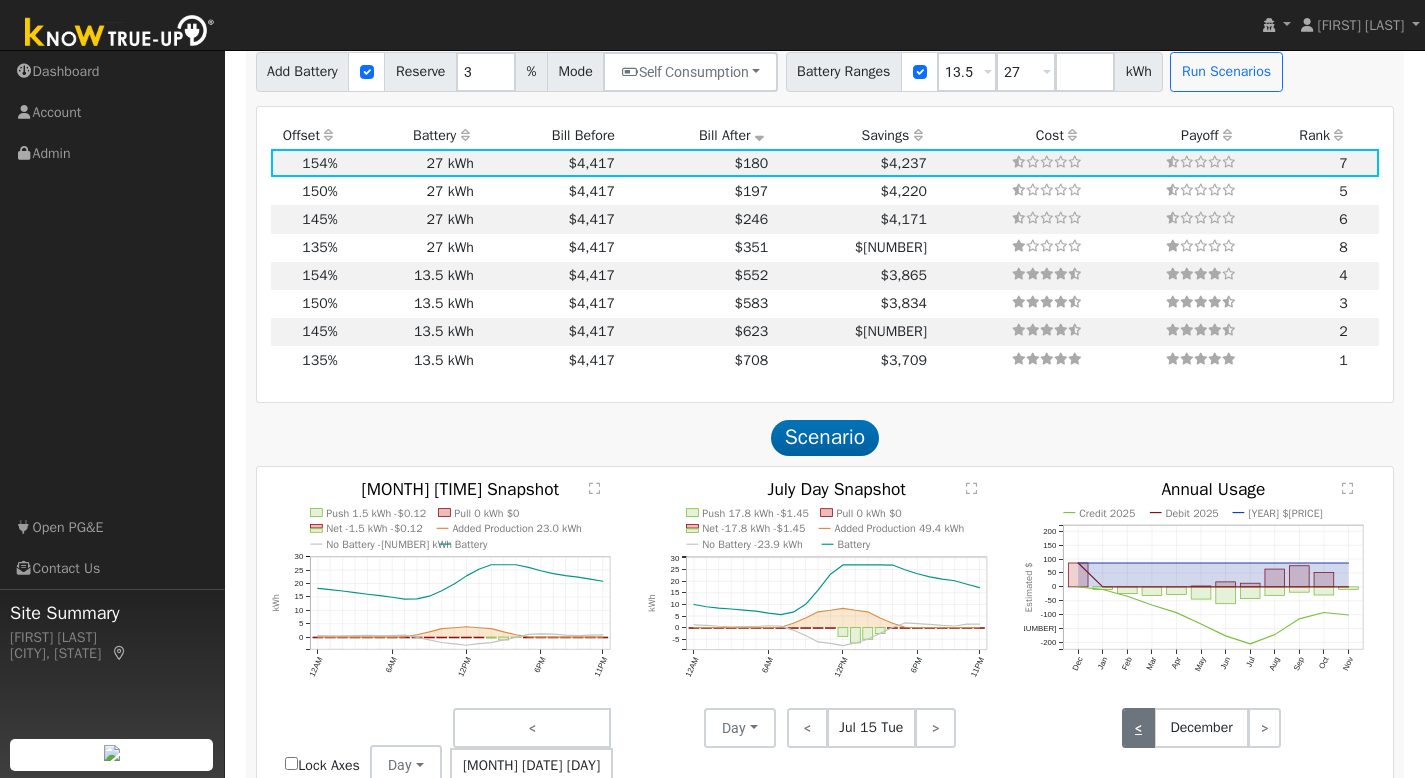 click on "<" at bounding box center (1138, 728) 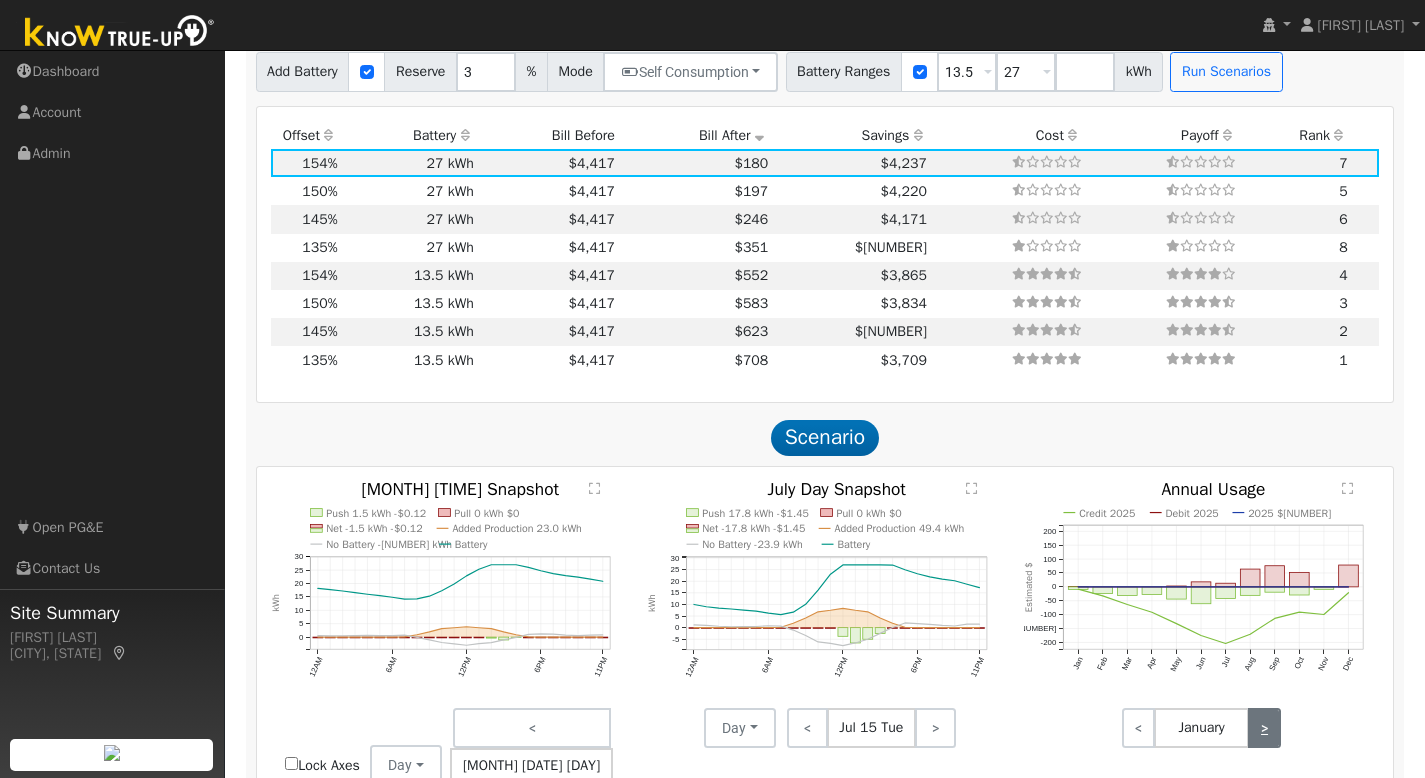 click on ">" at bounding box center [1264, 728] 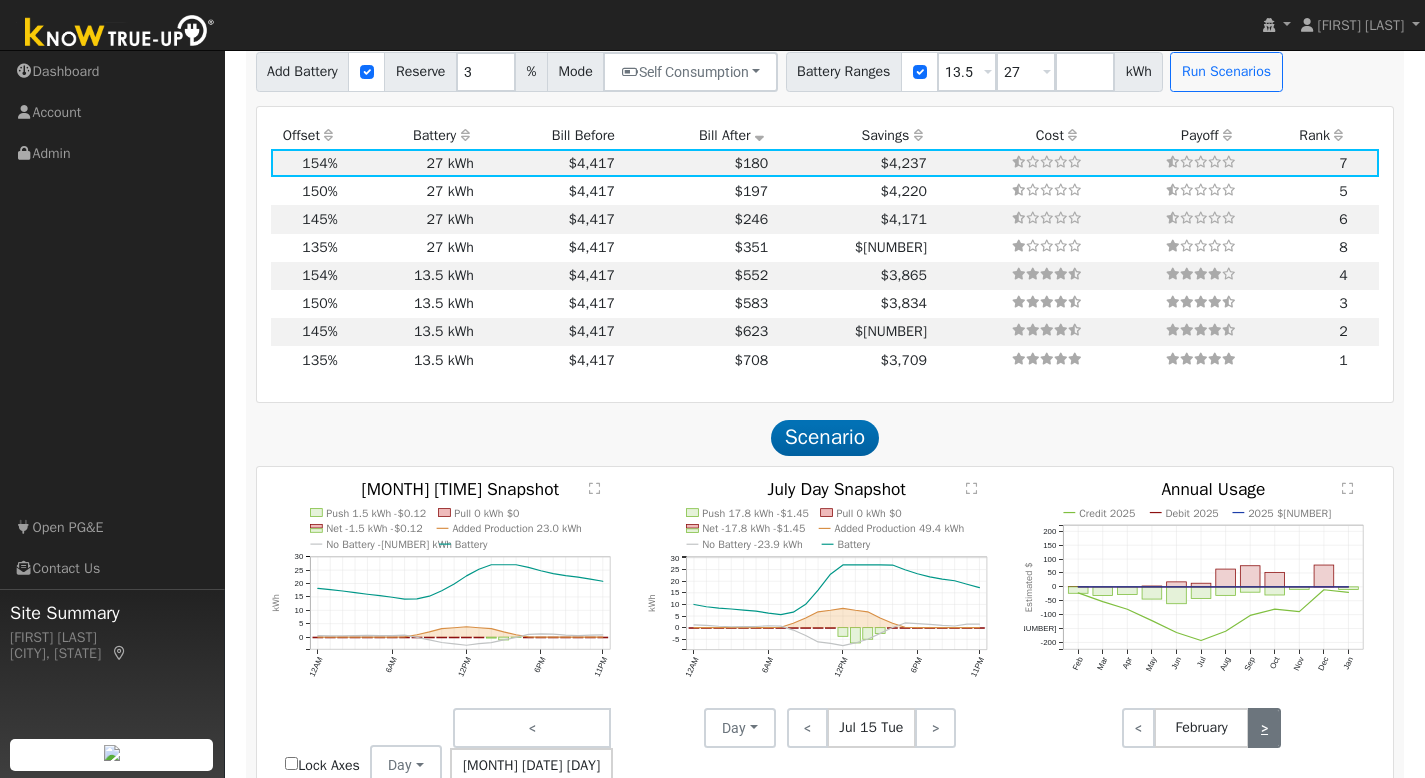 click on ">" at bounding box center (1264, 728) 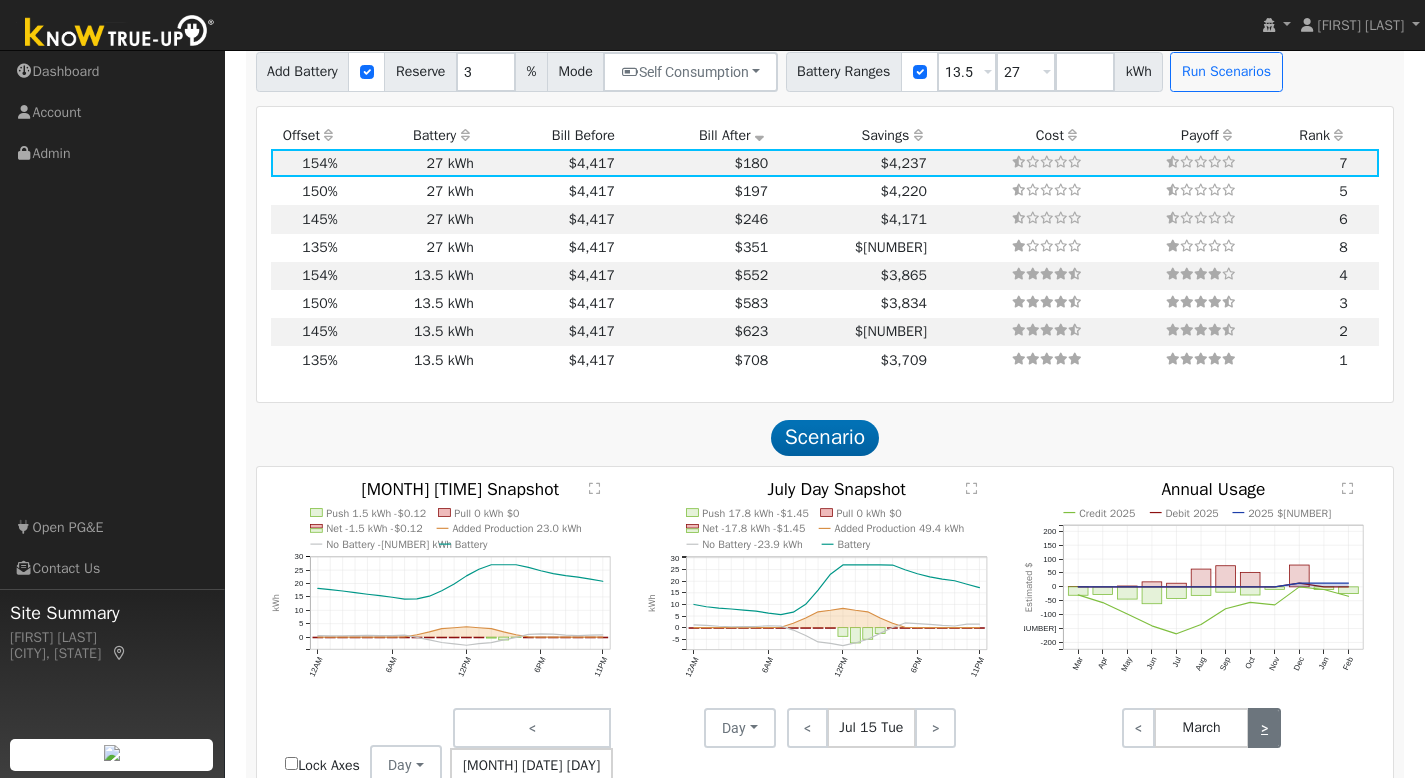 click on ">" at bounding box center [1264, 728] 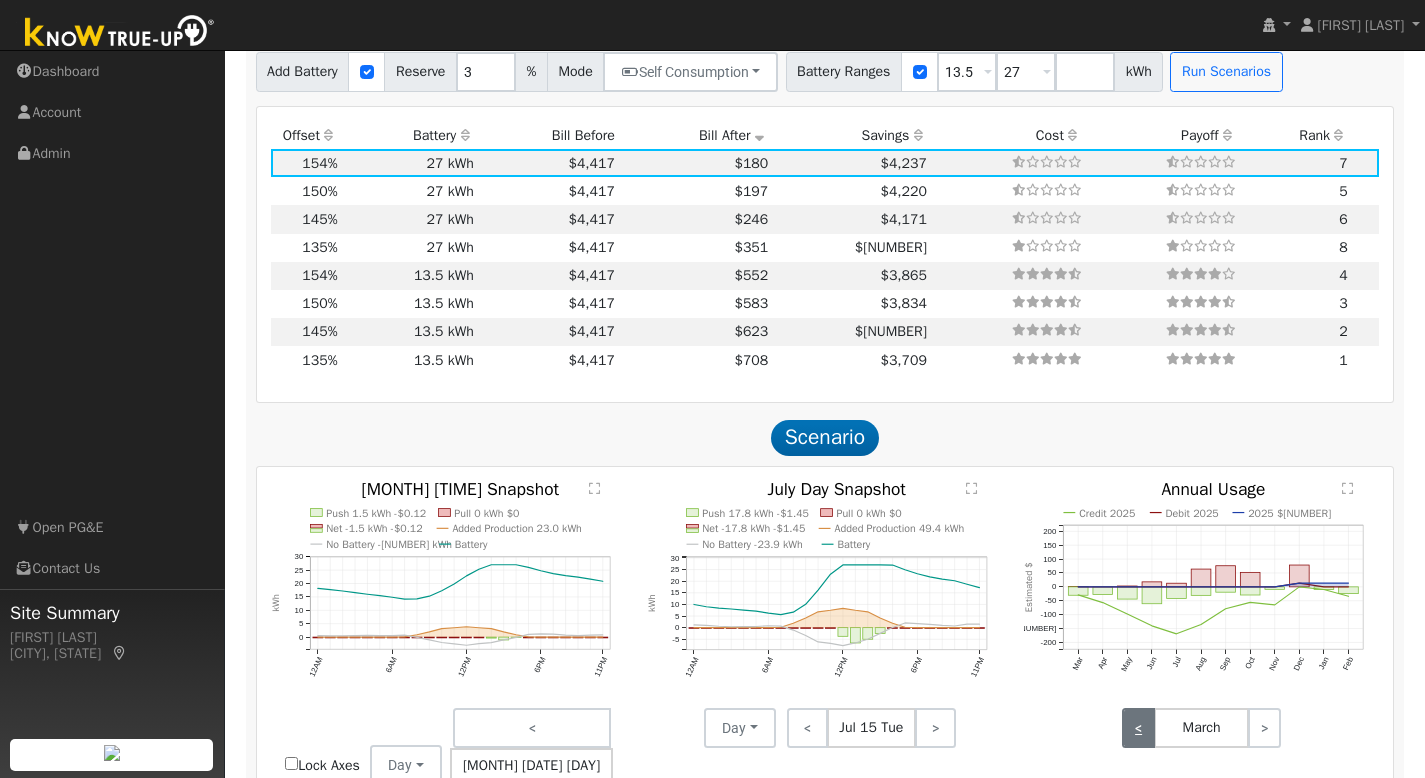 click on "<" at bounding box center (1138, 728) 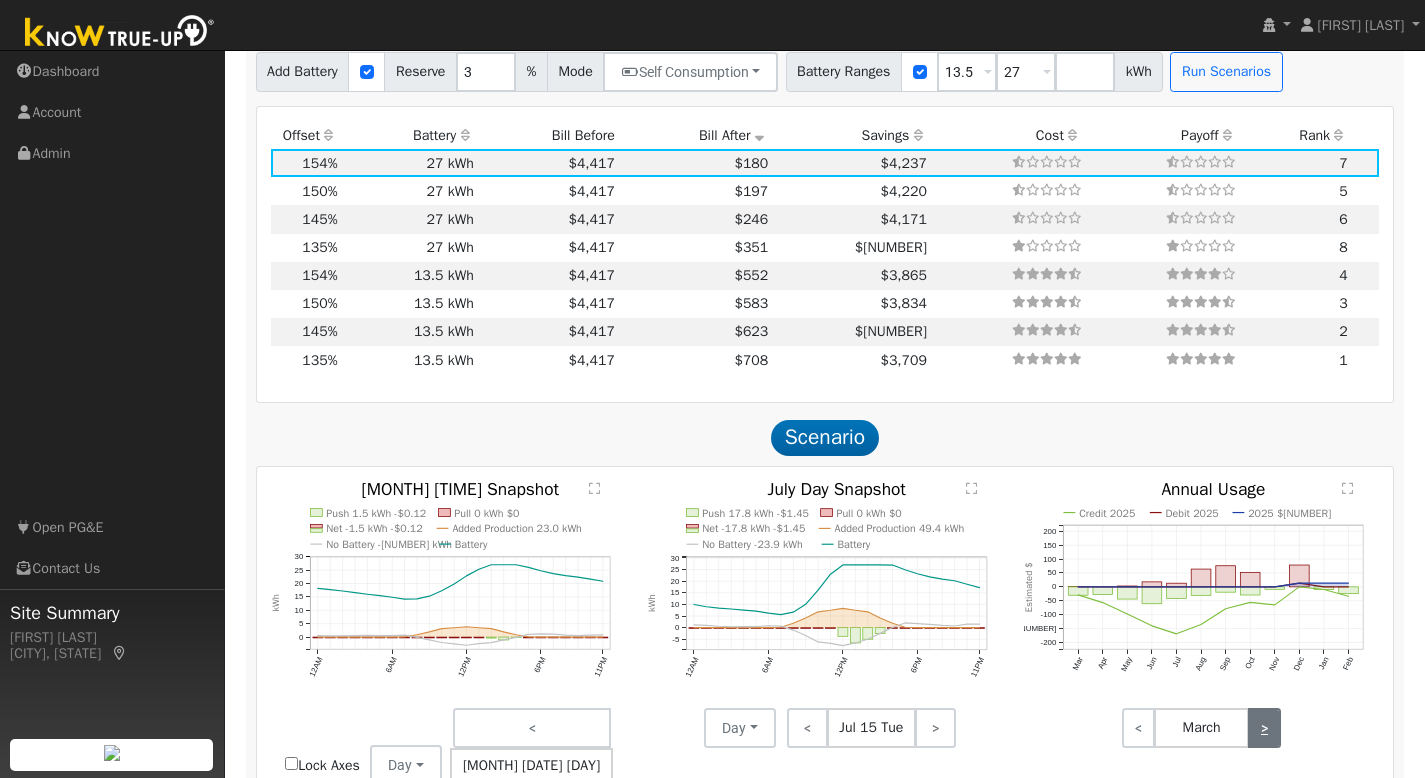click on ">" at bounding box center [1264, 728] 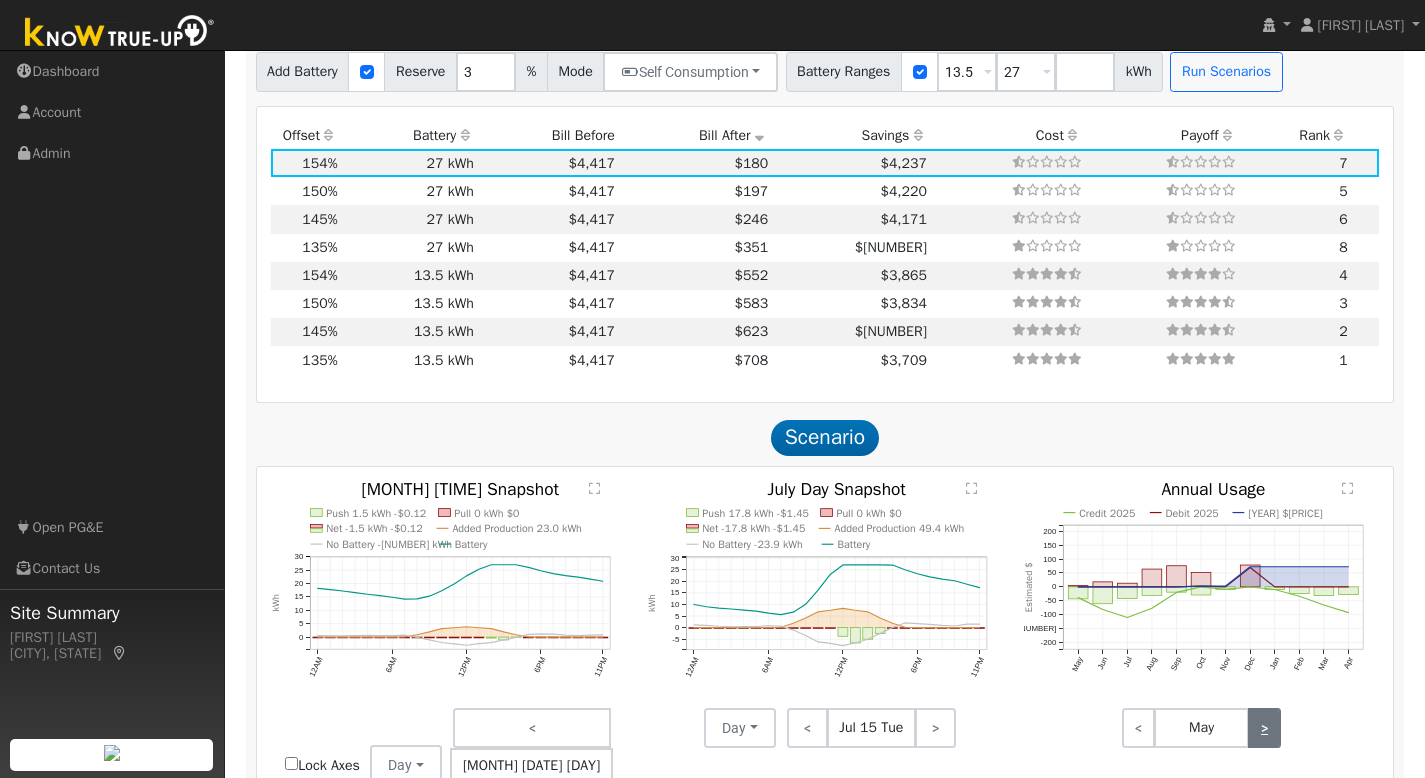 click on ">" at bounding box center (1264, 728) 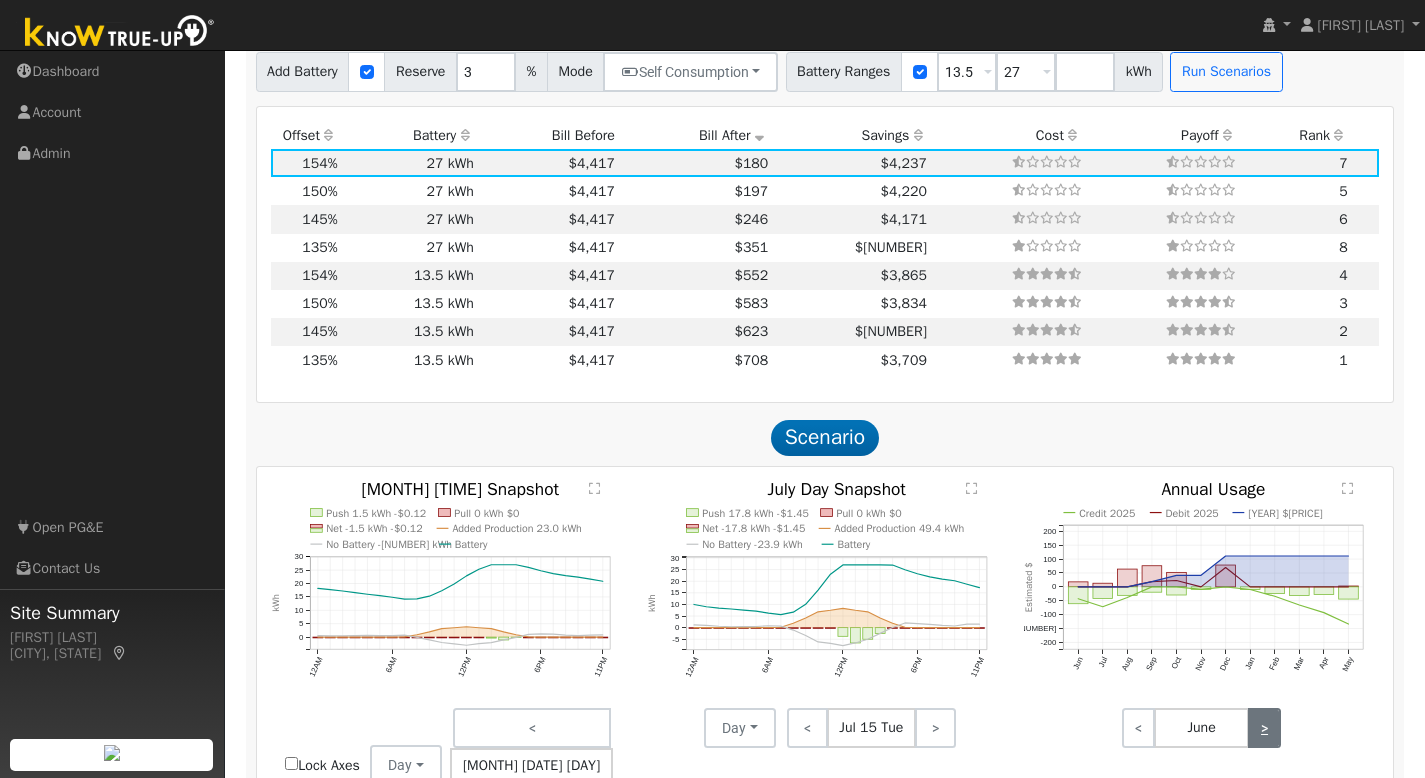 click on ">" at bounding box center [1264, 728] 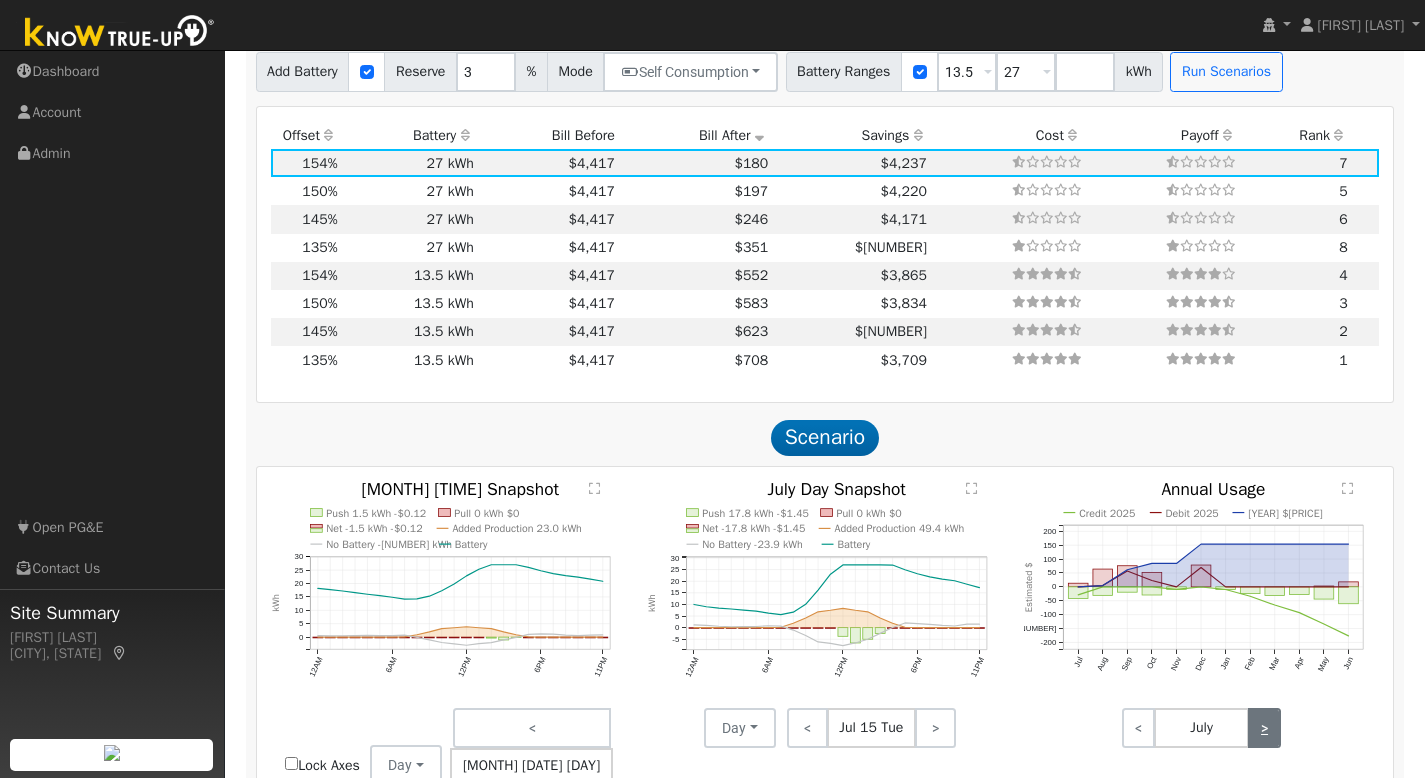 click on ">" at bounding box center (1264, 728) 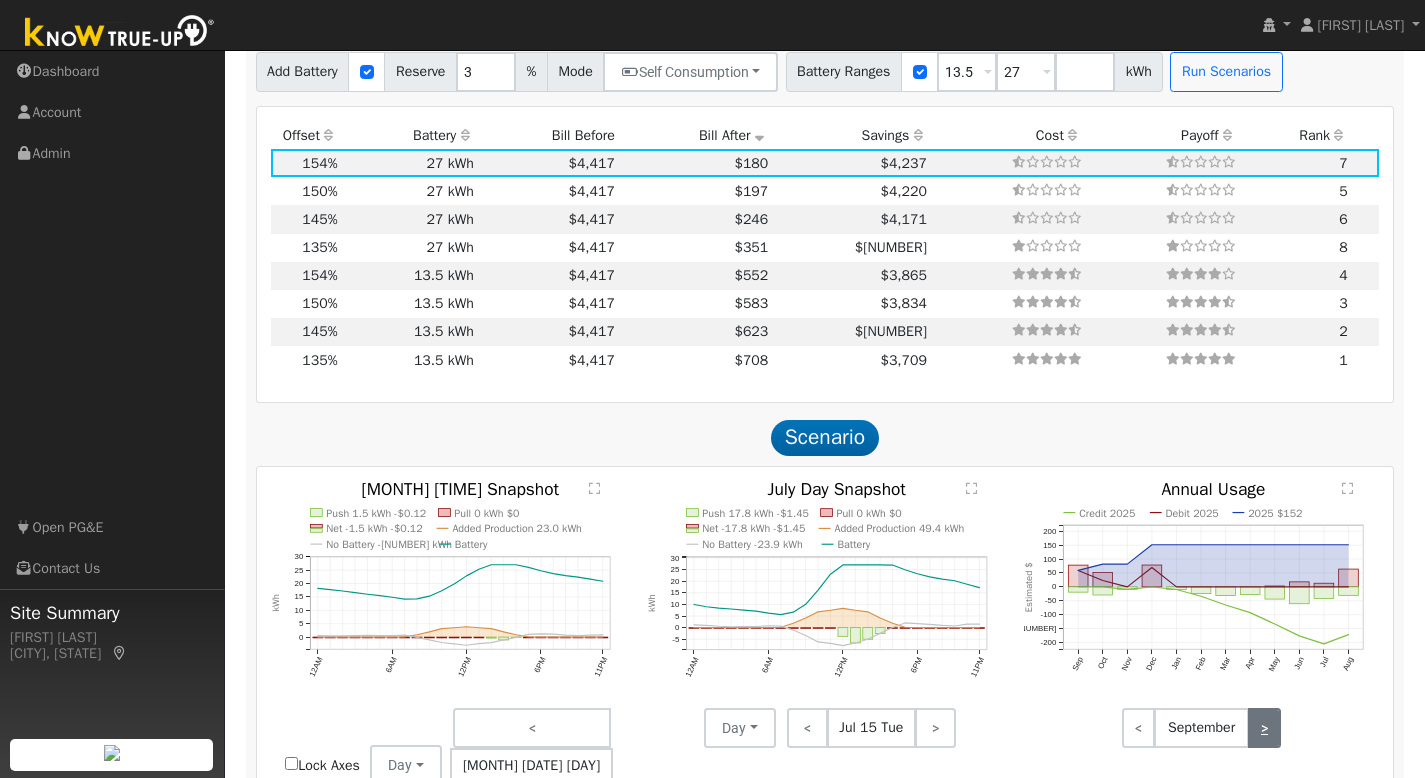 click on ">" at bounding box center (1264, 728) 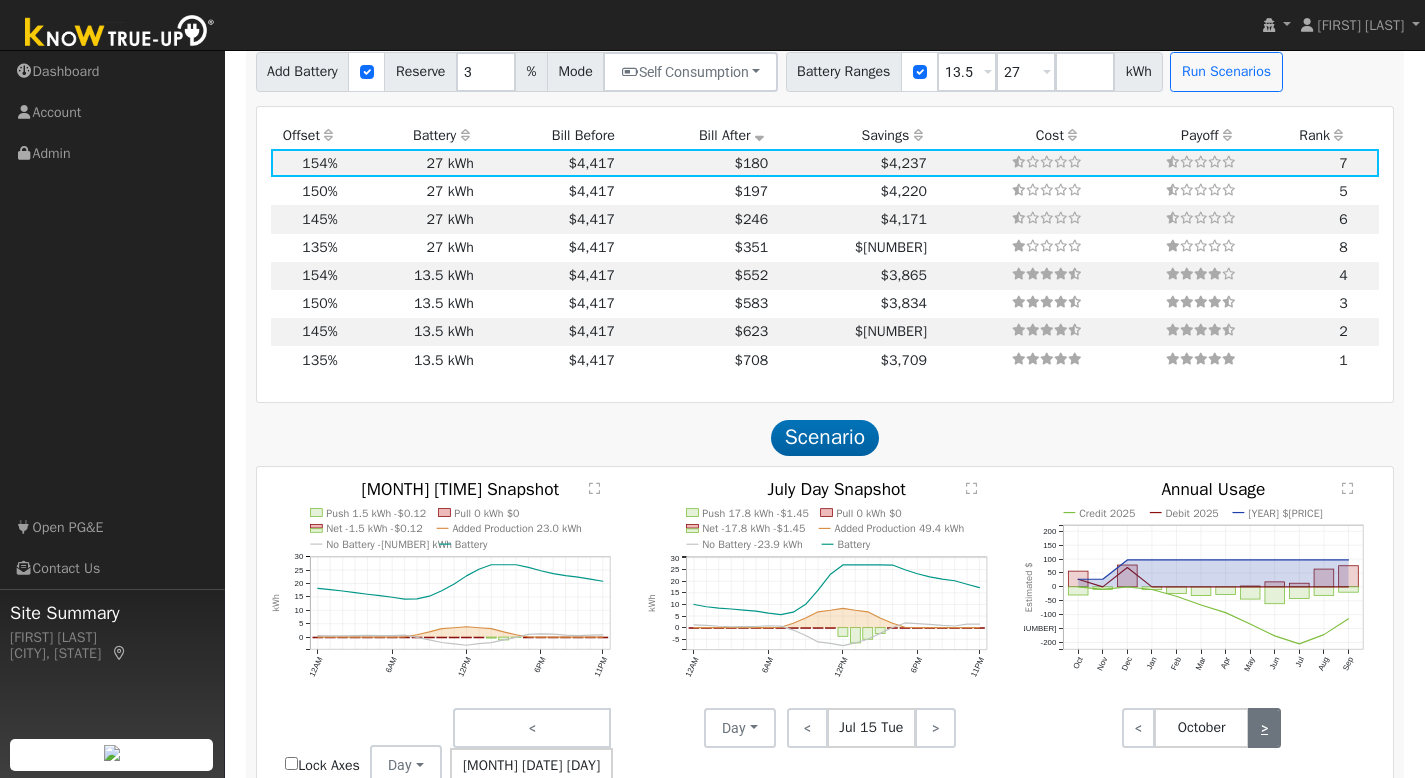 click on ">" at bounding box center (1264, 728) 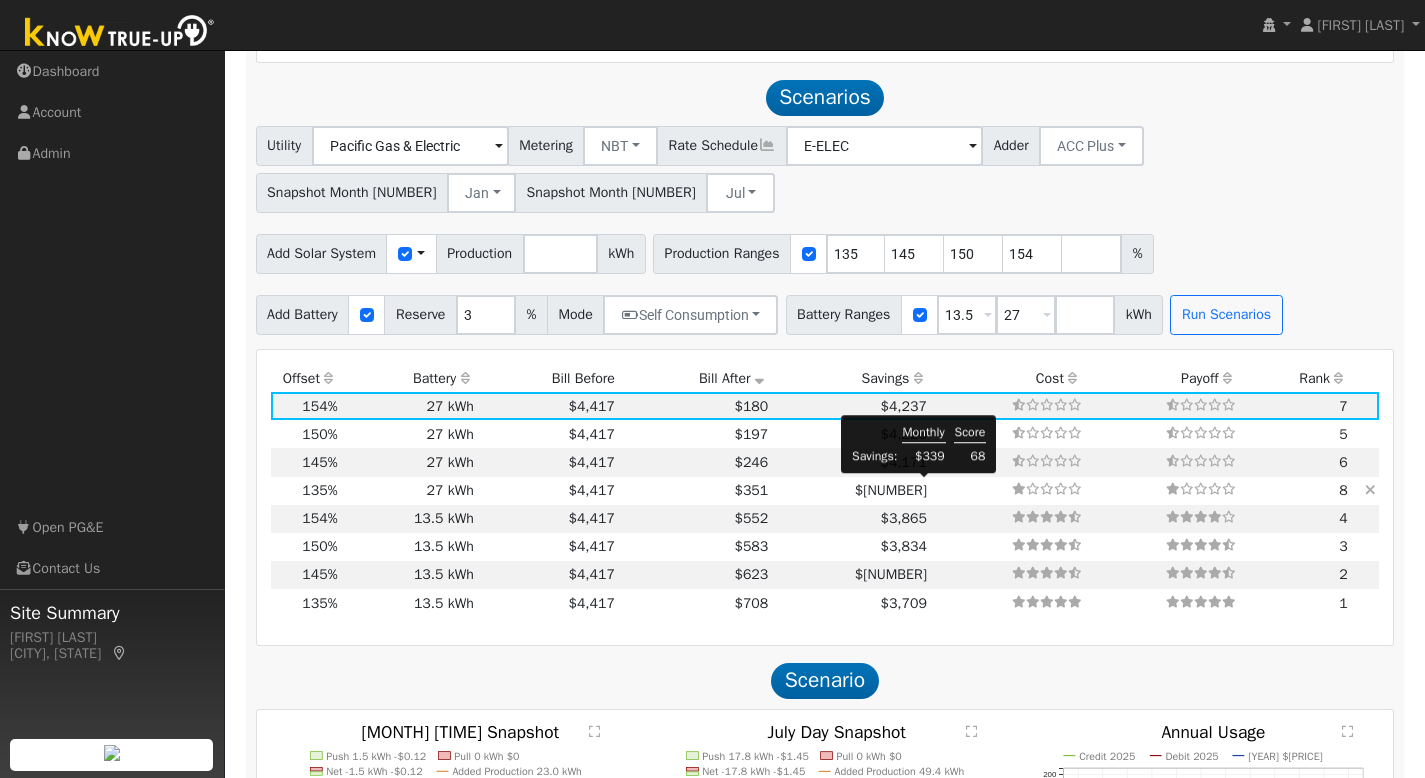 scroll, scrollTop: 1380, scrollLeft: 0, axis: vertical 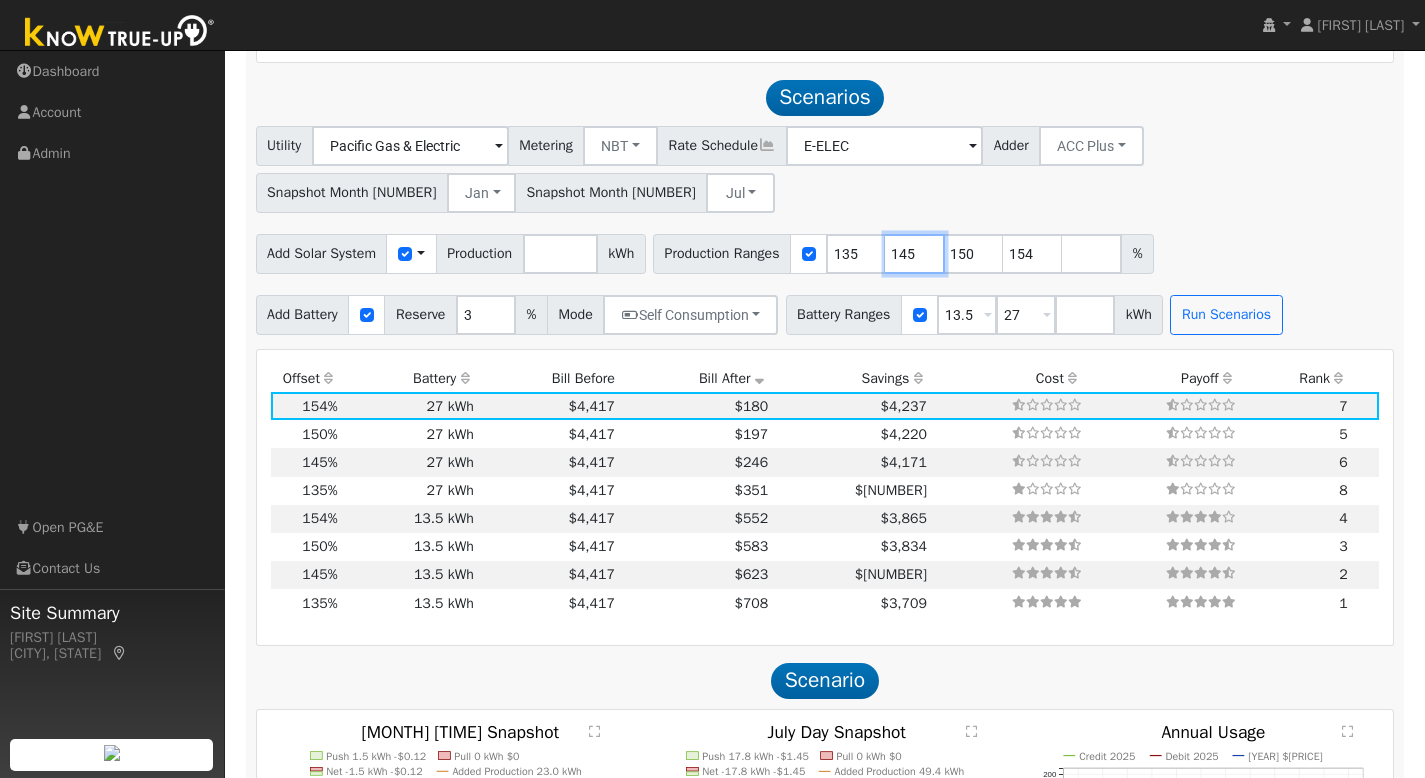 drag, startPoint x: 936, startPoint y: 252, endPoint x: 882, endPoint y: 244, distance: 54.589375 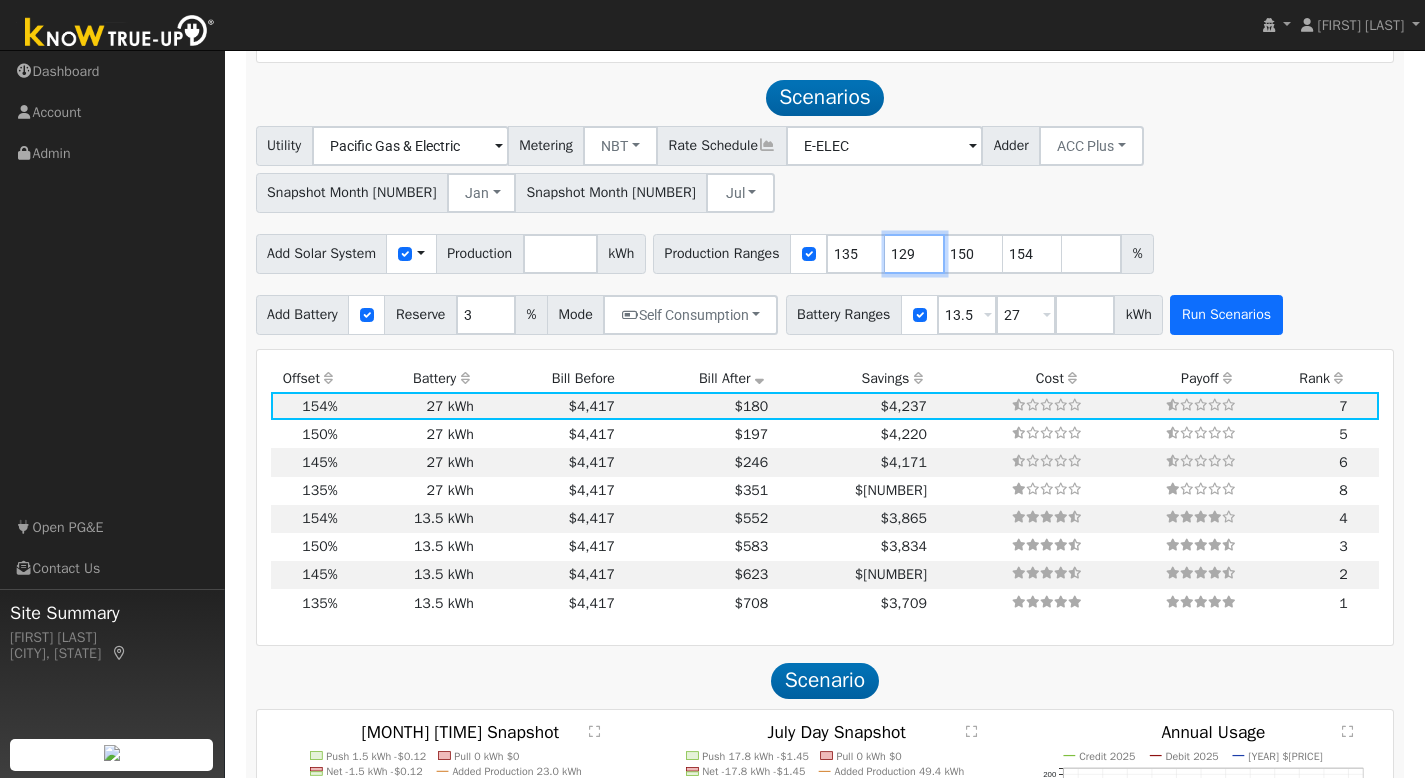 type on "129" 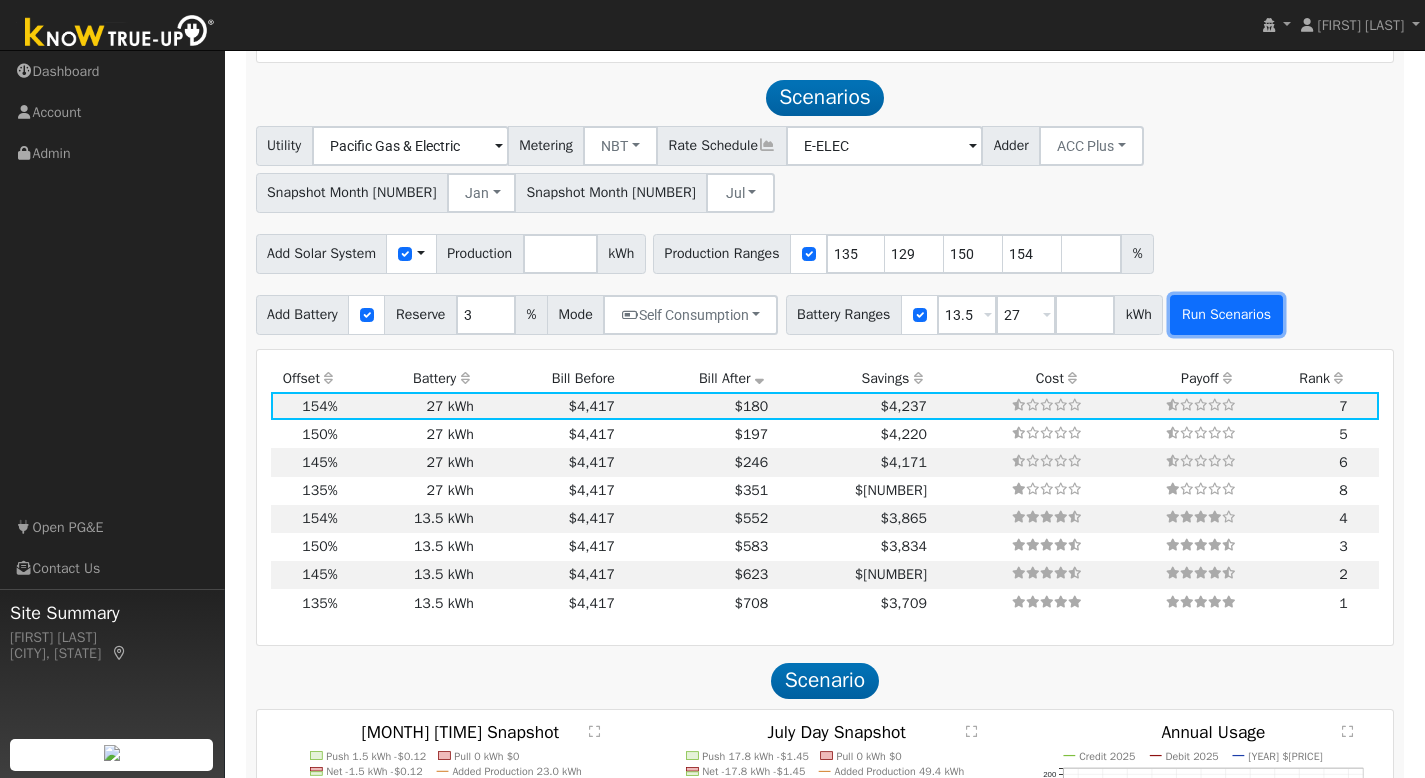 type on "129" 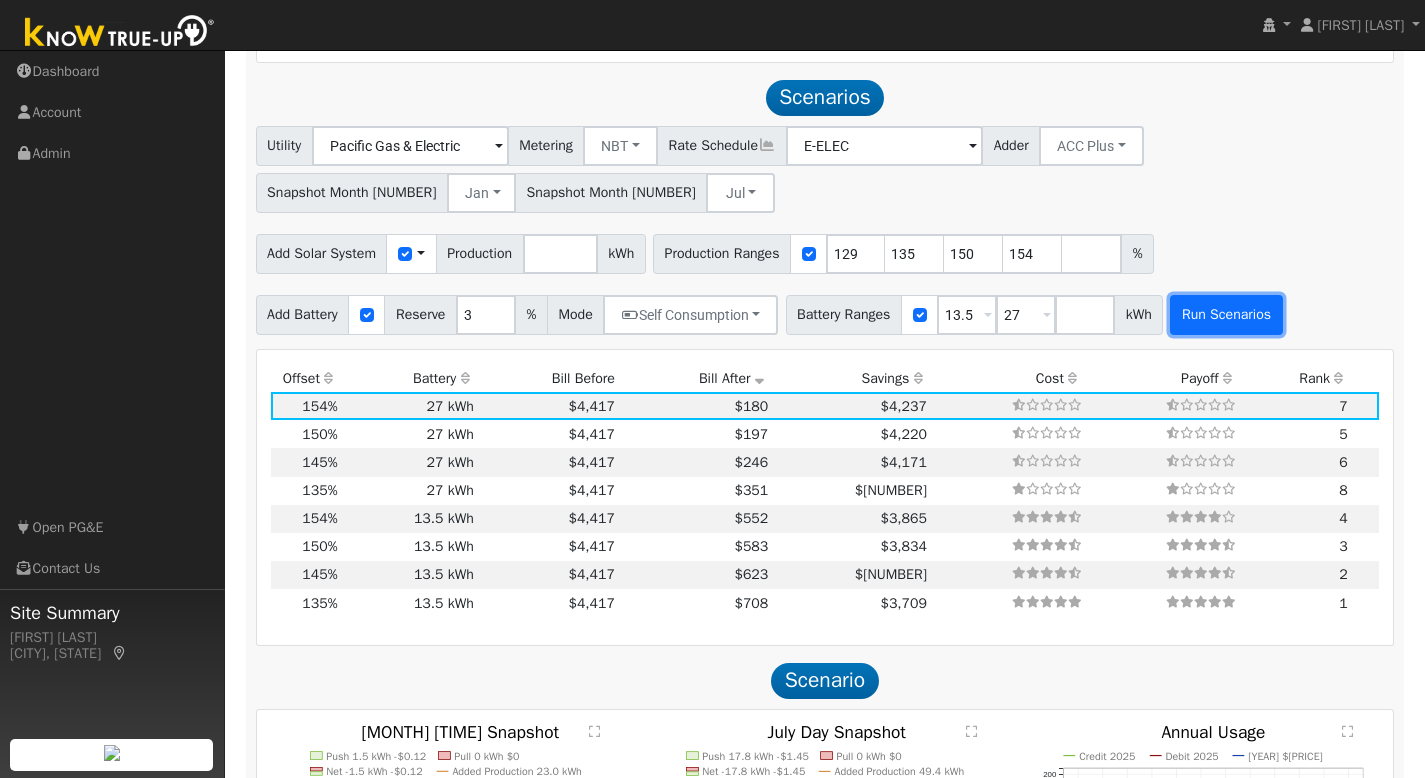 click on "Run Scenarios" at bounding box center [1226, 315] 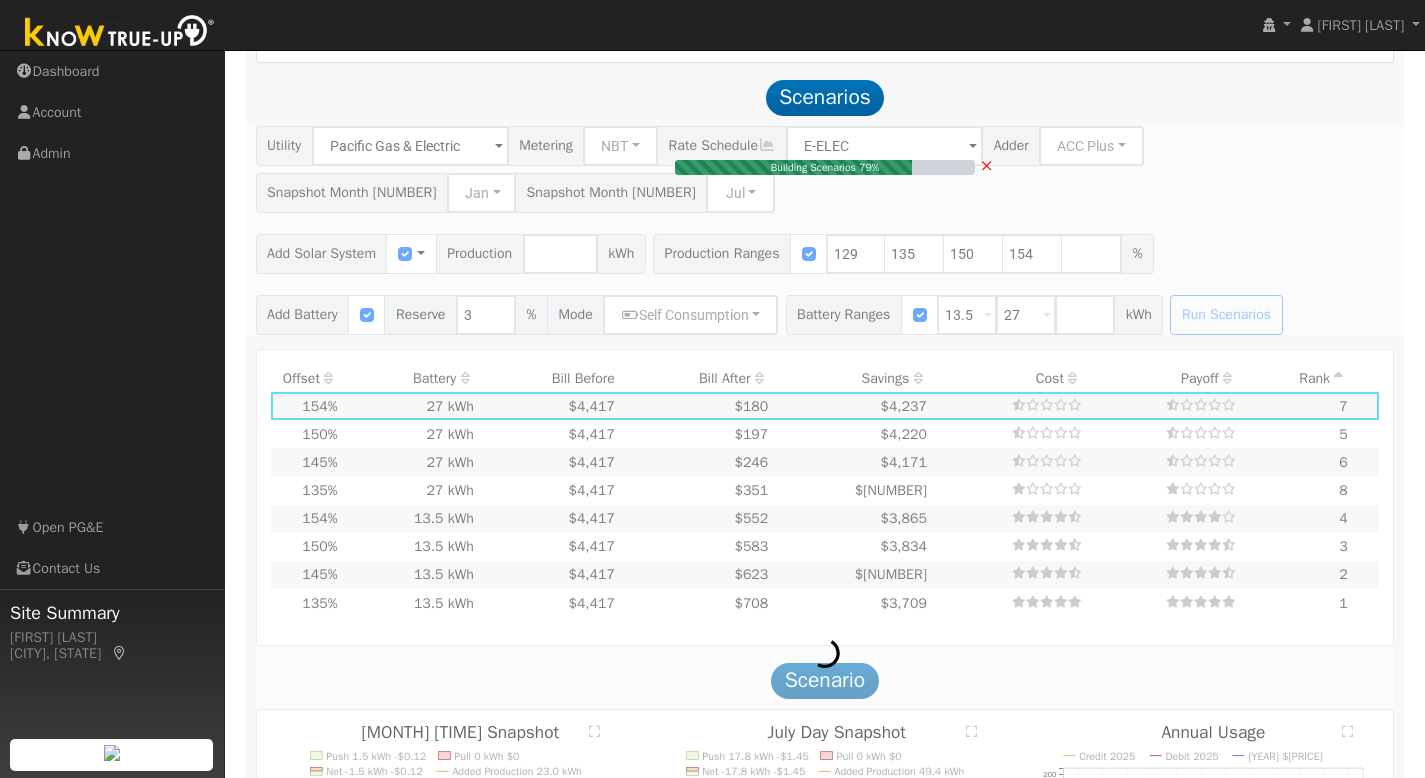 type on "$27,062" 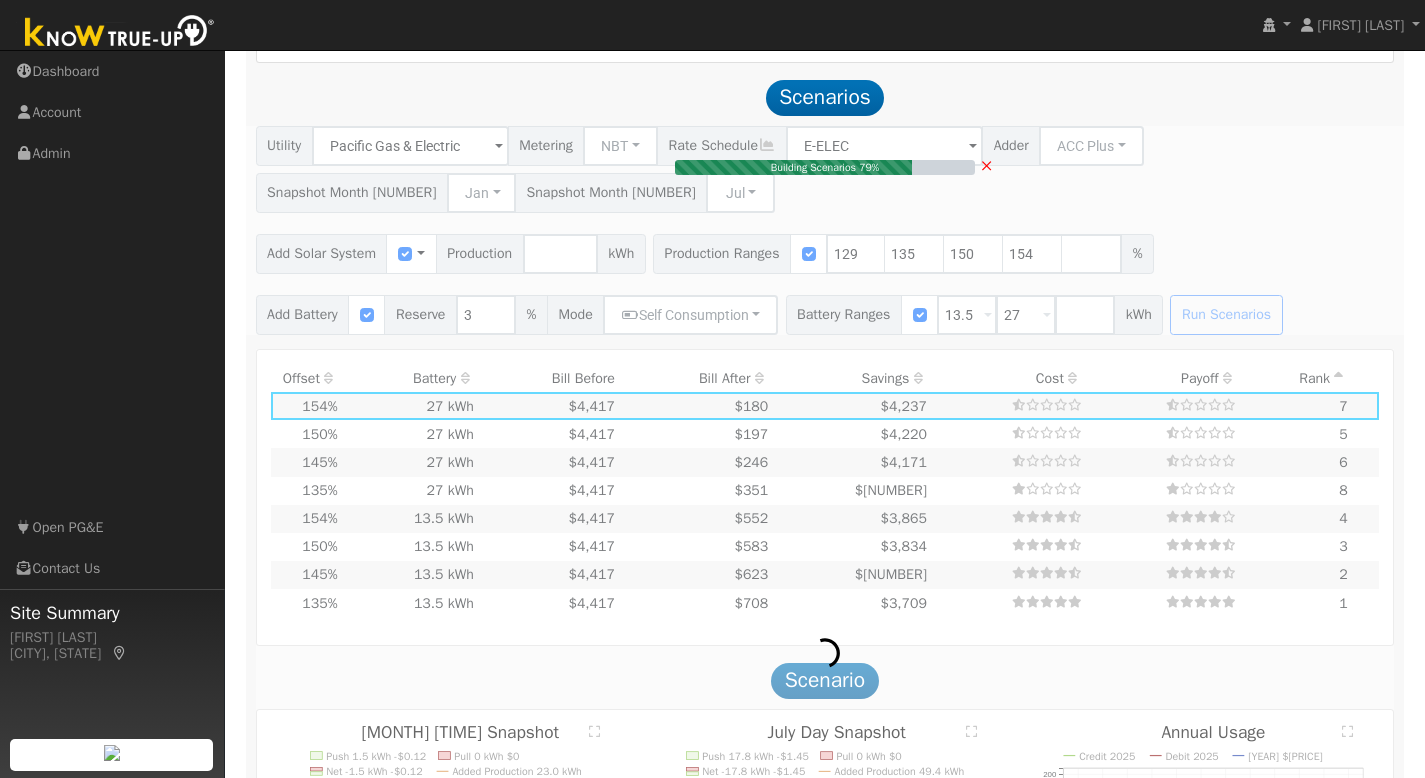 type on "$16,200" 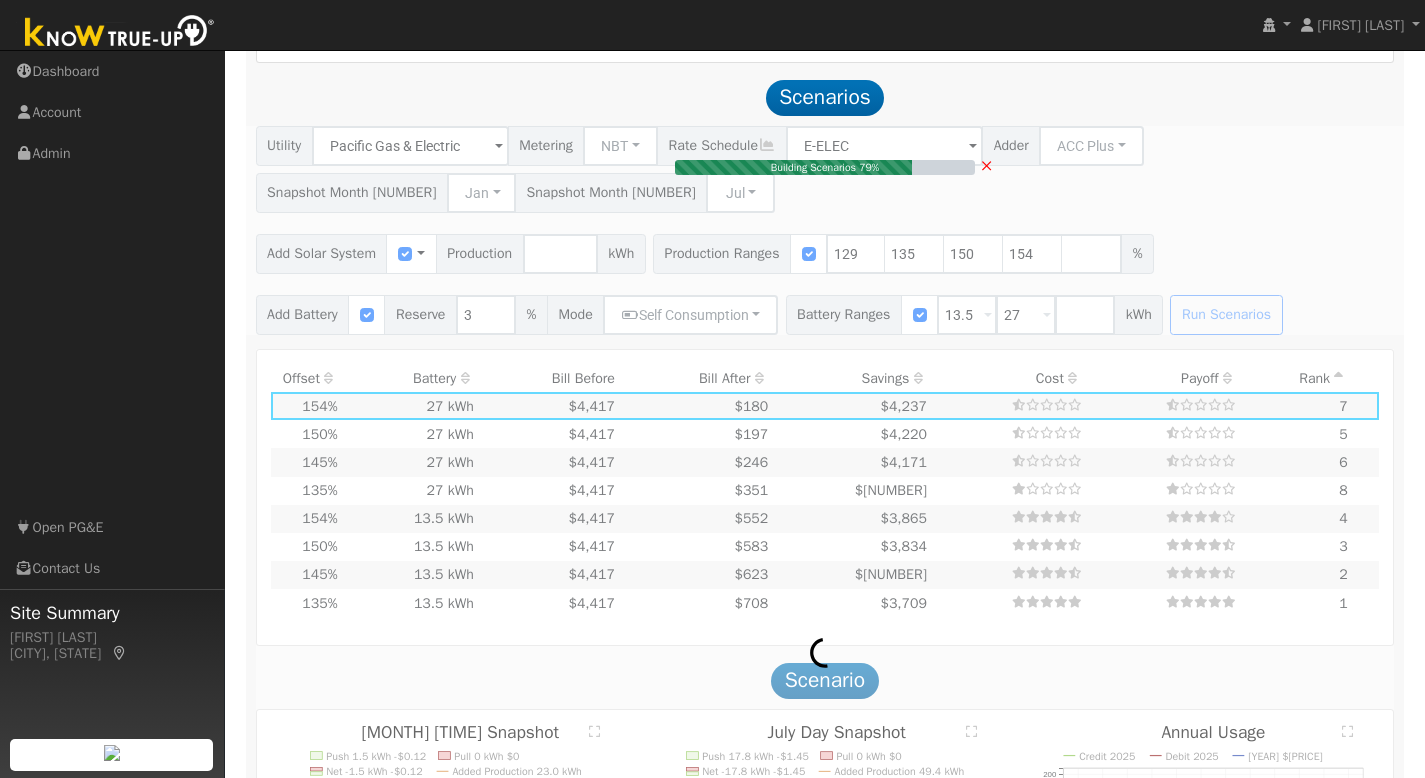 type on "$12,979" 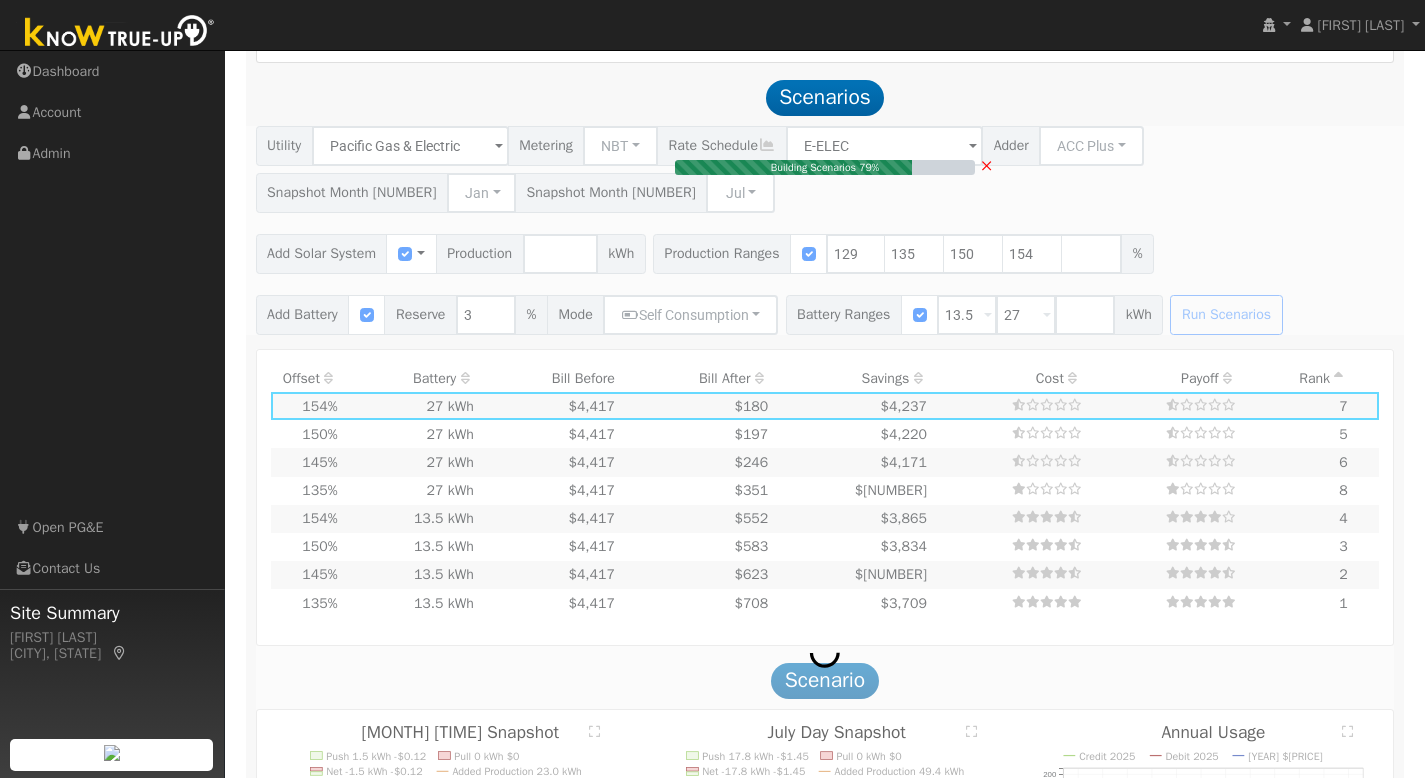 type on "7.7" 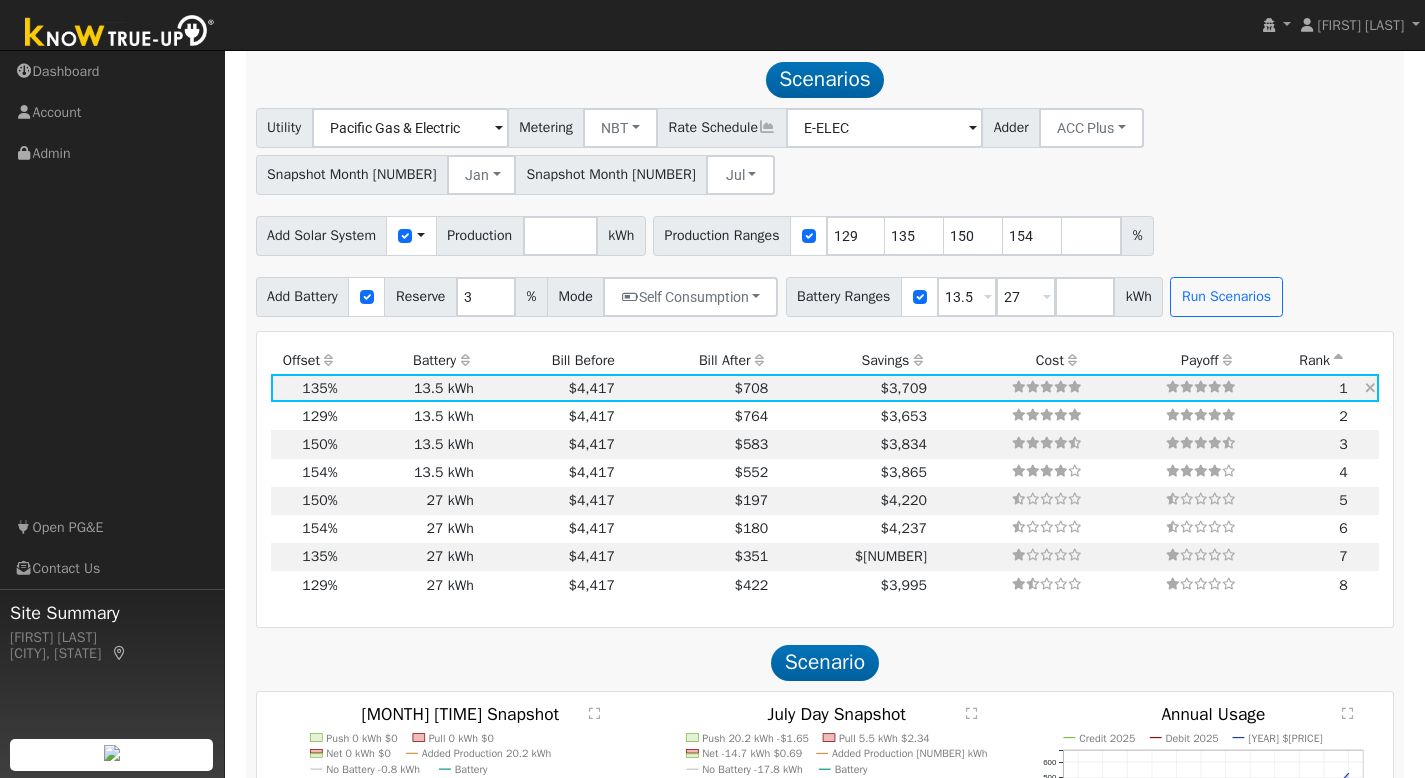 scroll, scrollTop: 1399, scrollLeft: 0, axis: vertical 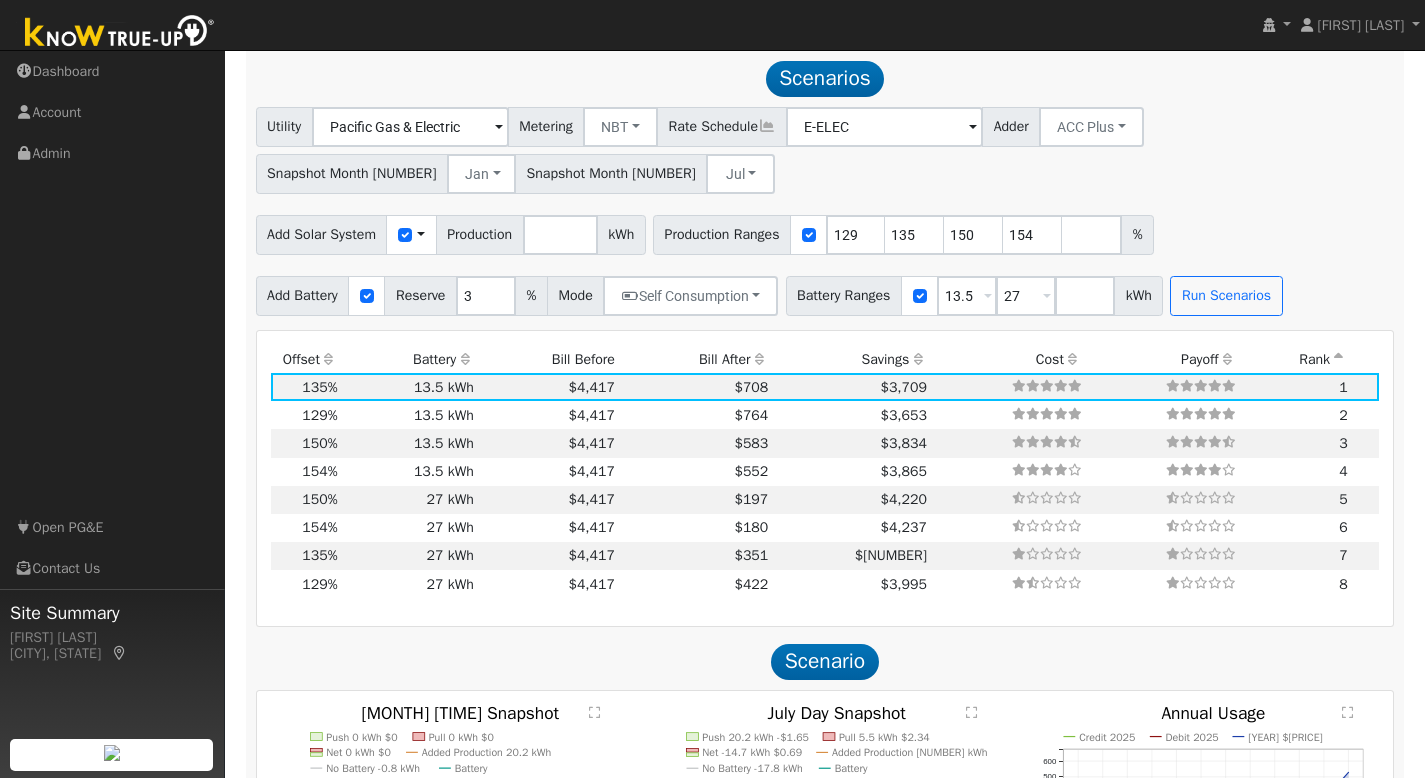 click on "Bill After" at bounding box center (694, 359) 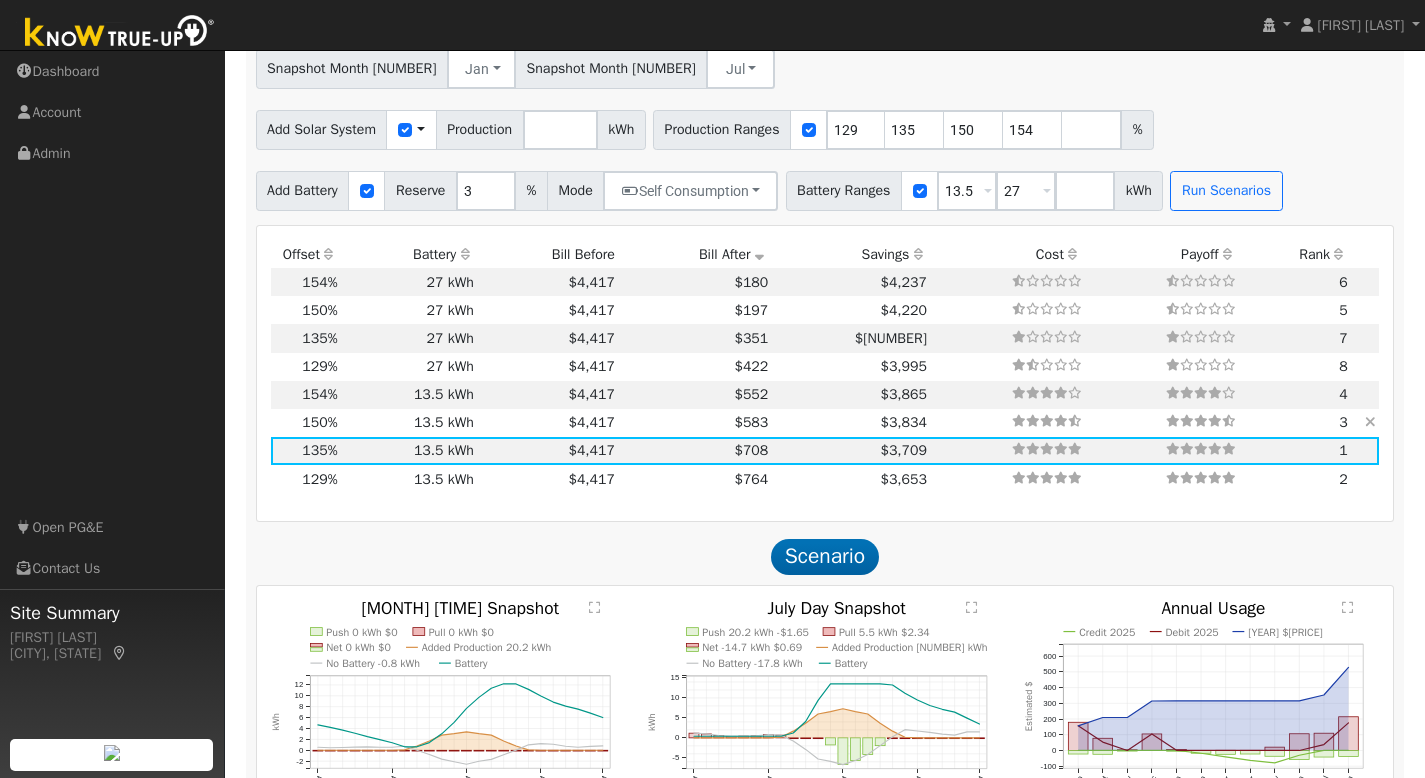scroll, scrollTop: 1512, scrollLeft: 0, axis: vertical 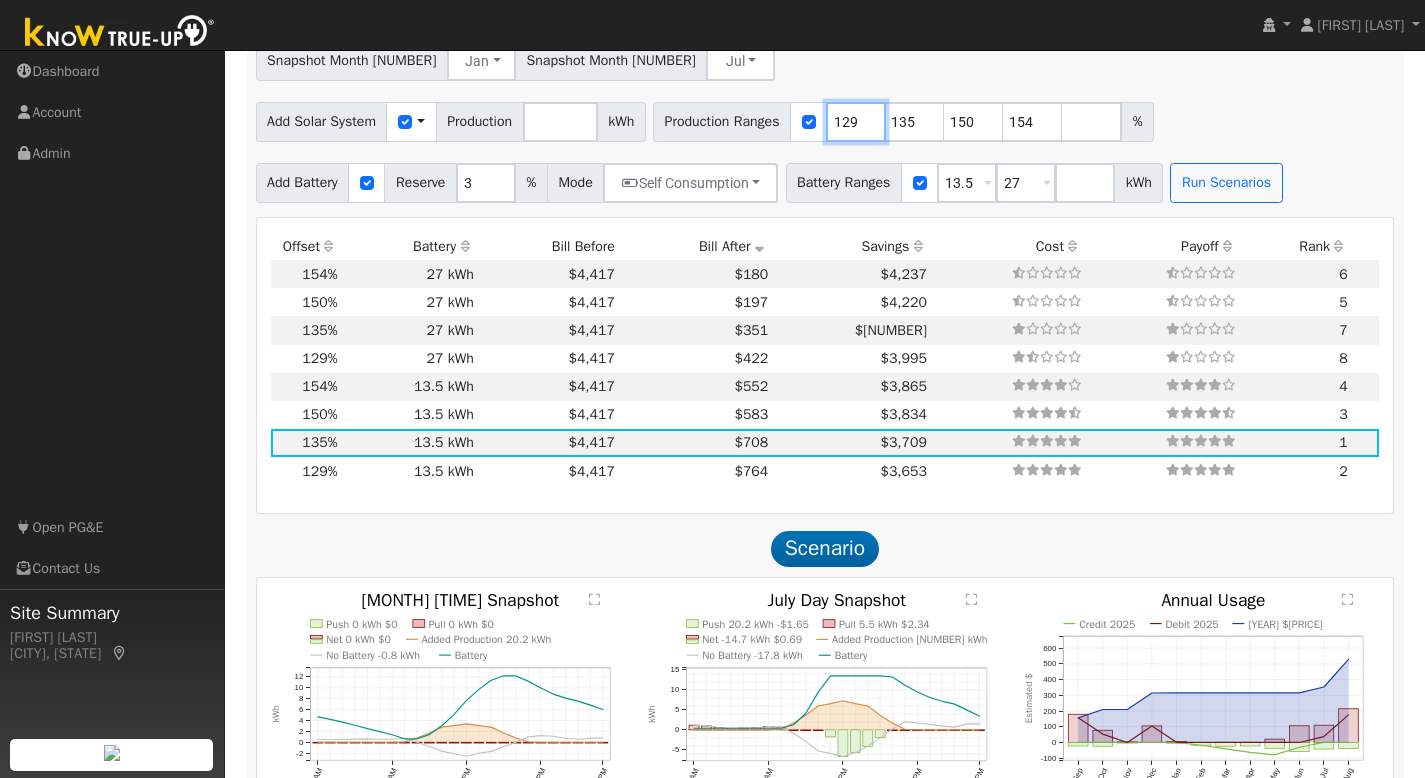 drag, startPoint x: 880, startPoint y: 117, endPoint x: 851, endPoint y: 117, distance: 29 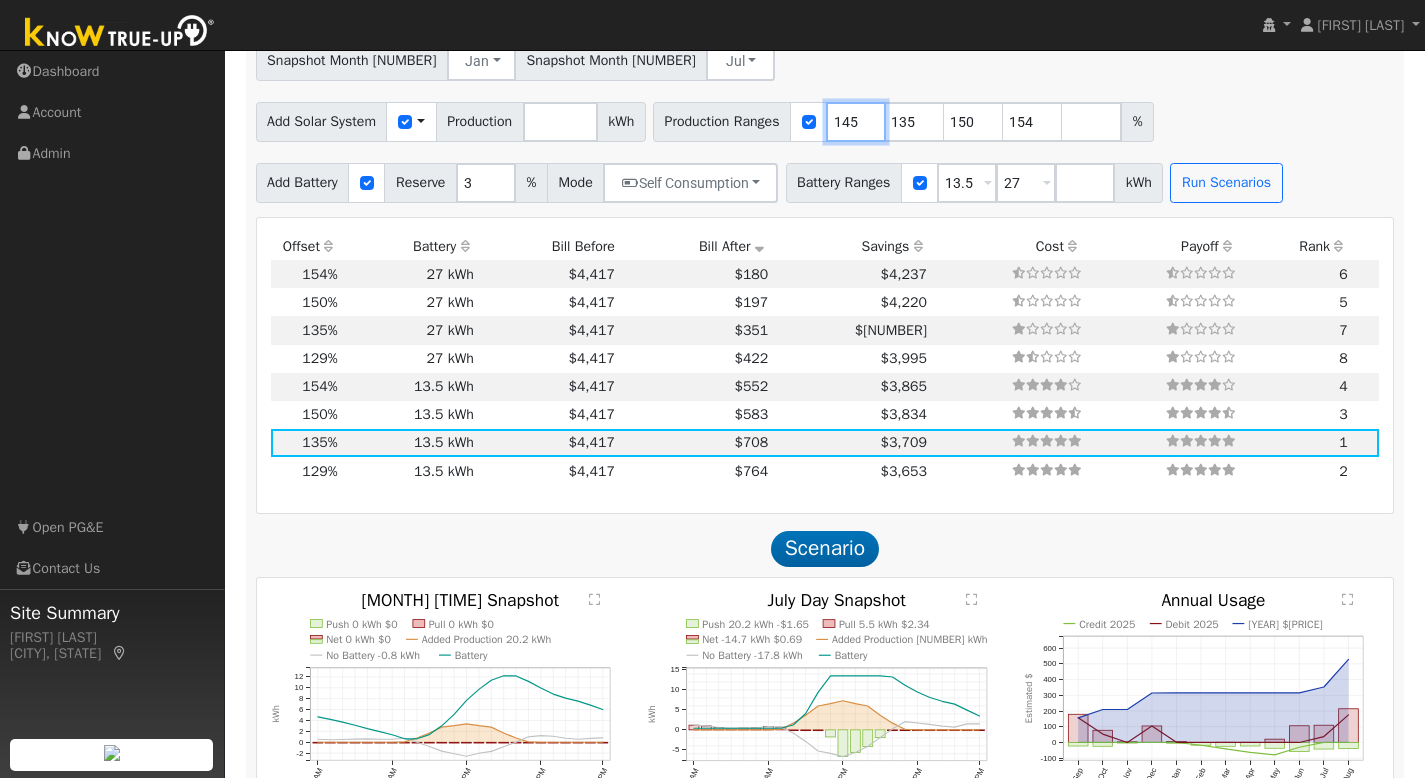 type on "135" 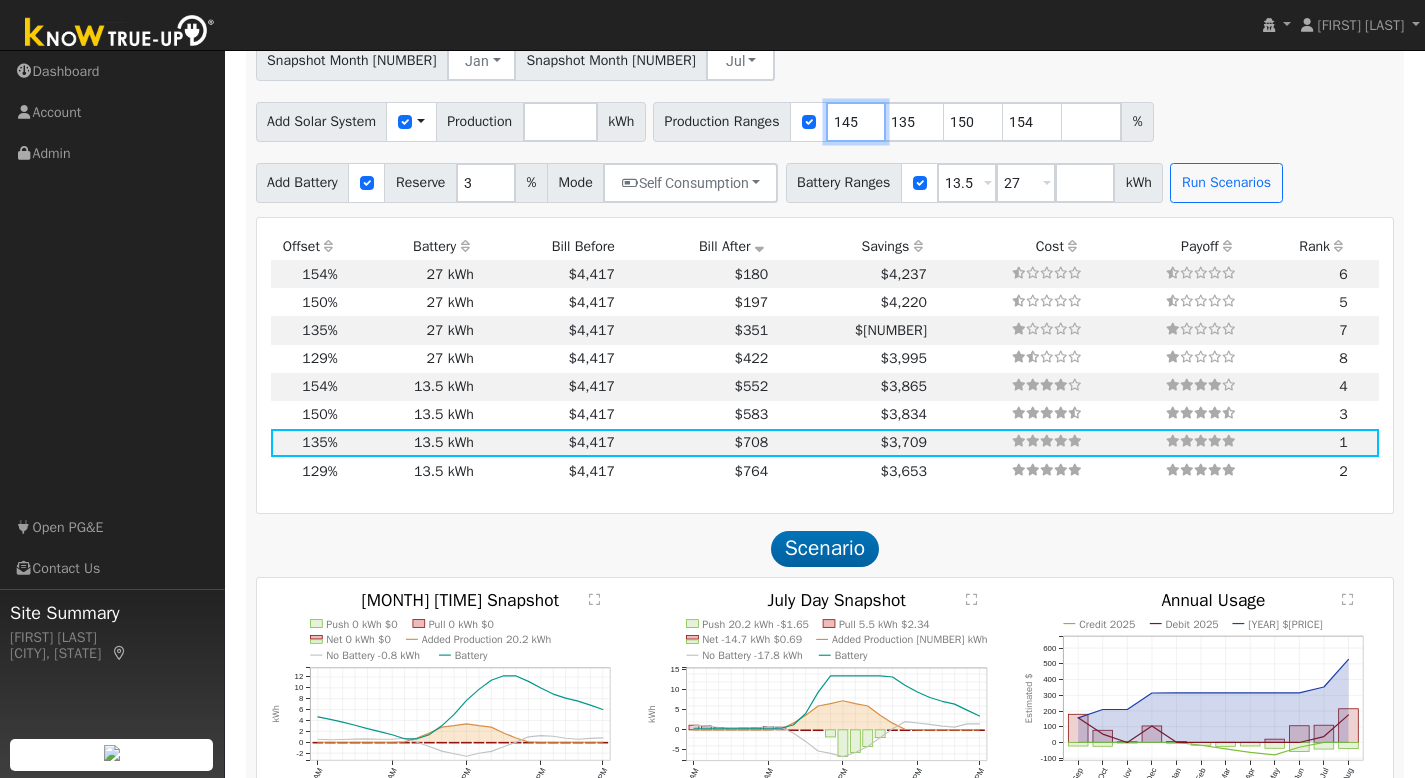 type on "145" 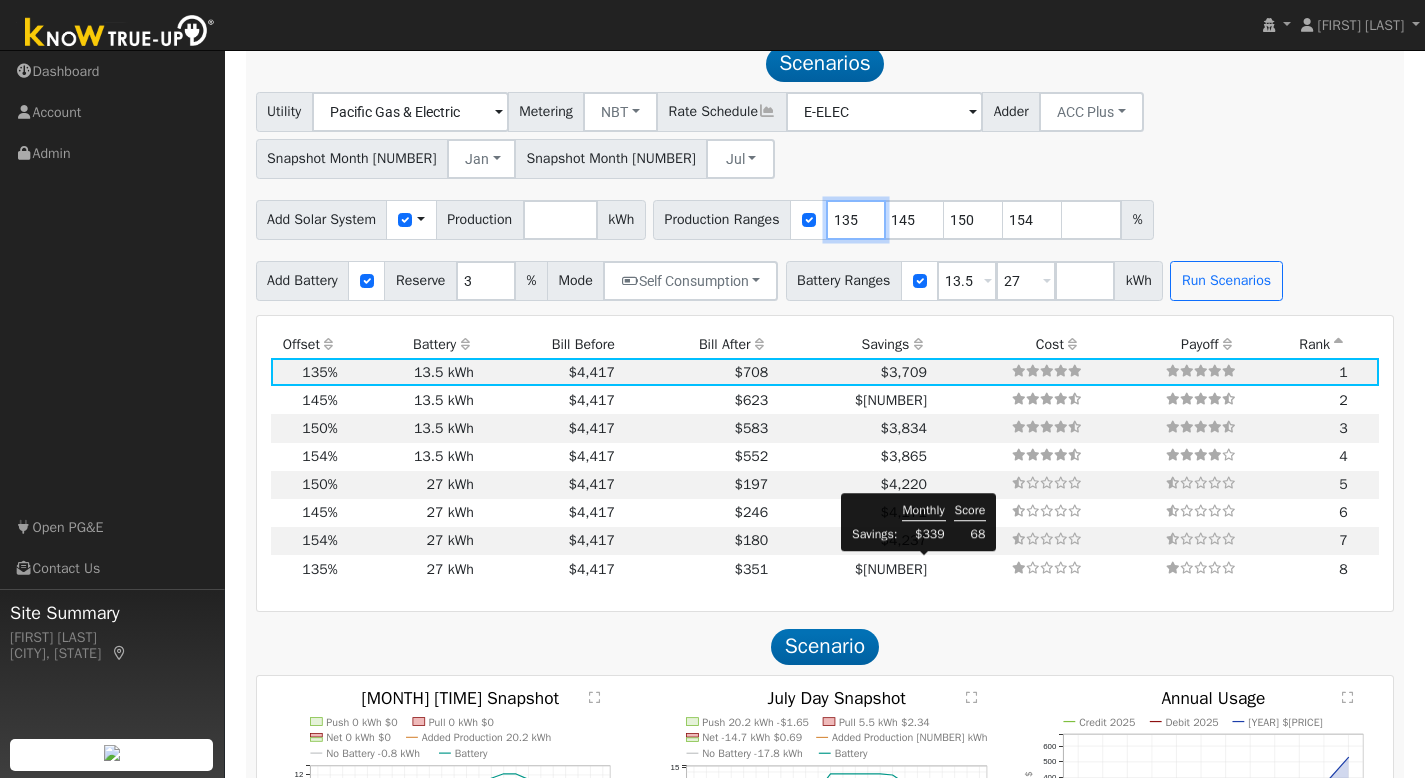 scroll, scrollTop: 1395, scrollLeft: 0, axis: vertical 